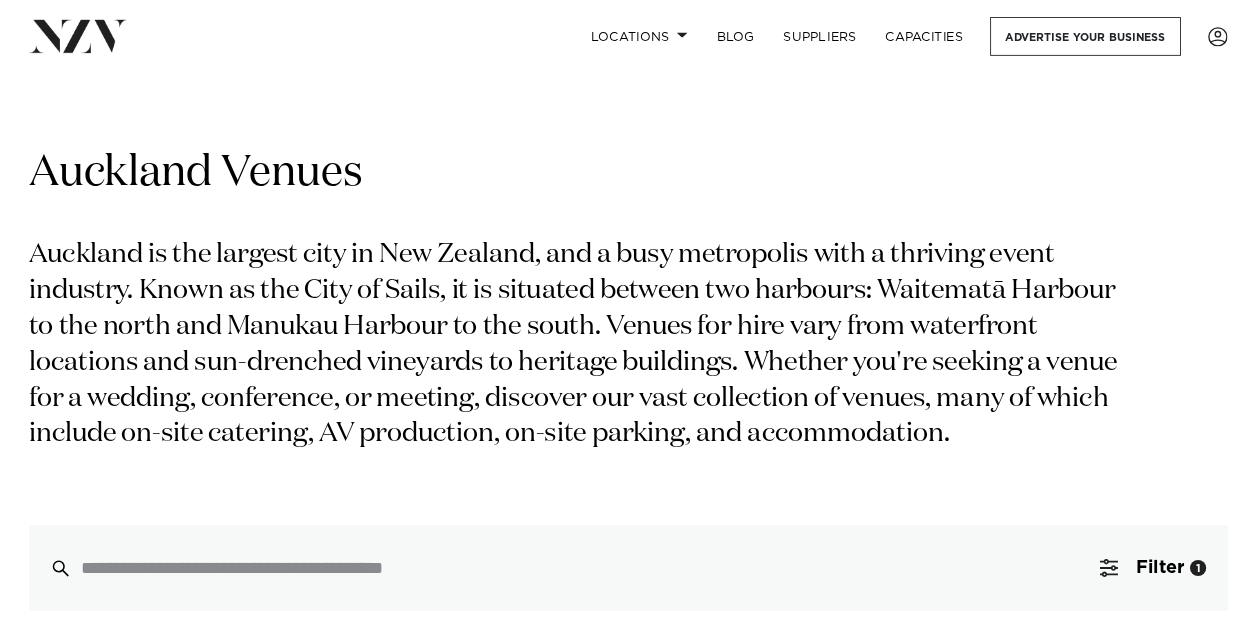 scroll, scrollTop: 0, scrollLeft: 0, axis: both 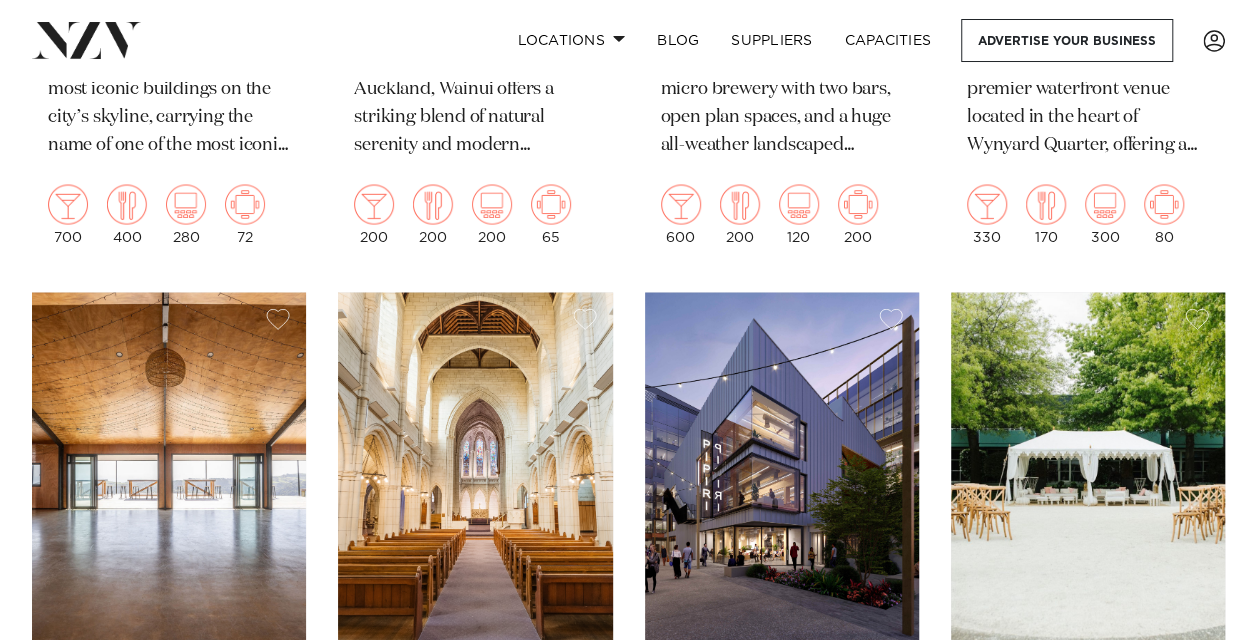drag, startPoint x: 858, startPoint y: 428, endPoint x: 745, endPoint y: 322, distance: 154.93547 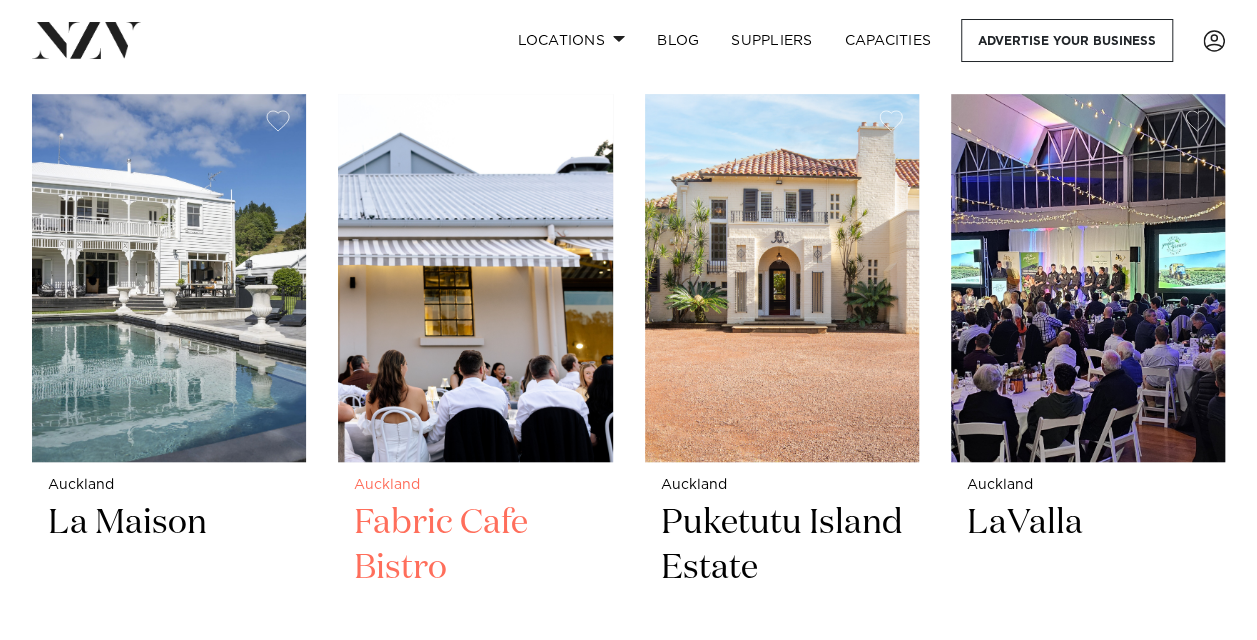 scroll, scrollTop: 8200, scrollLeft: 0, axis: vertical 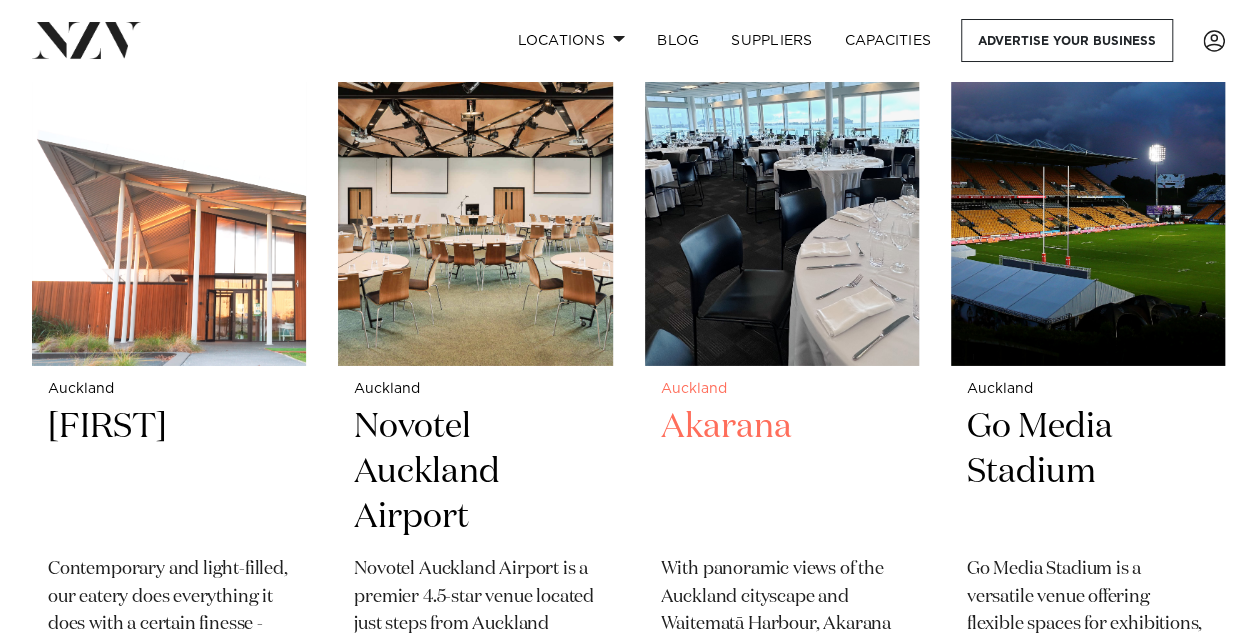 click at bounding box center (782, 182) 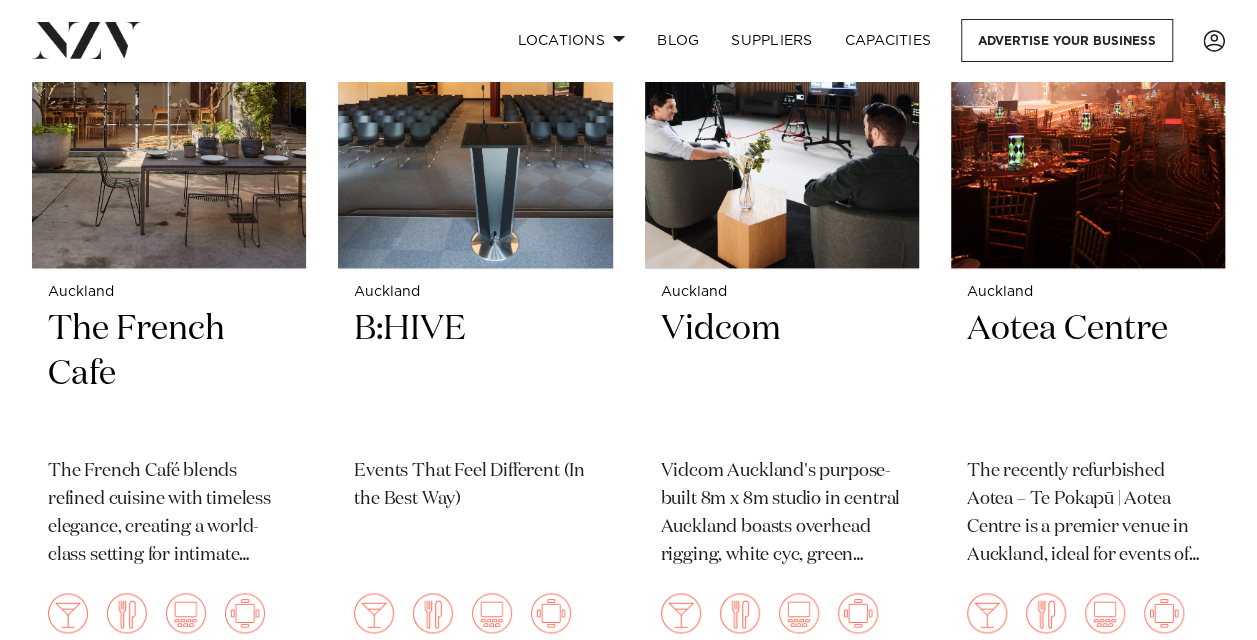 scroll, scrollTop: 12300, scrollLeft: 0, axis: vertical 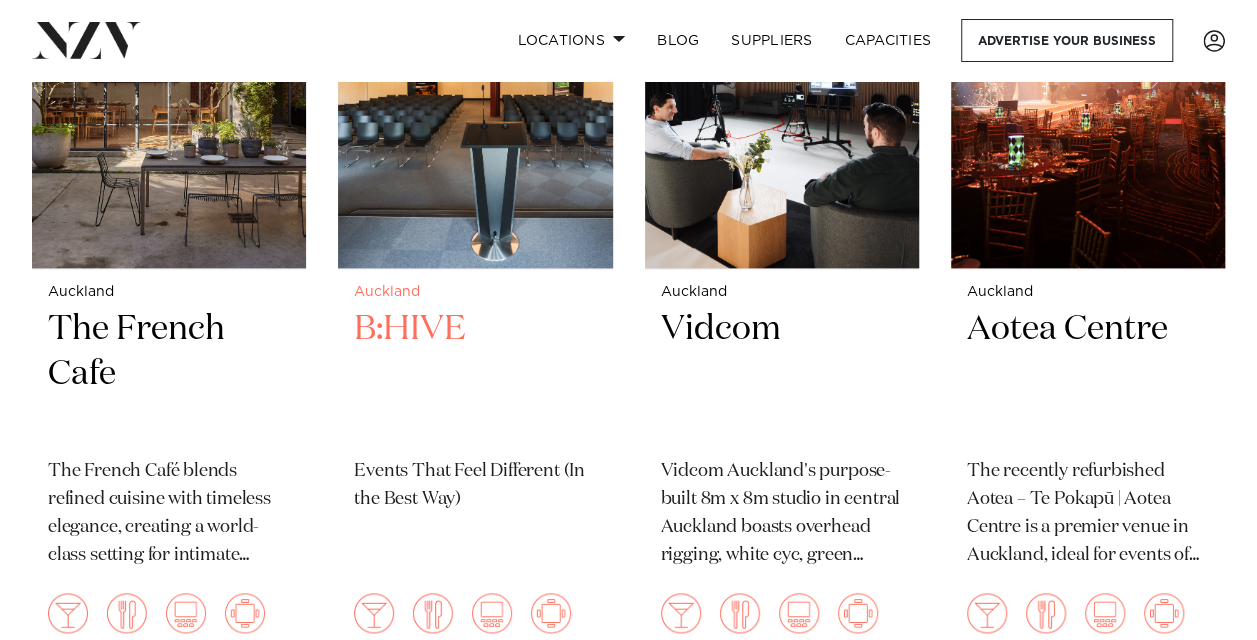 click on "B:HIVE" at bounding box center (475, 374) 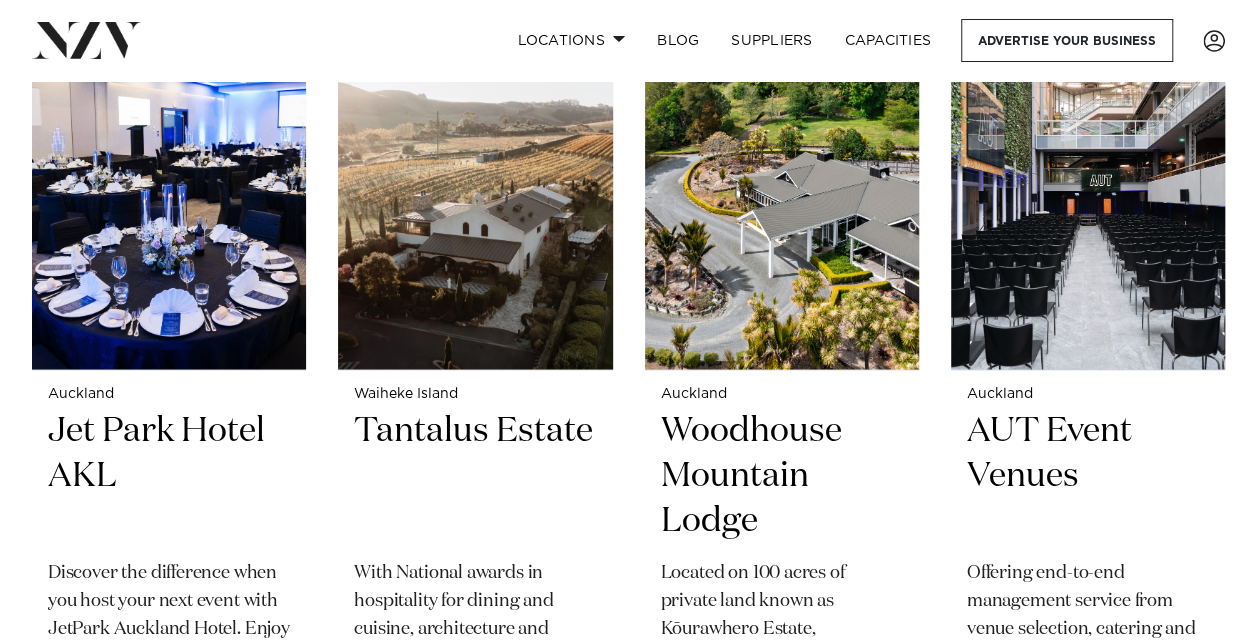 scroll, scrollTop: 13100, scrollLeft: 0, axis: vertical 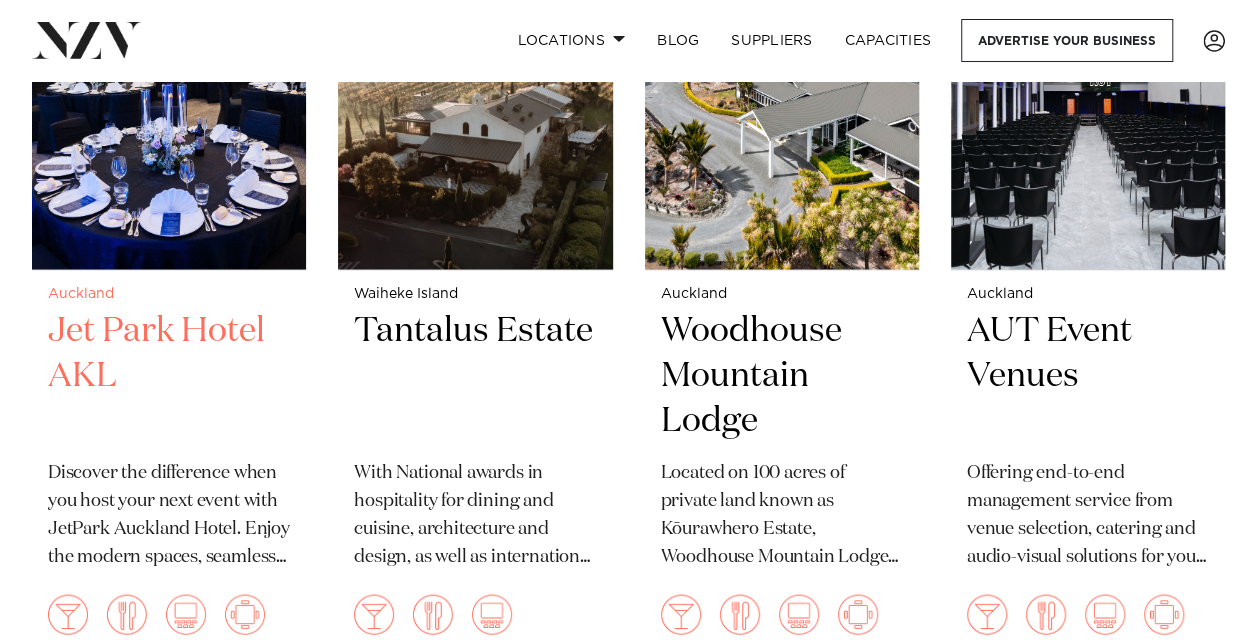 click on "Jet Park Hotel AKL" at bounding box center (169, 375) 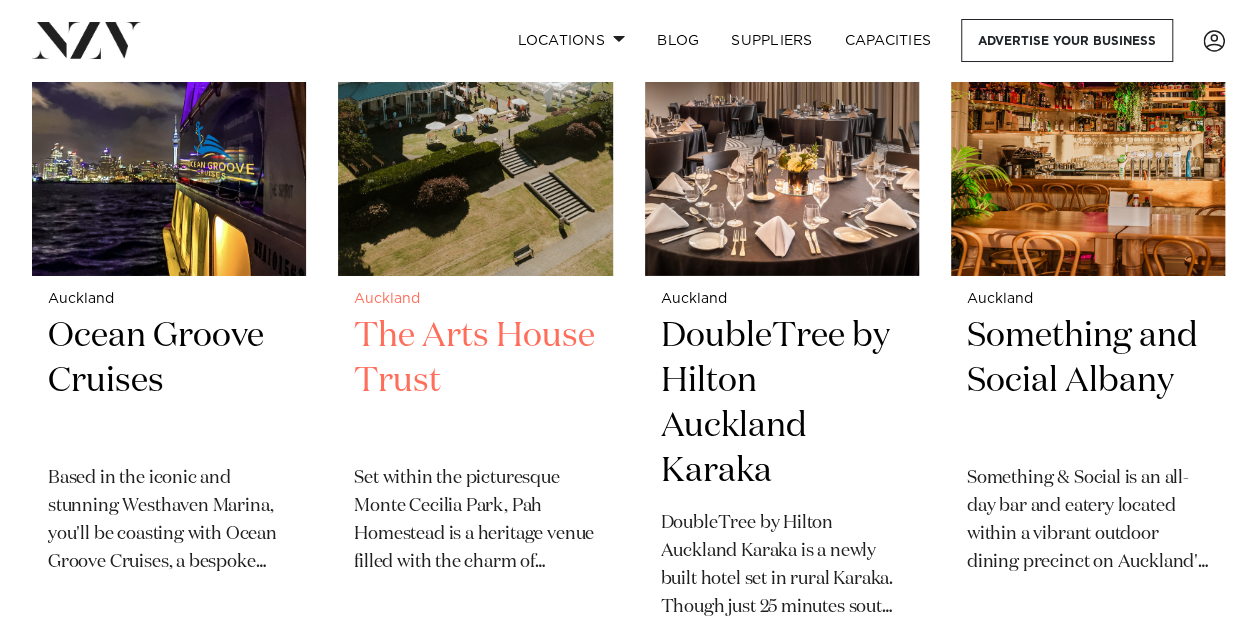 scroll, scrollTop: 14700, scrollLeft: 0, axis: vertical 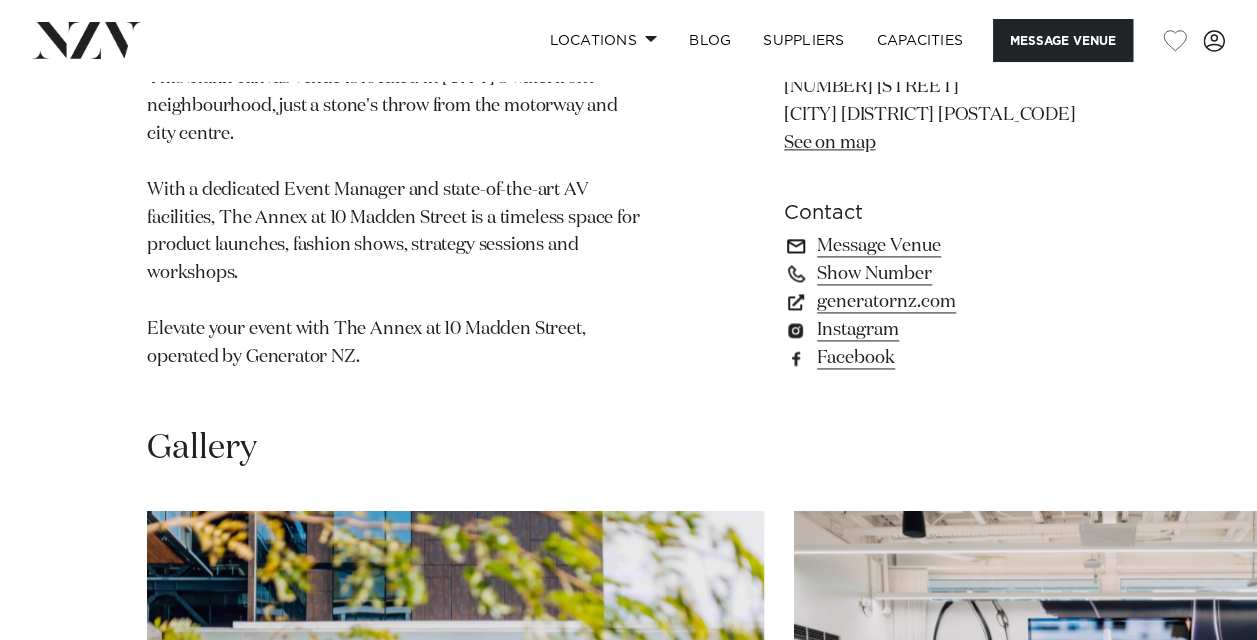 click on "Message Venue" at bounding box center [947, 246] 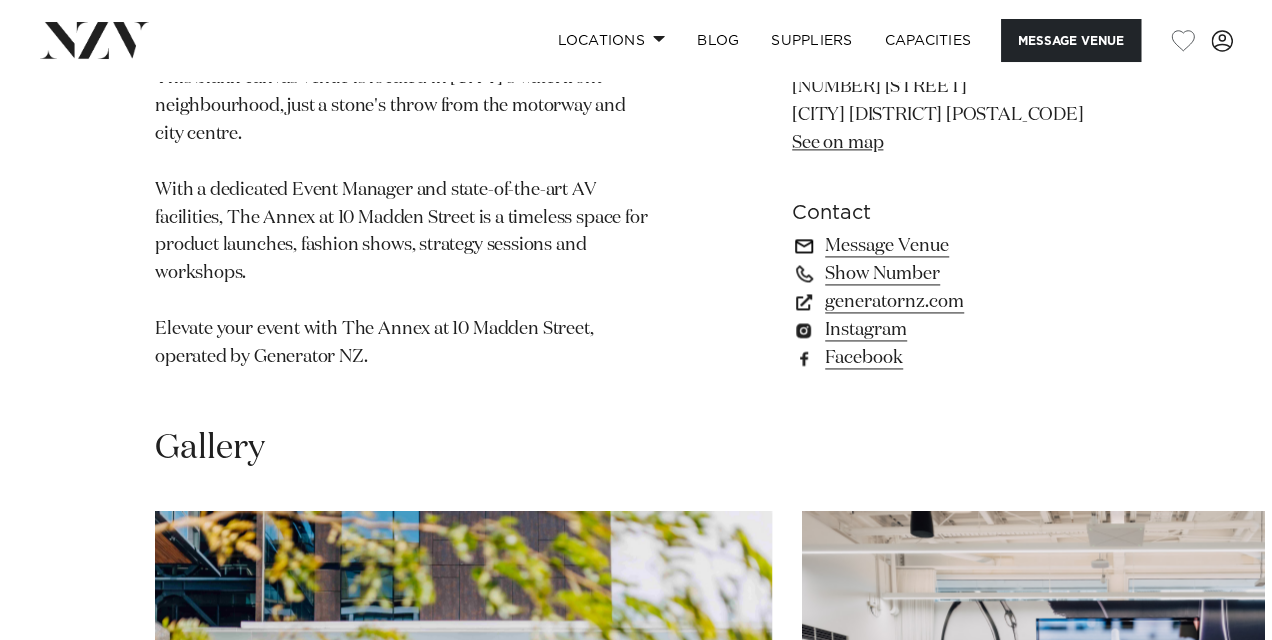 scroll, scrollTop: 1307, scrollLeft: 0, axis: vertical 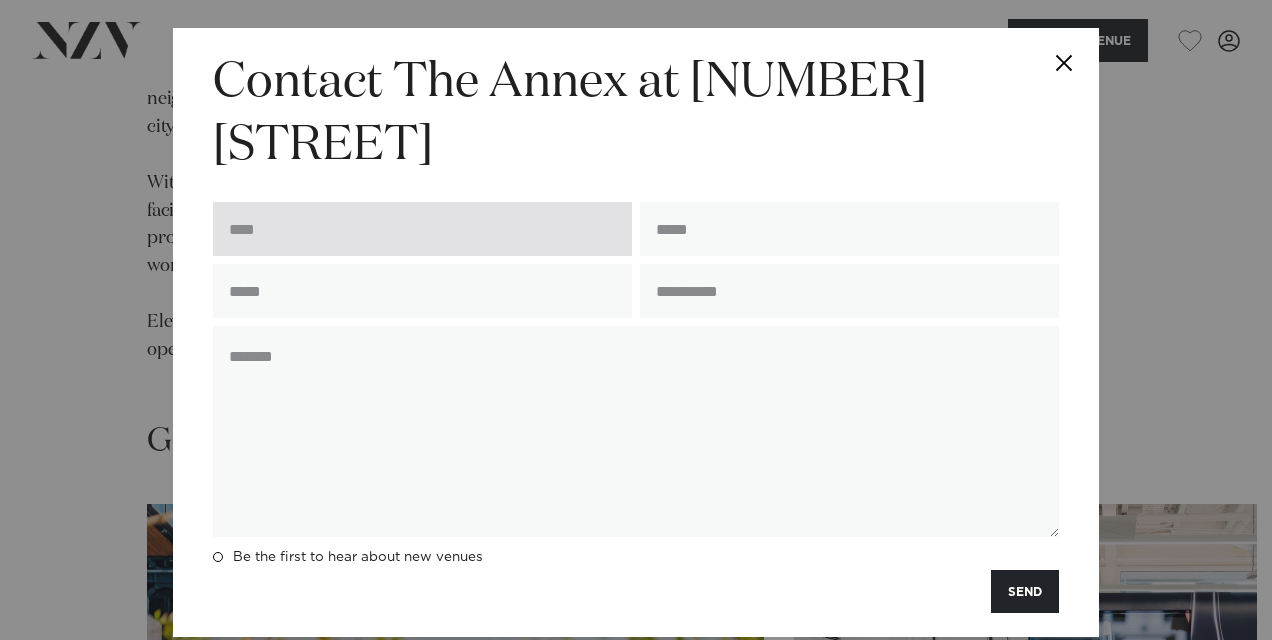 click at bounding box center (422, 229) 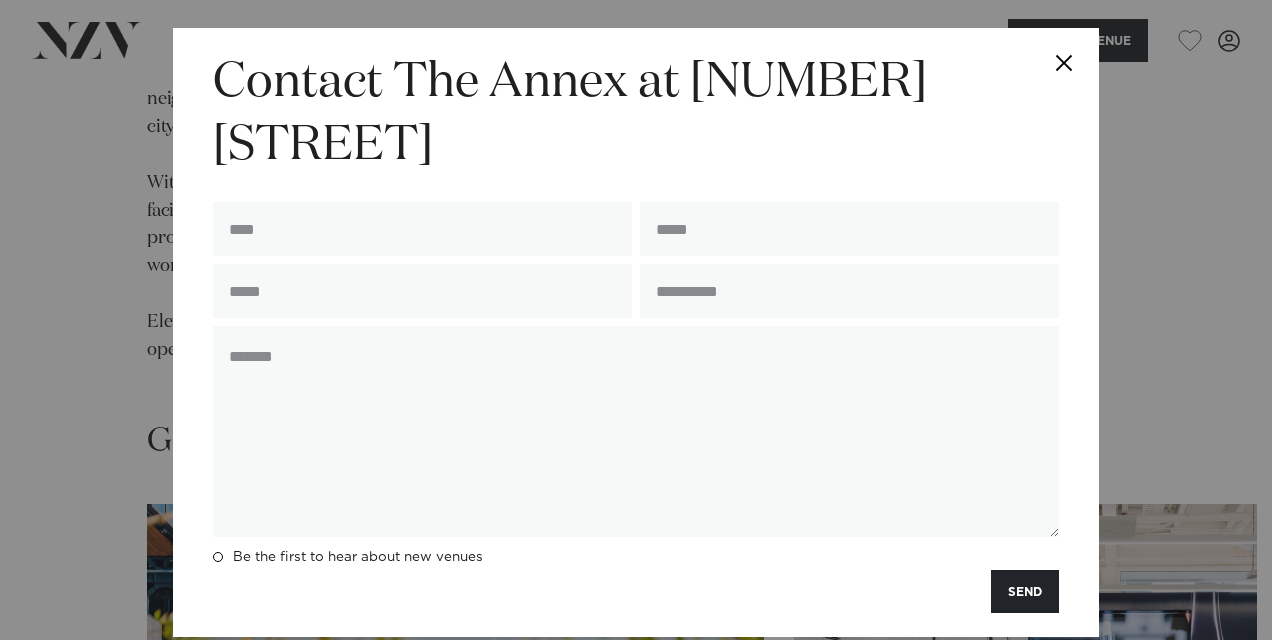 click on "**********" at bounding box center (636, 332) 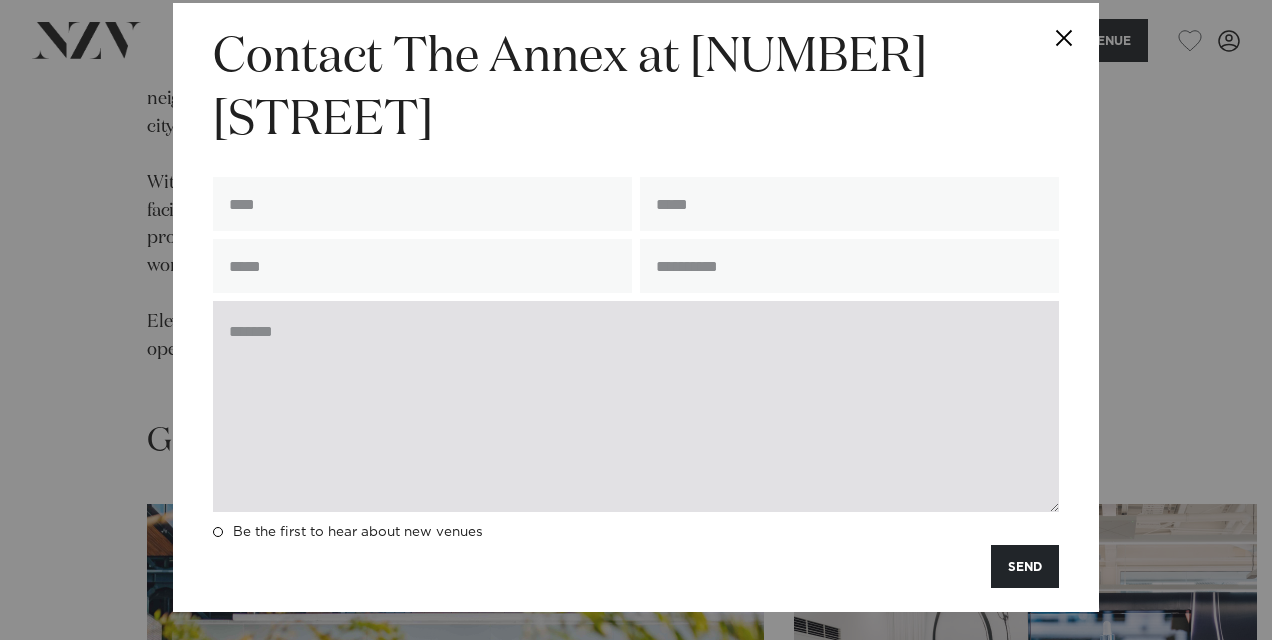 scroll, scrollTop: 0, scrollLeft: 0, axis: both 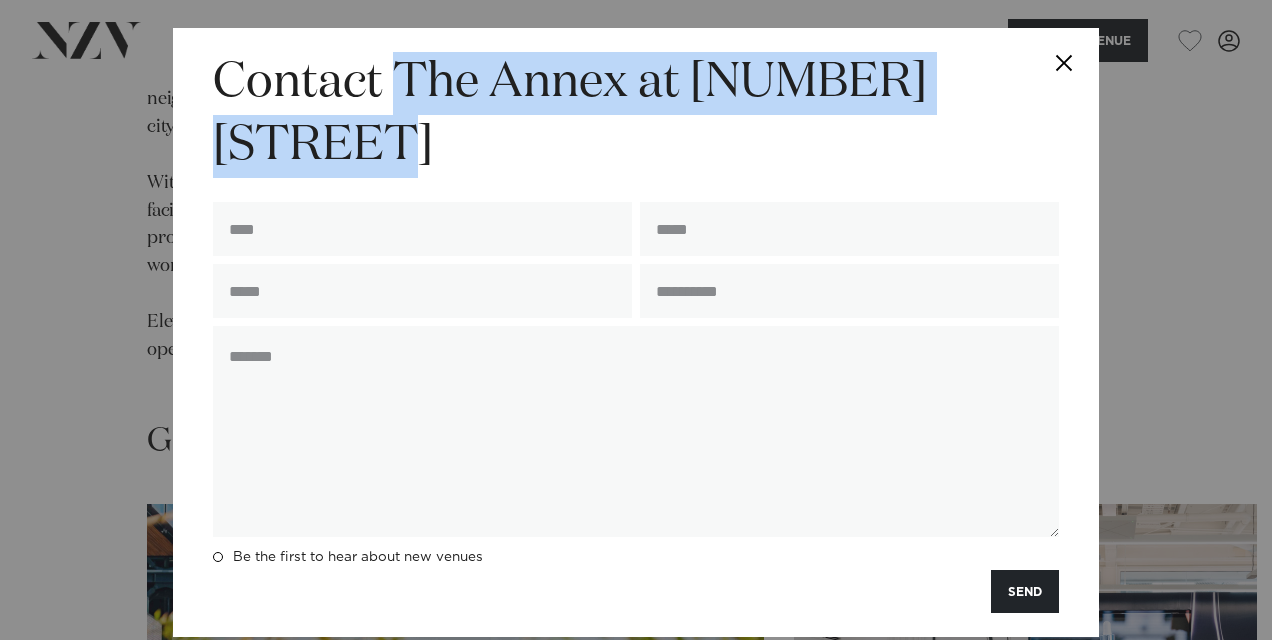 drag, startPoint x: 390, startPoint y: 71, endPoint x: 811, endPoint y: 138, distance: 426.298 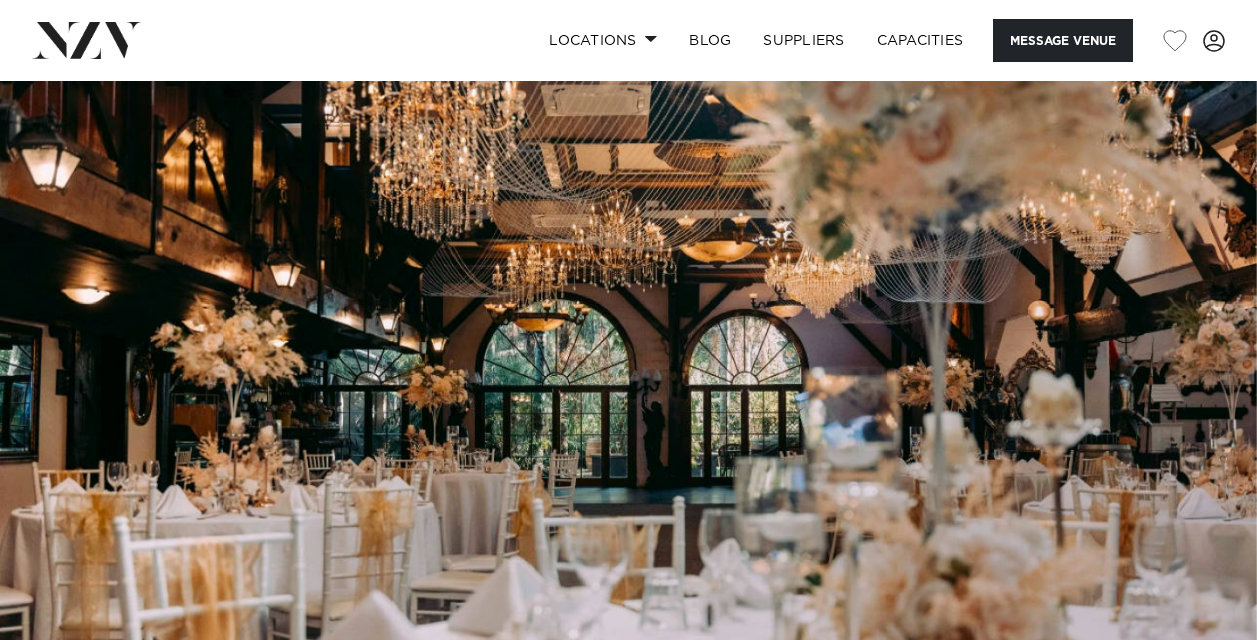 scroll, scrollTop: 0, scrollLeft: 0, axis: both 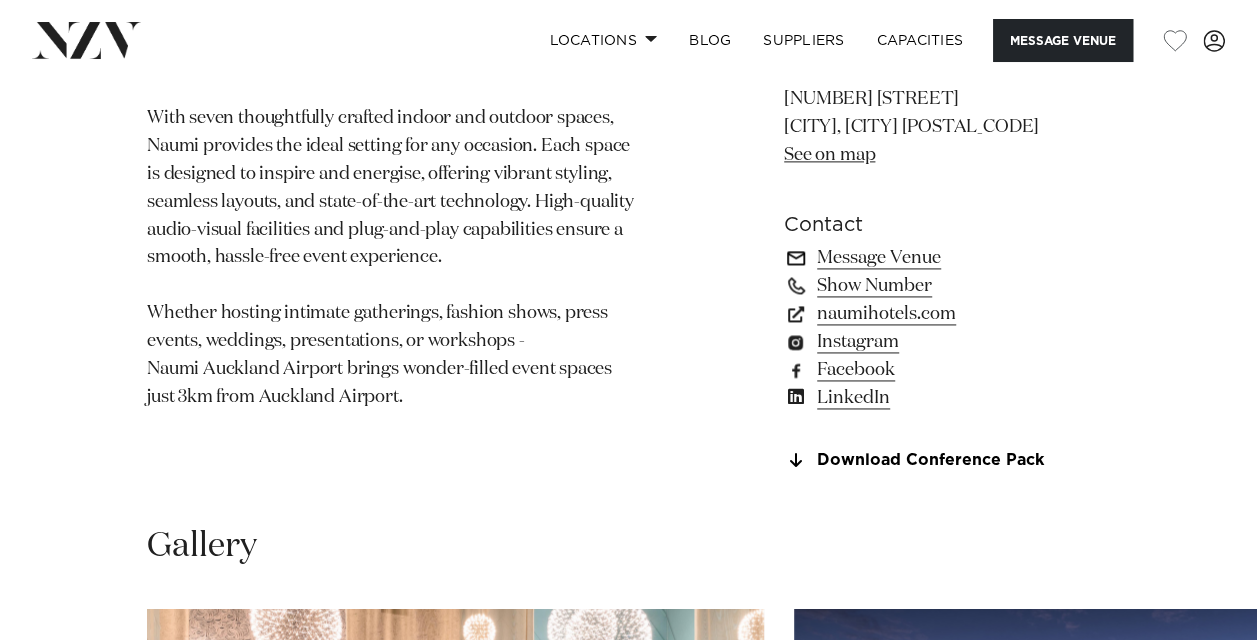 click on "Message Venue" at bounding box center [947, 258] 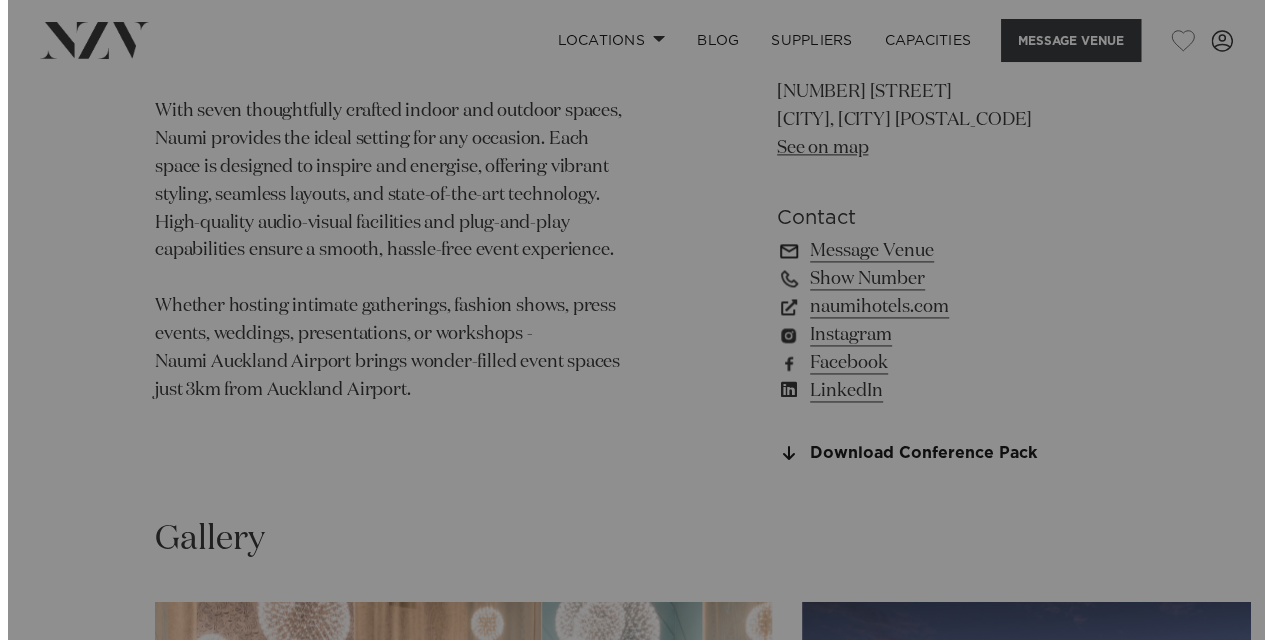 scroll, scrollTop: 1307, scrollLeft: 0, axis: vertical 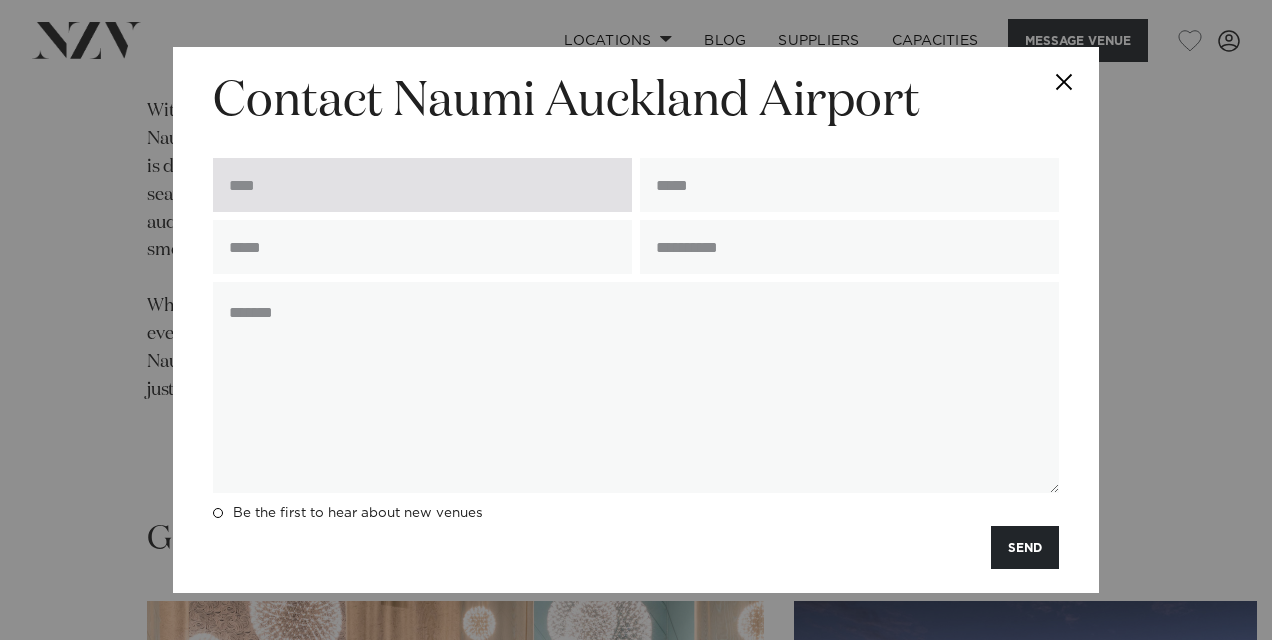 click at bounding box center [422, 185] 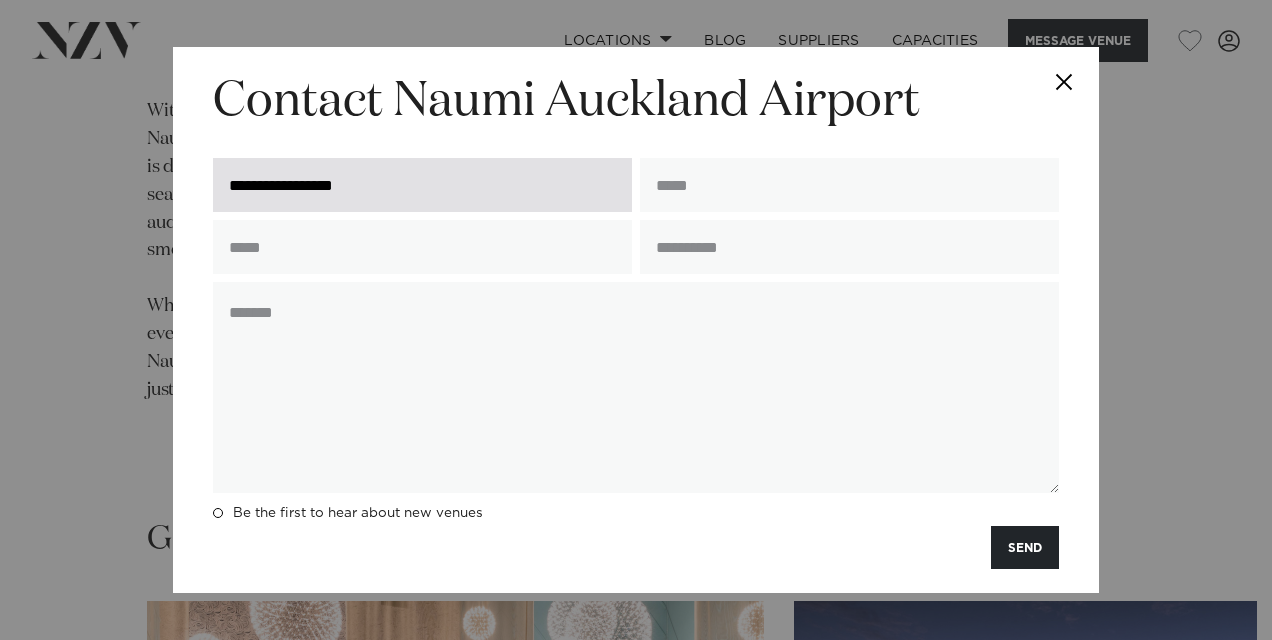 type on "**********" 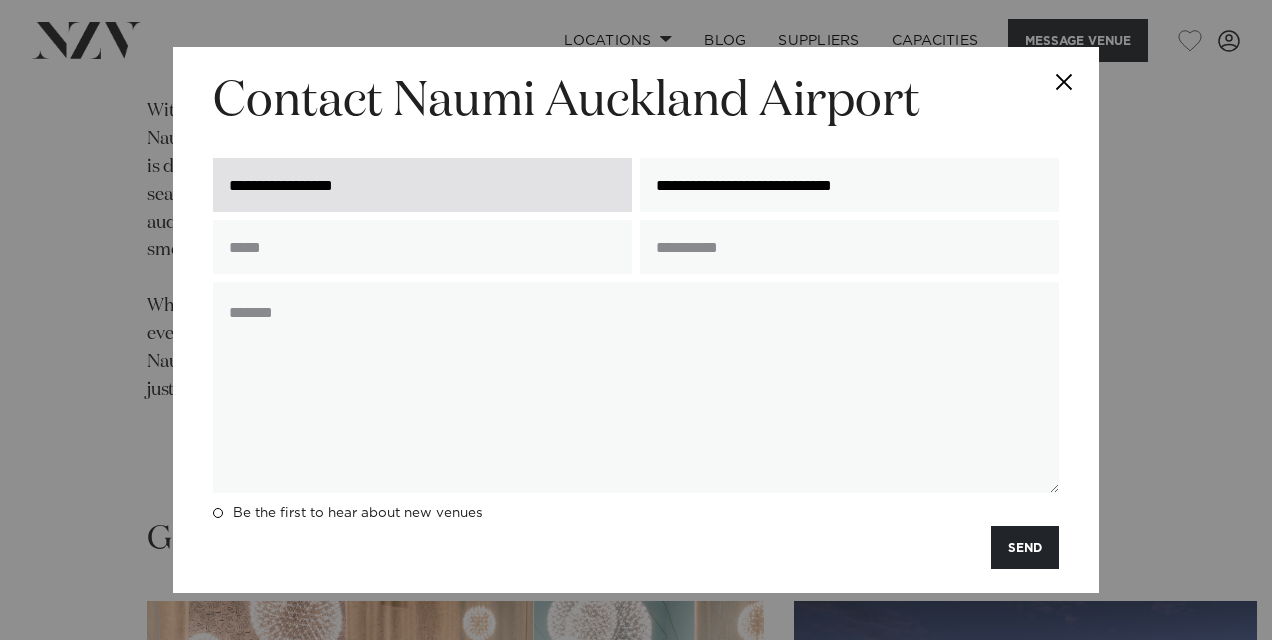 type on "**********" 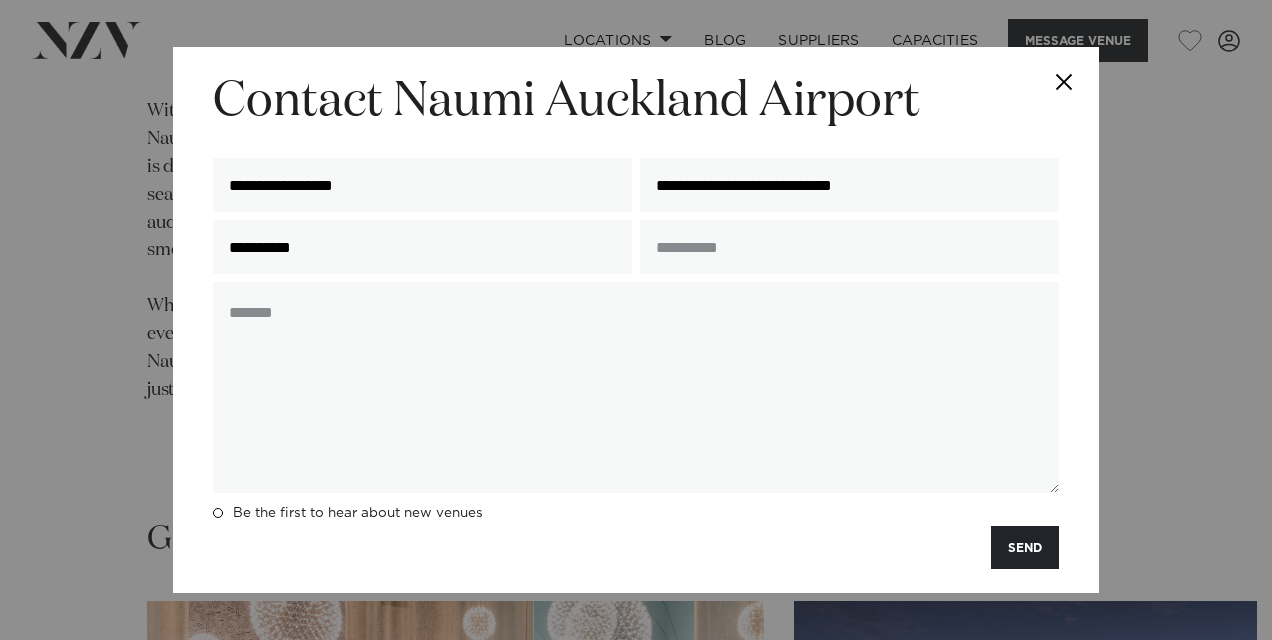 drag, startPoint x: 550, startPoint y: 242, endPoint x: 184, endPoint y: 244, distance: 366.00546 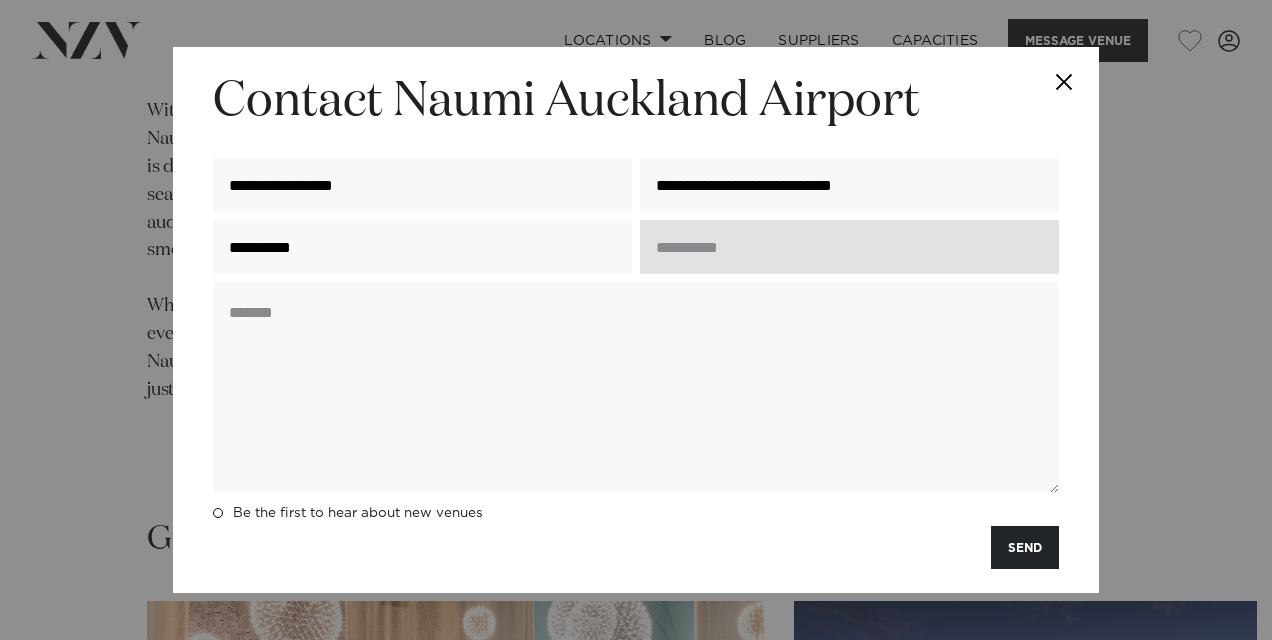 click at bounding box center [849, 247] 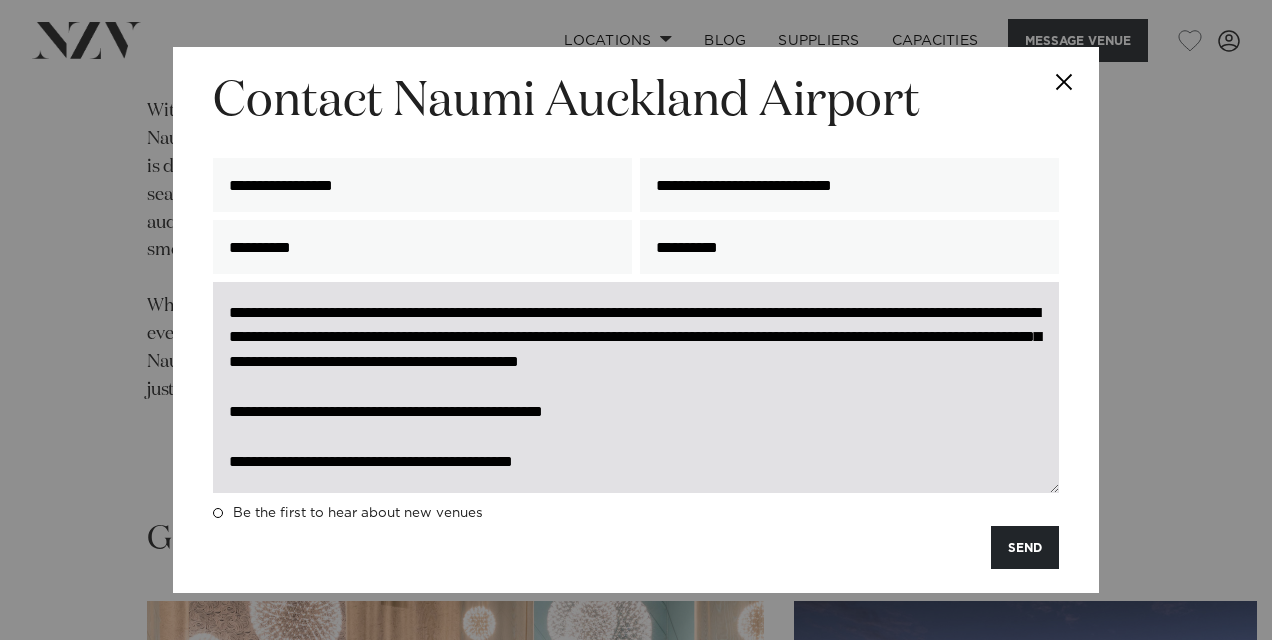 click on "**********" at bounding box center [636, 387] 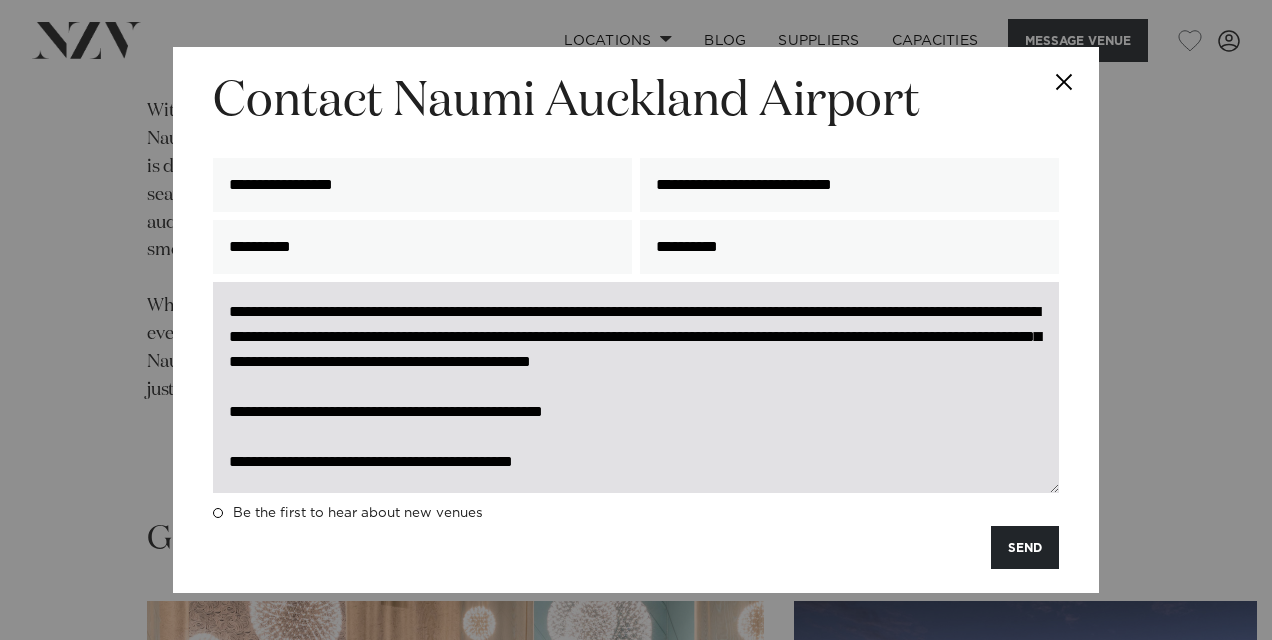 scroll, scrollTop: 124, scrollLeft: 0, axis: vertical 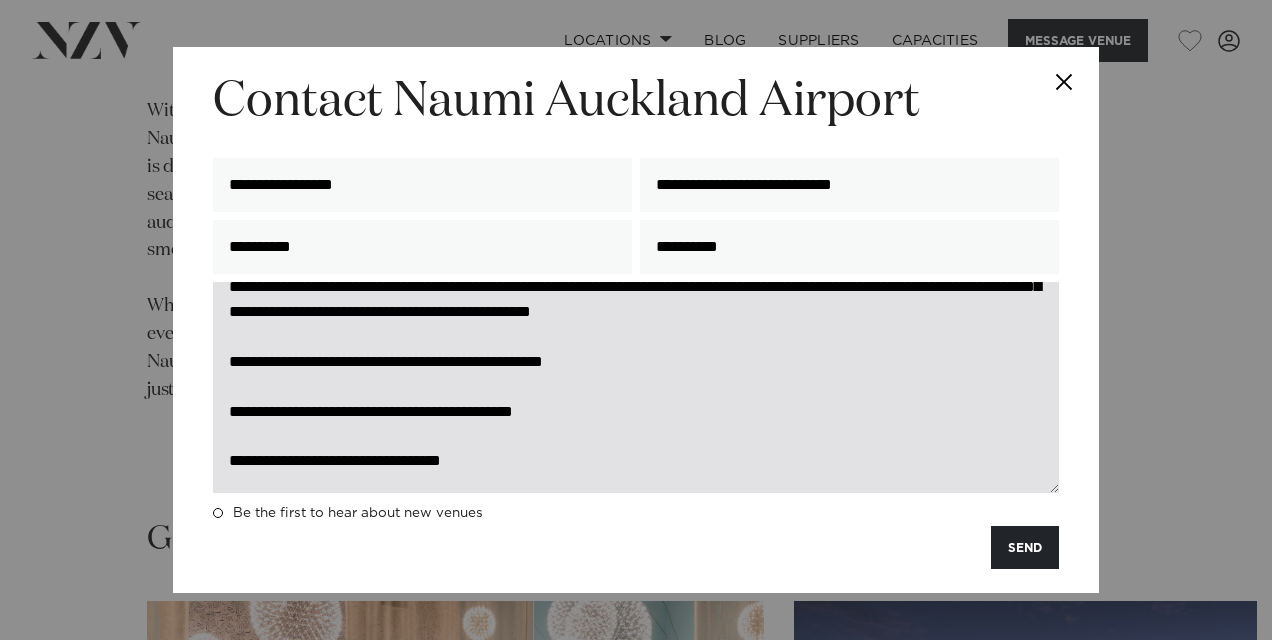 click on "**********" at bounding box center [636, 387] 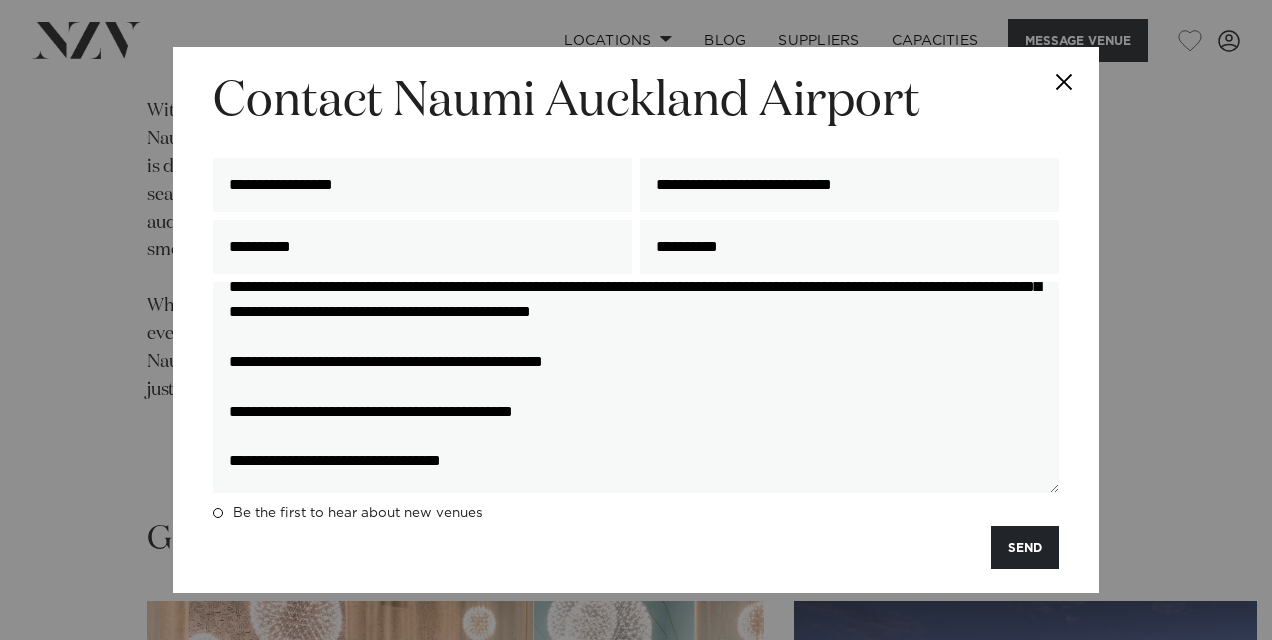 drag, startPoint x: 672, startPoint y: 372, endPoint x: 188, endPoint y: 375, distance: 484.0093 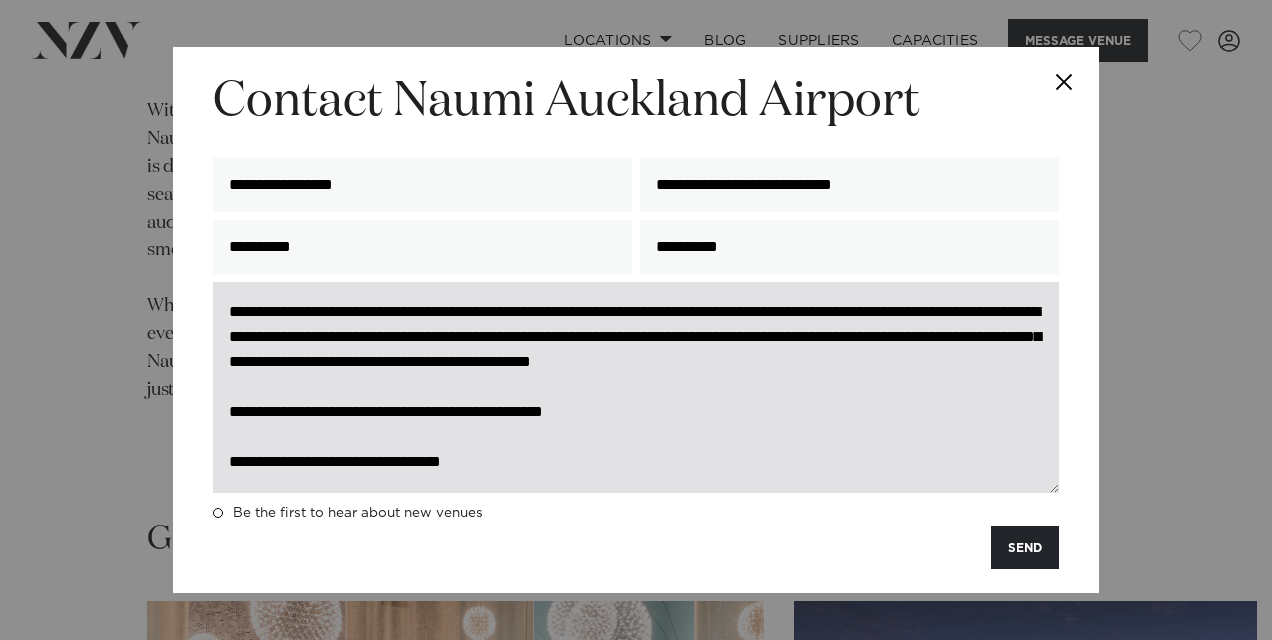 scroll, scrollTop: 74, scrollLeft: 0, axis: vertical 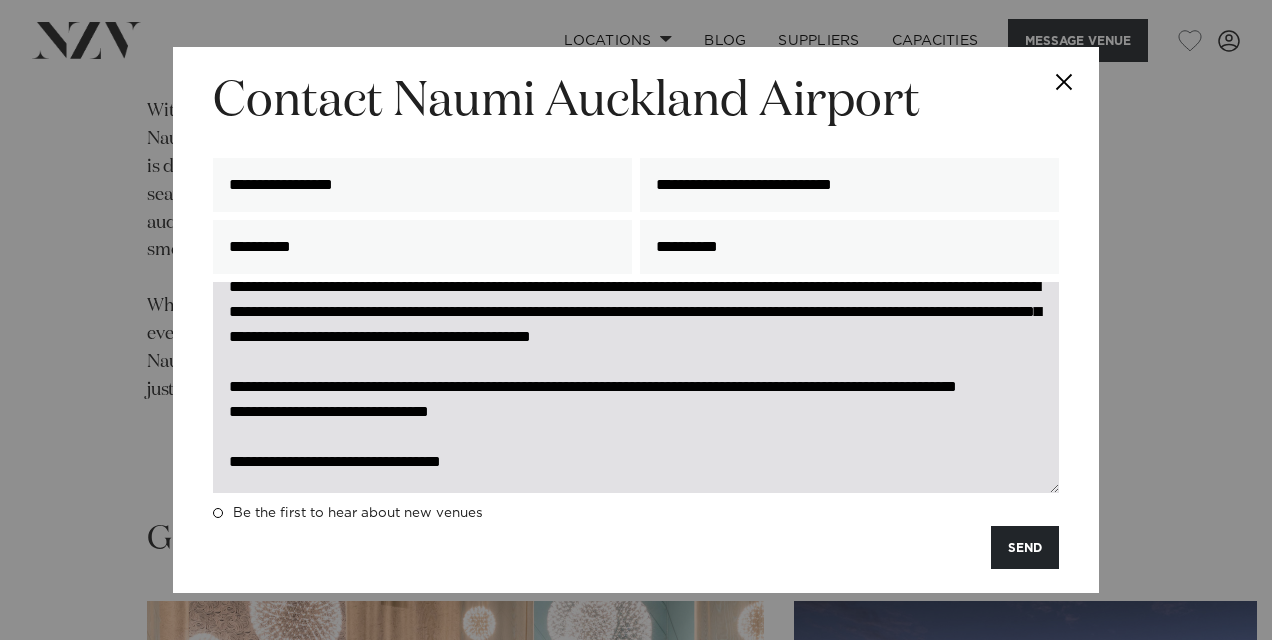 click on "**********" at bounding box center (636, 387) 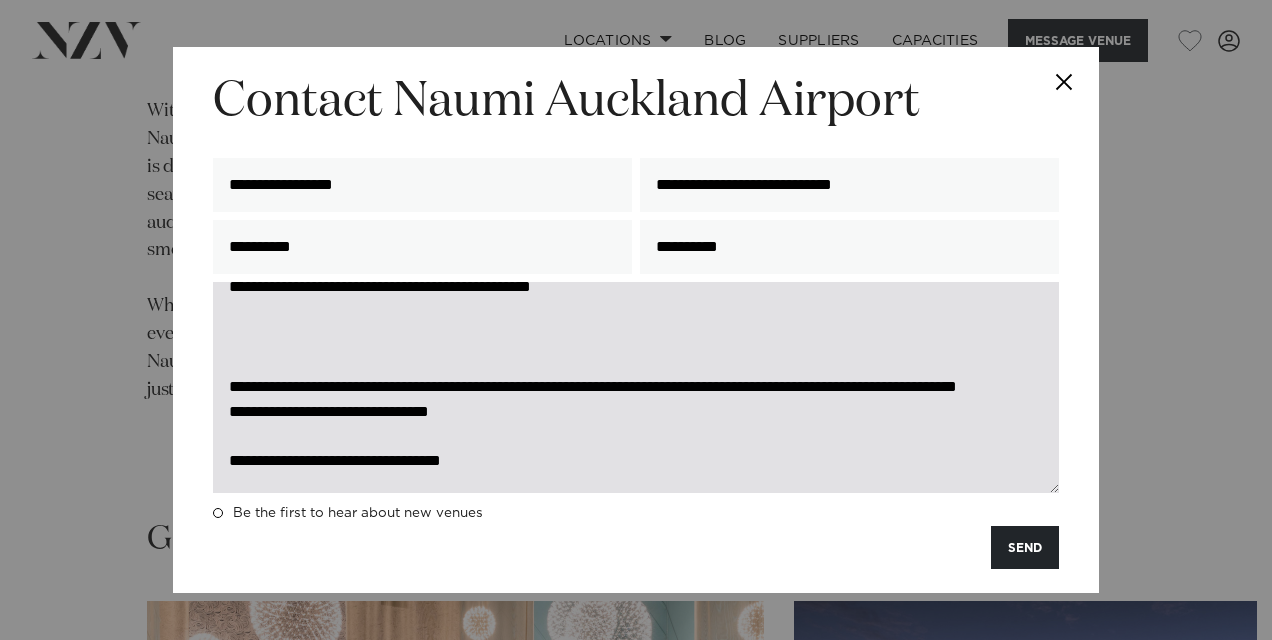 paste on "**********" 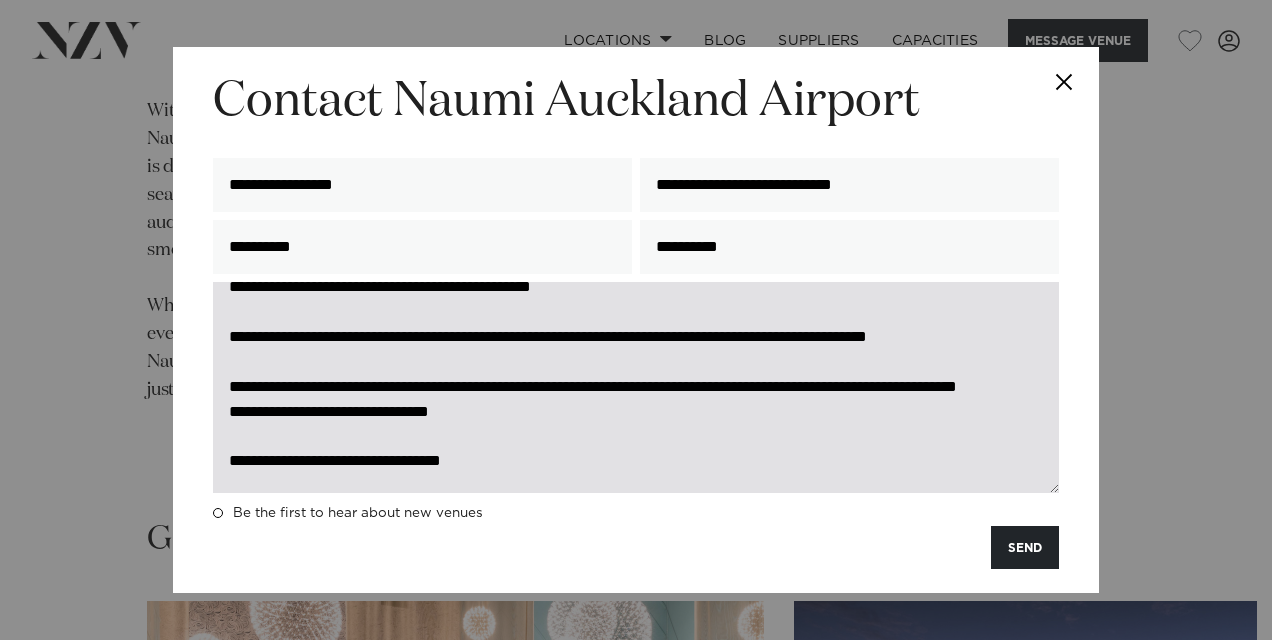 scroll, scrollTop: 149, scrollLeft: 0, axis: vertical 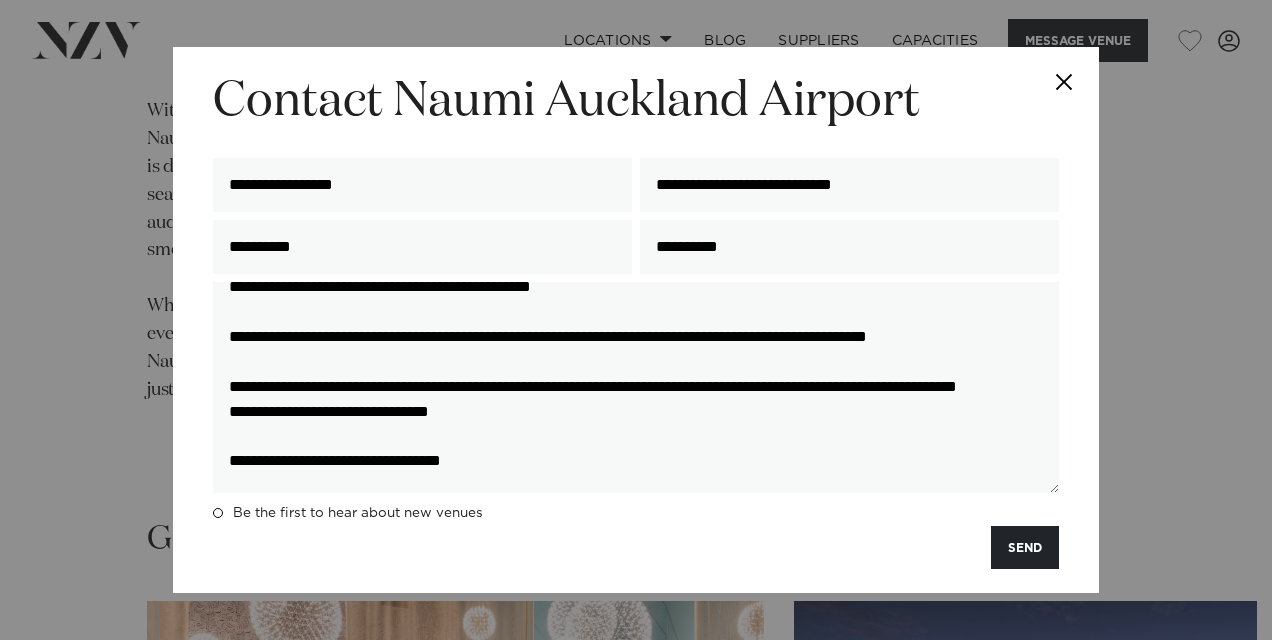 drag, startPoint x: 396, startPoint y: 466, endPoint x: 201, endPoint y: 458, distance: 195.16403 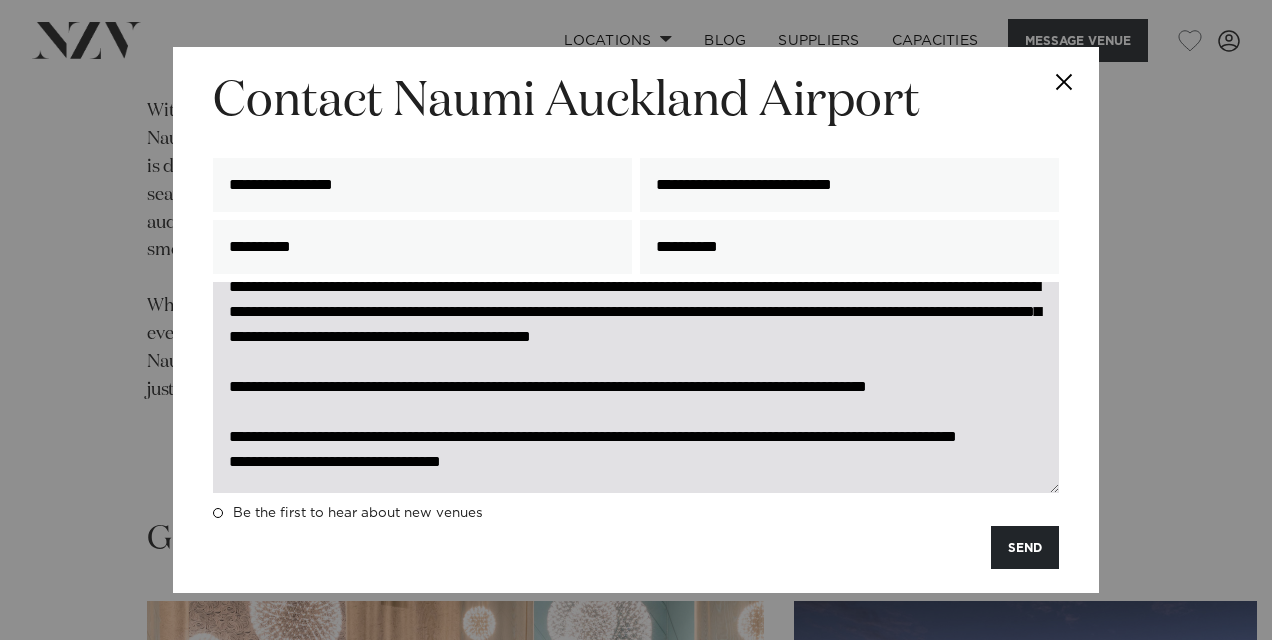 click on "**********" at bounding box center (636, 387) 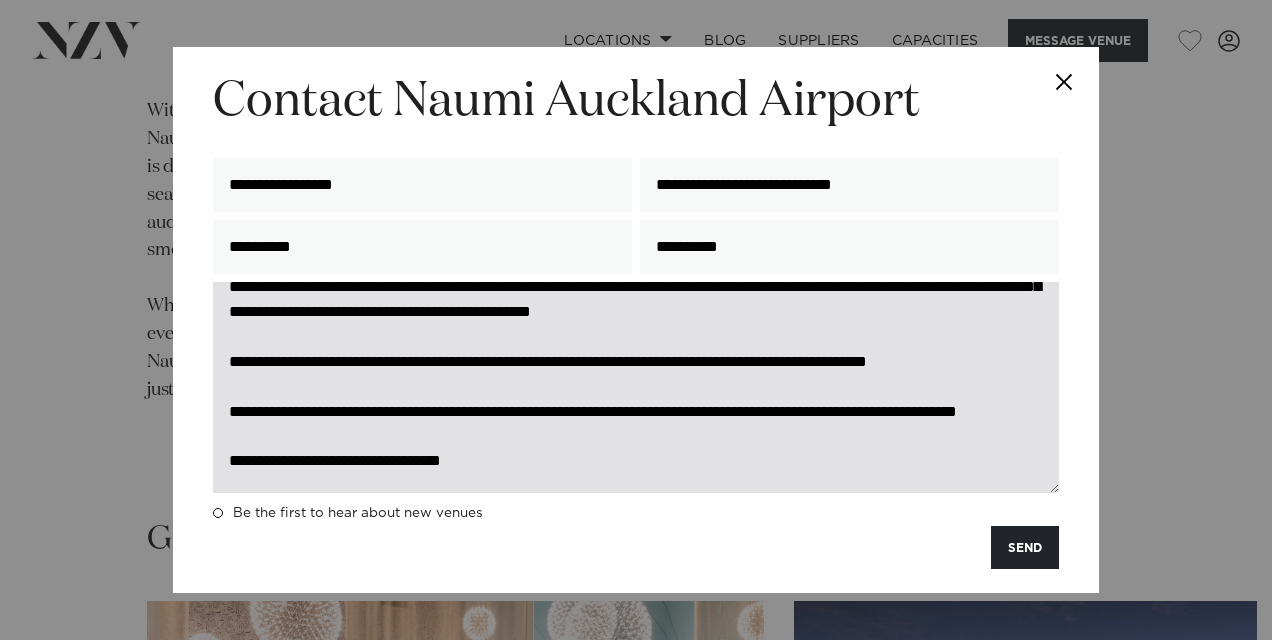 scroll, scrollTop: 0, scrollLeft: 0, axis: both 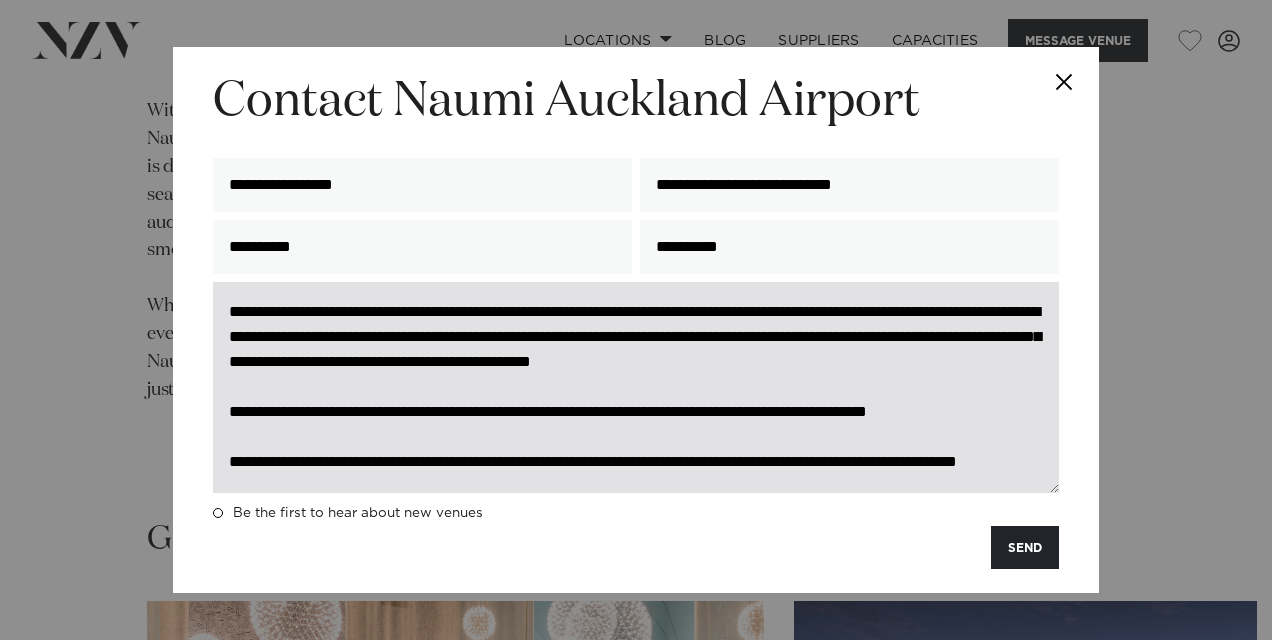 click on "**********" at bounding box center (636, 387) 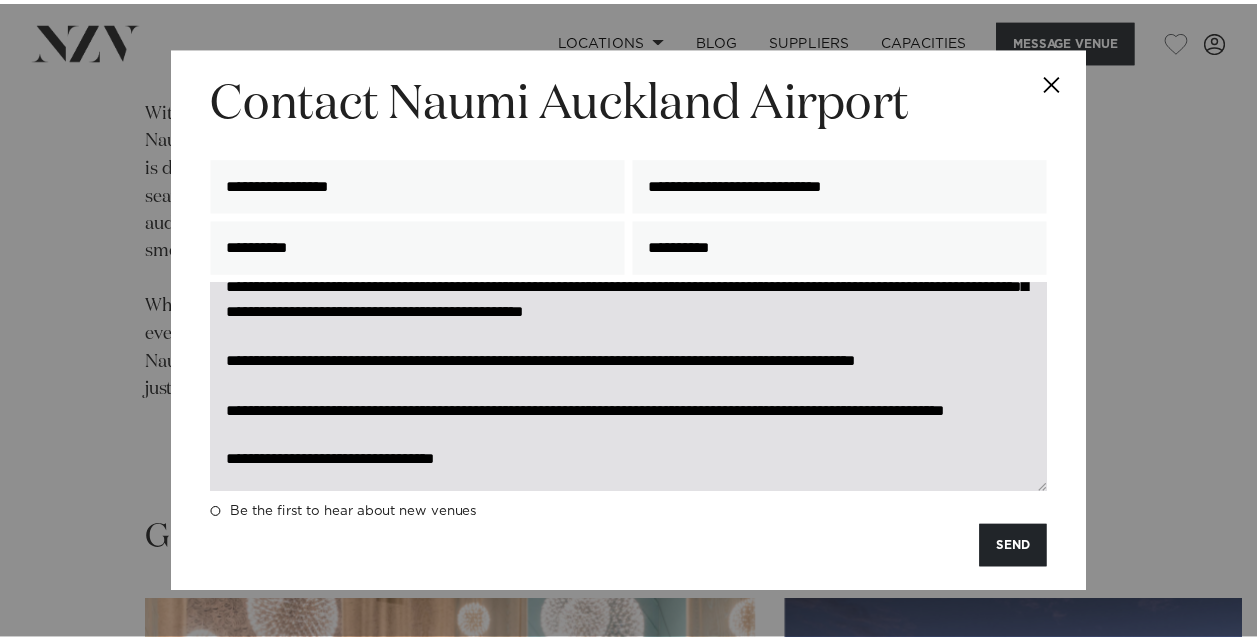 scroll, scrollTop: 0, scrollLeft: 0, axis: both 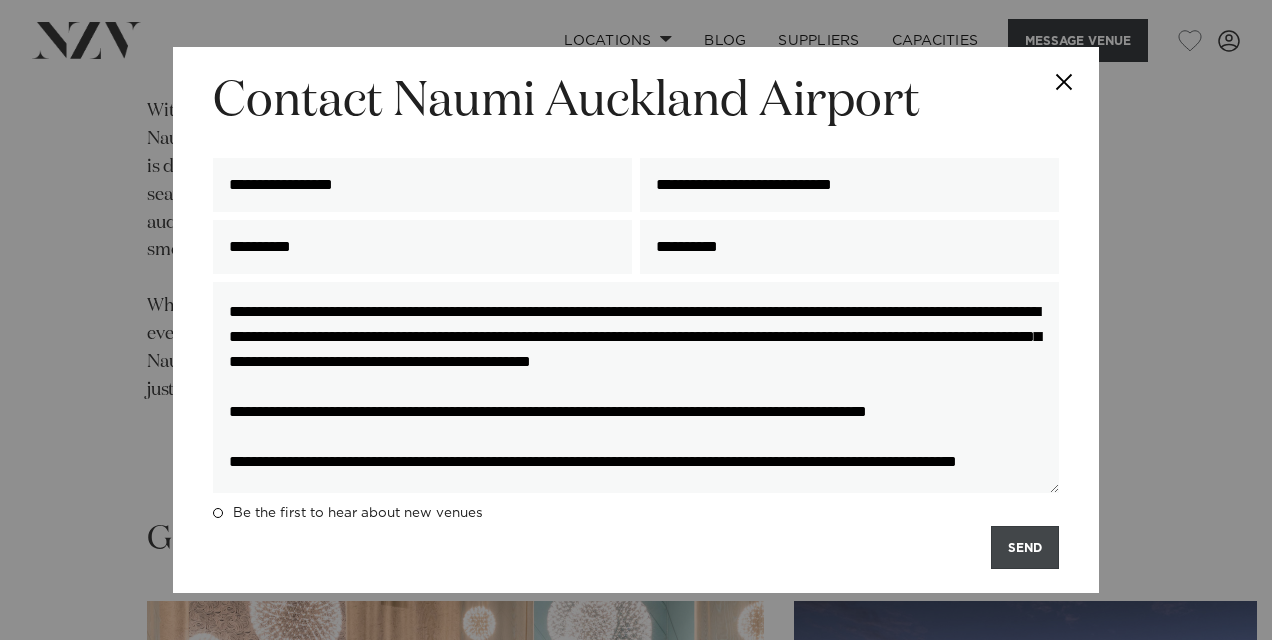 type on "**********" 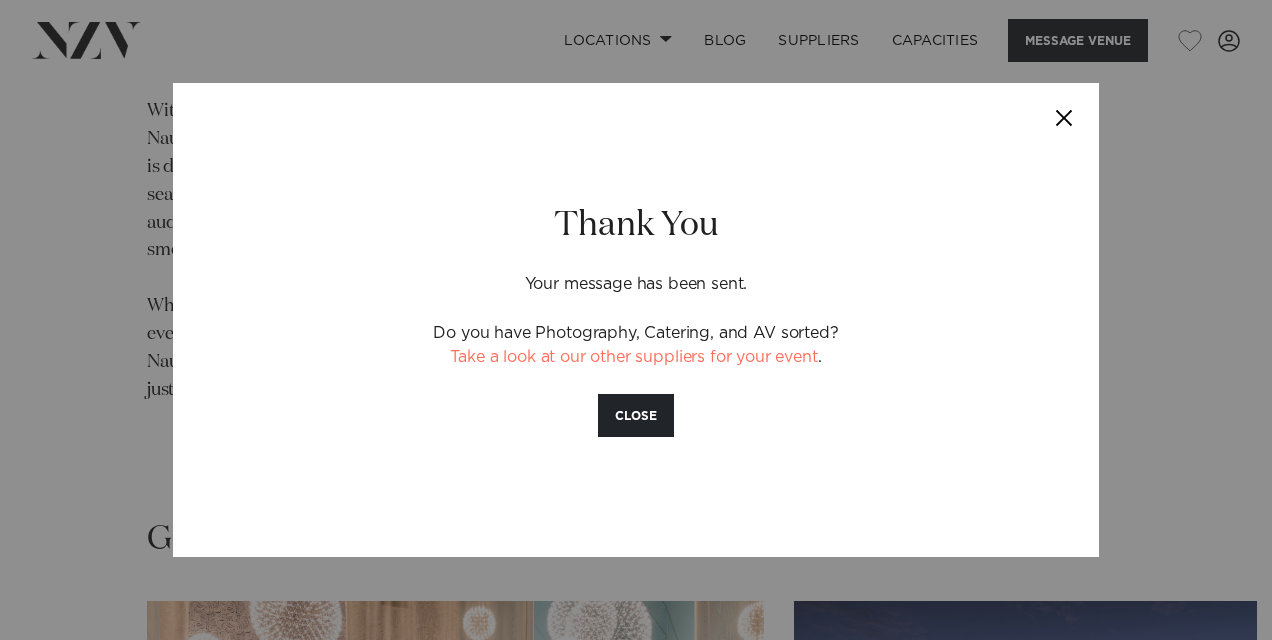 click at bounding box center (1064, 118) 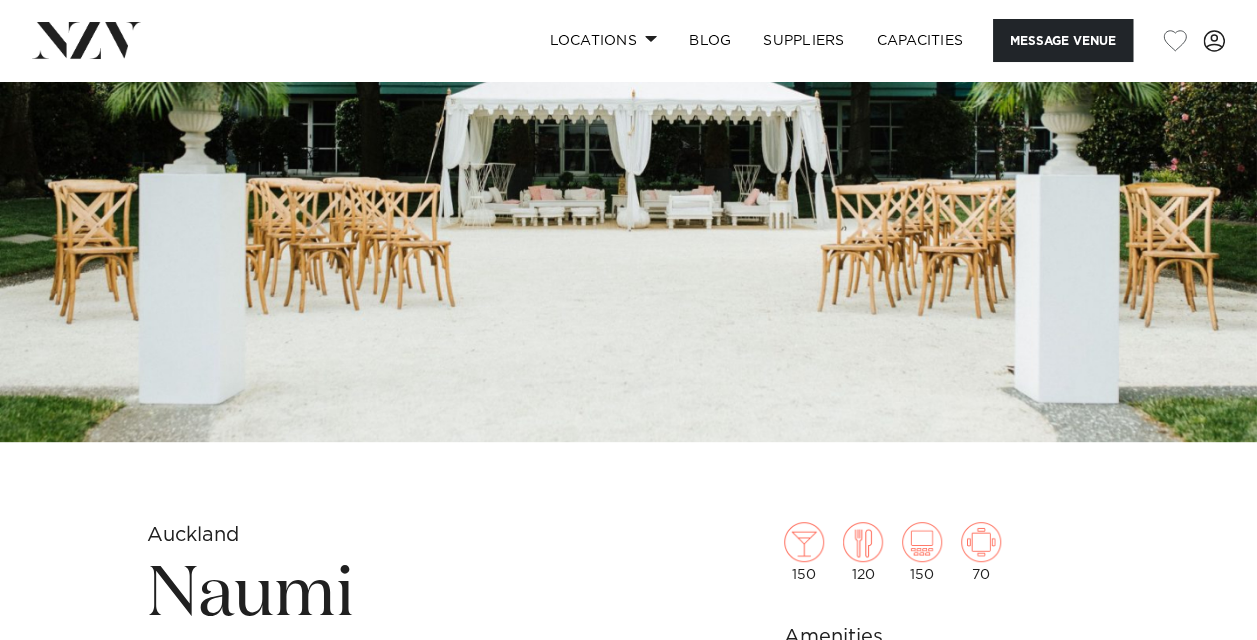 scroll, scrollTop: 107, scrollLeft: 0, axis: vertical 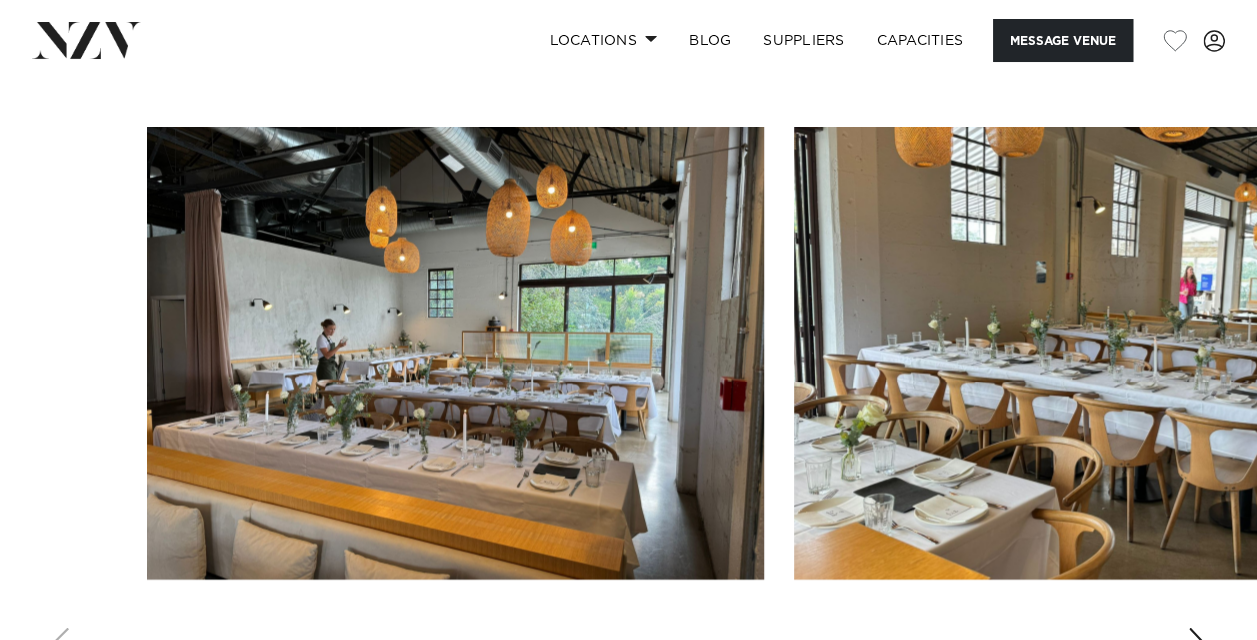 click at bounding box center (628, 400) 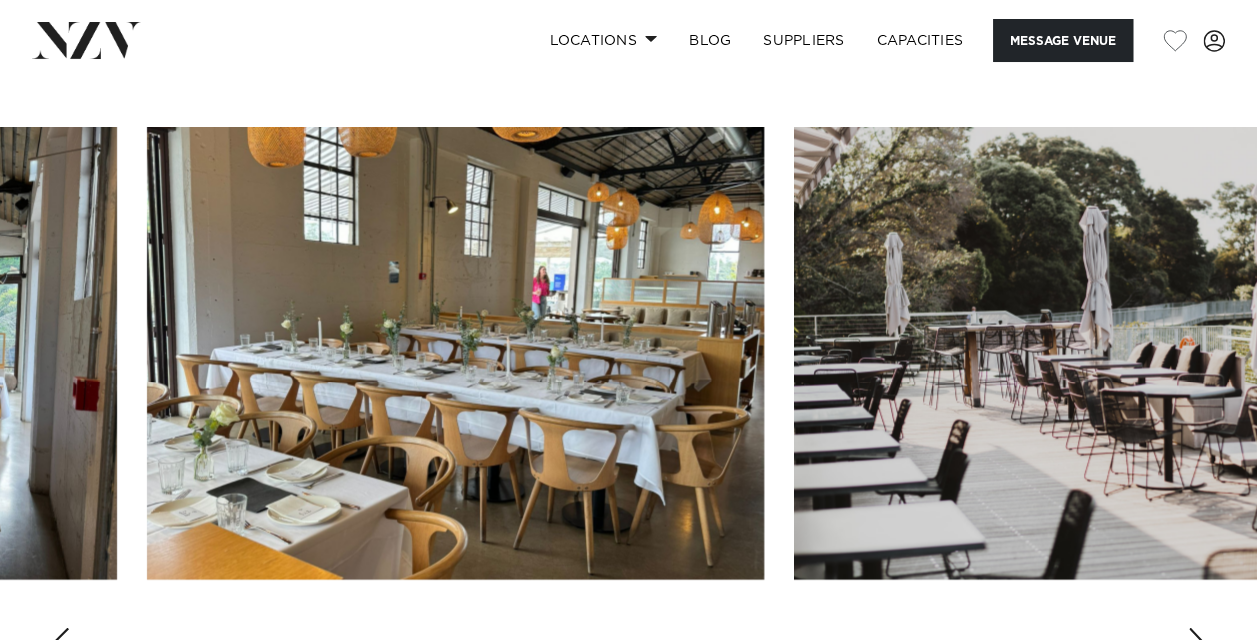 click at bounding box center (1197, 643) 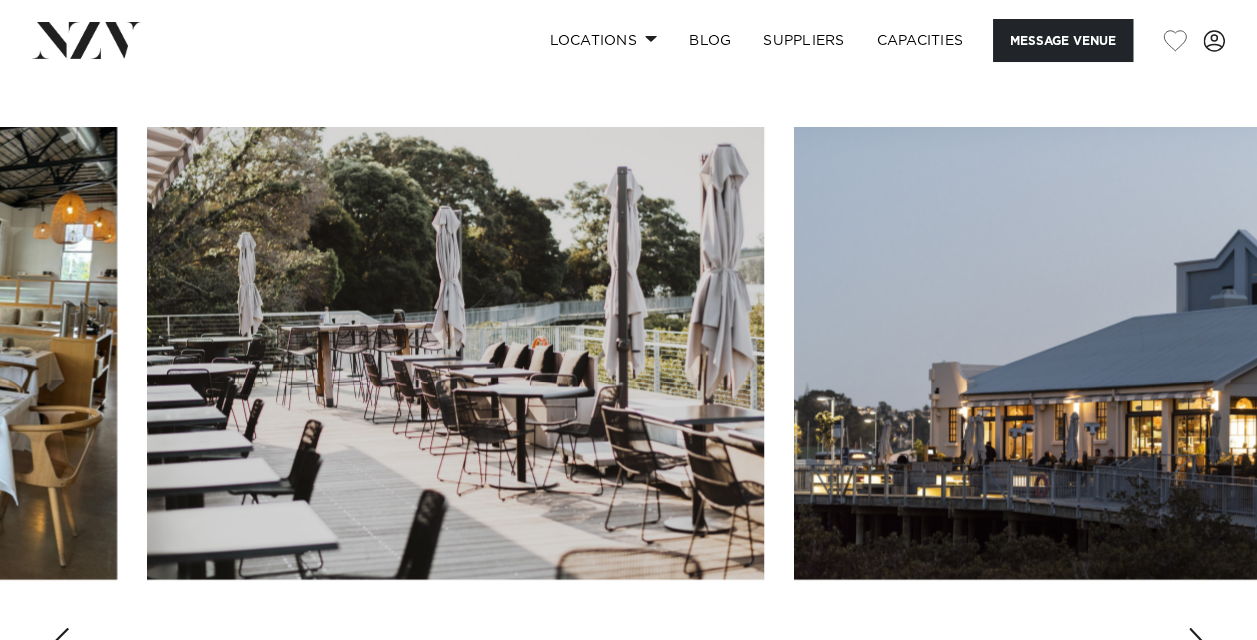 click at bounding box center [1197, 643] 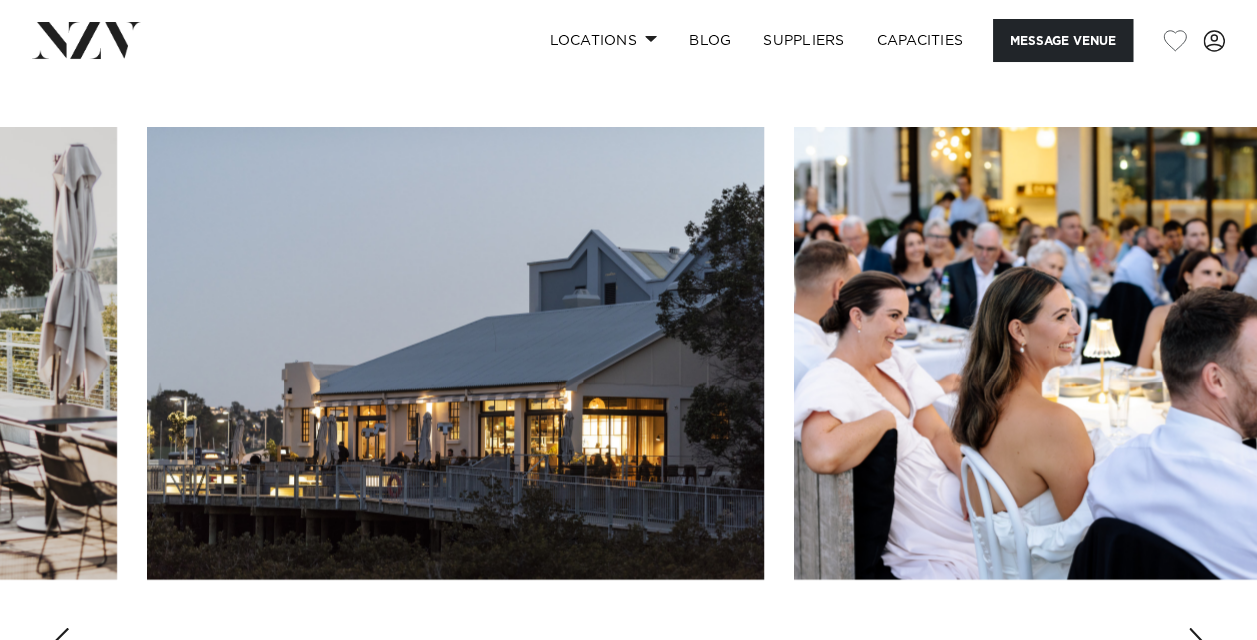 click at bounding box center (1197, 643) 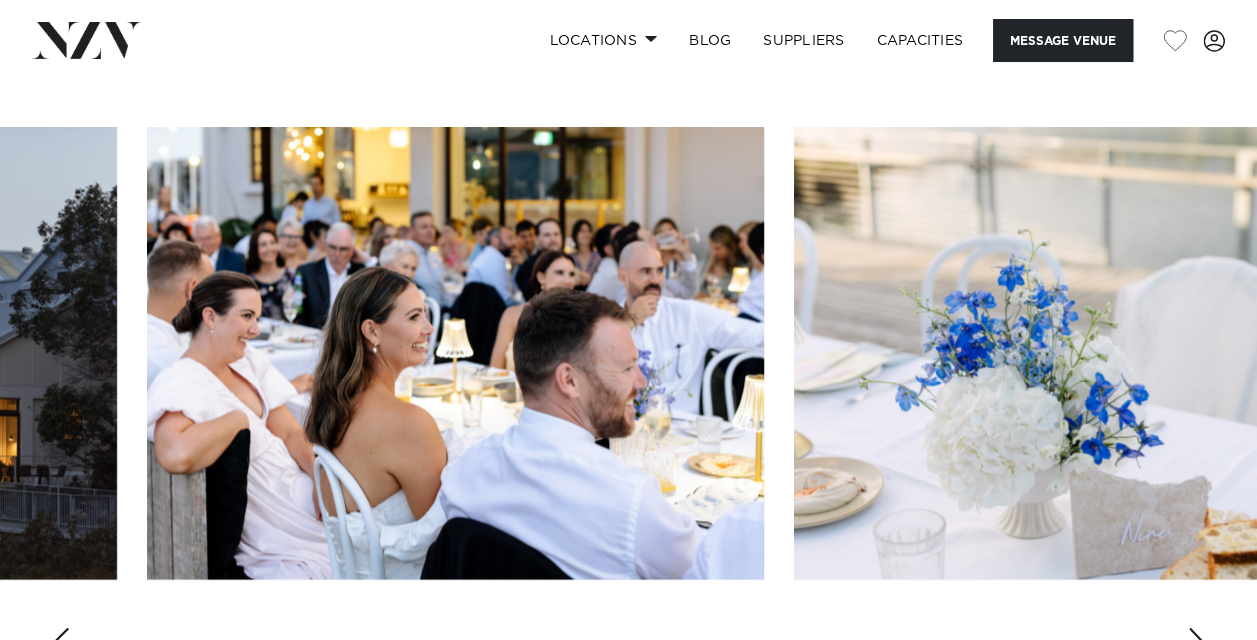 click at bounding box center (1197, 643) 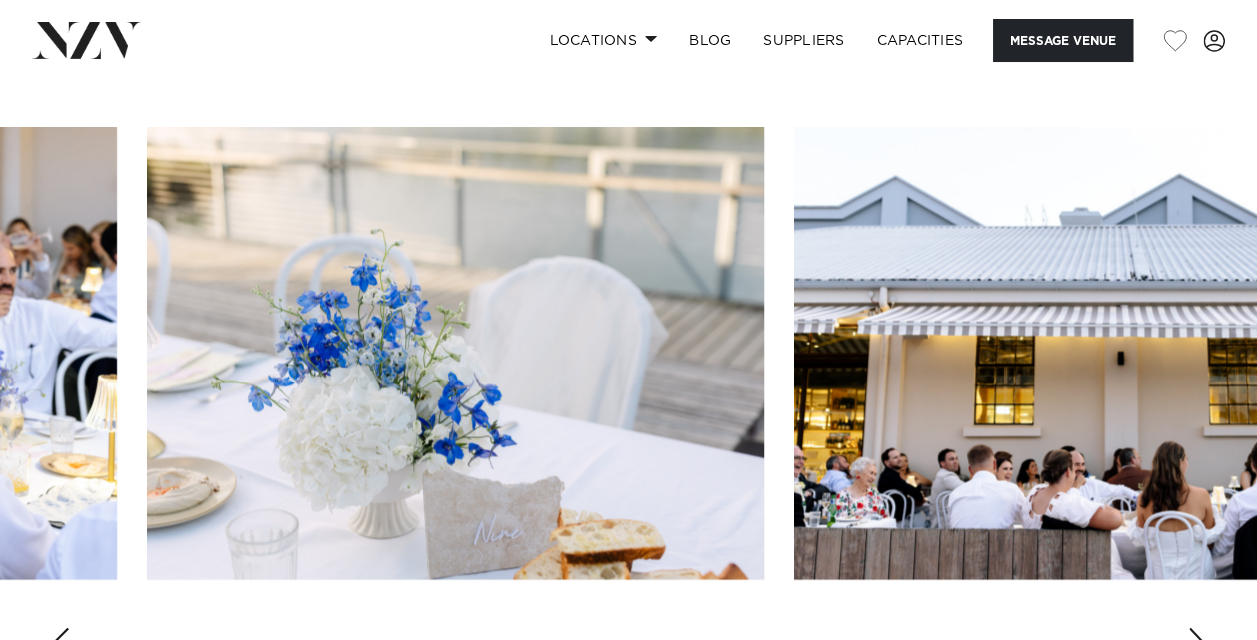 click at bounding box center [1197, 643] 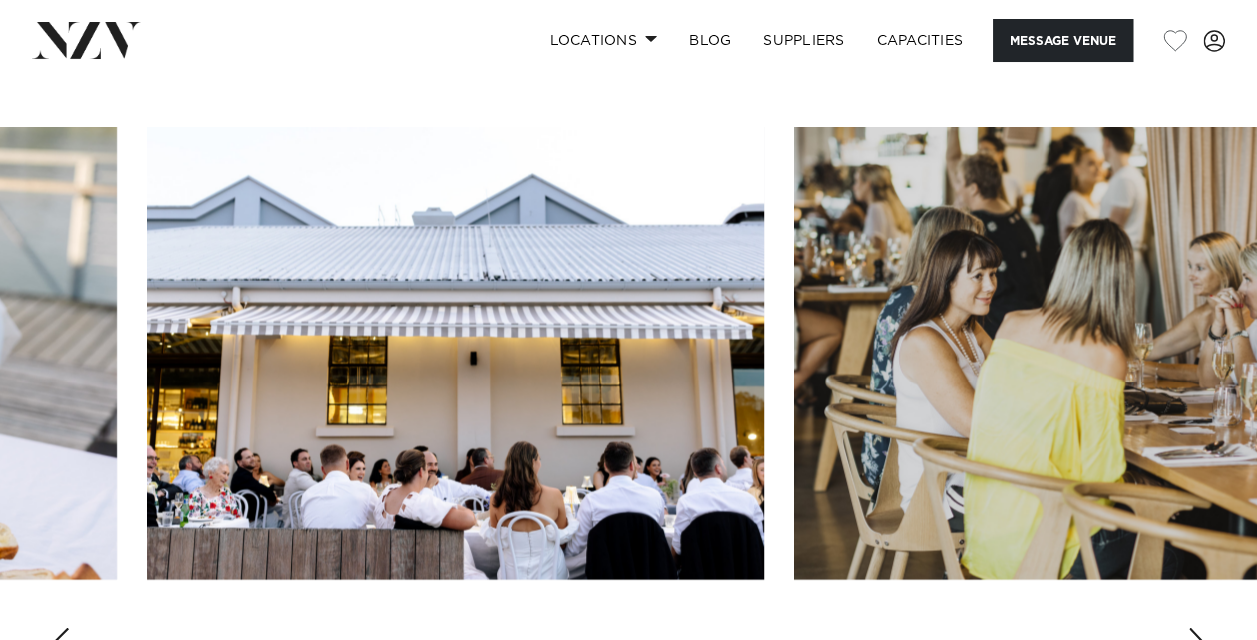 click at bounding box center (1197, 643) 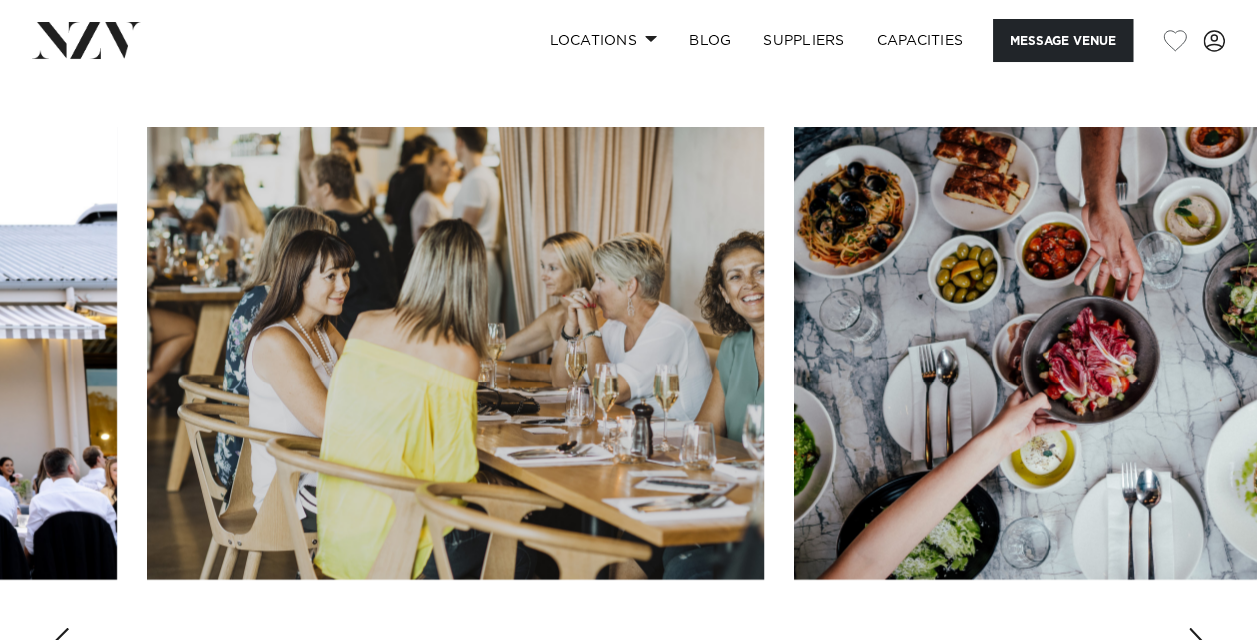 click at bounding box center [1197, 643] 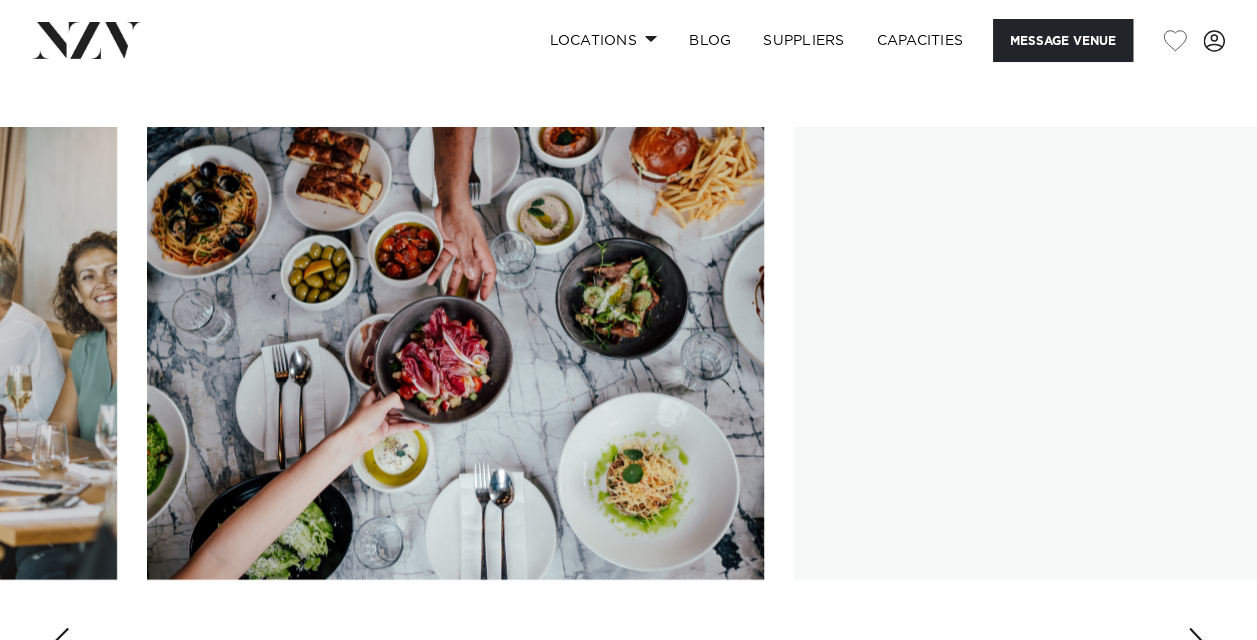 click at bounding box center [1197, 643] 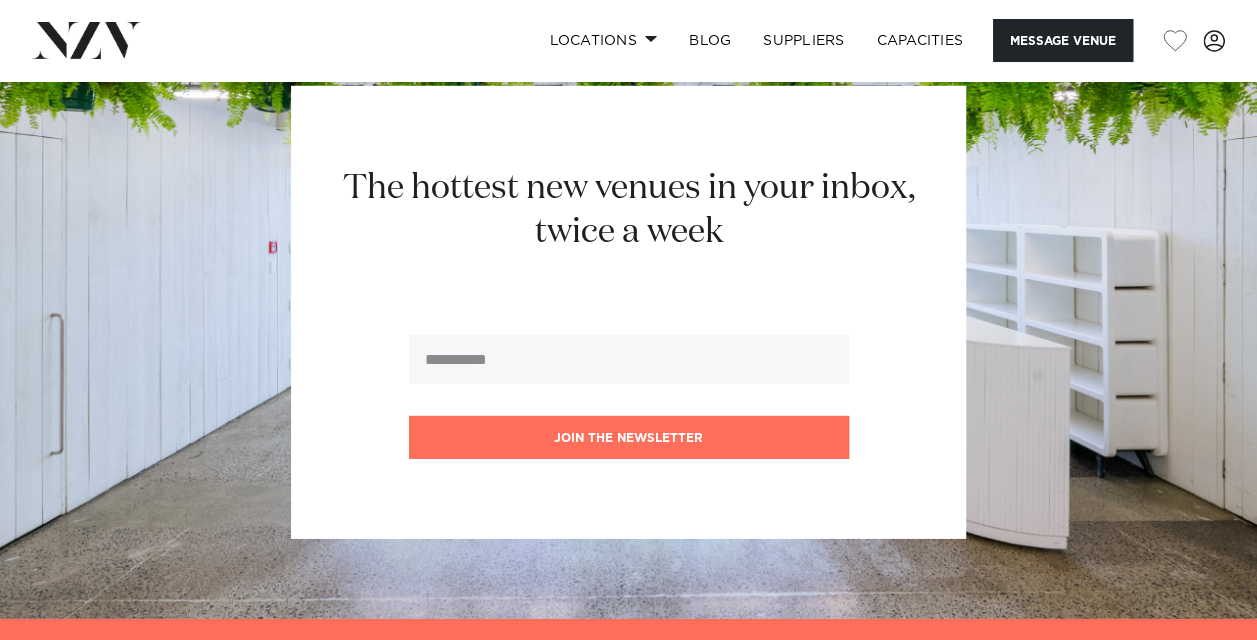 scroll, scrollTop: 3418, scrollLeft: 0, axis: vertical 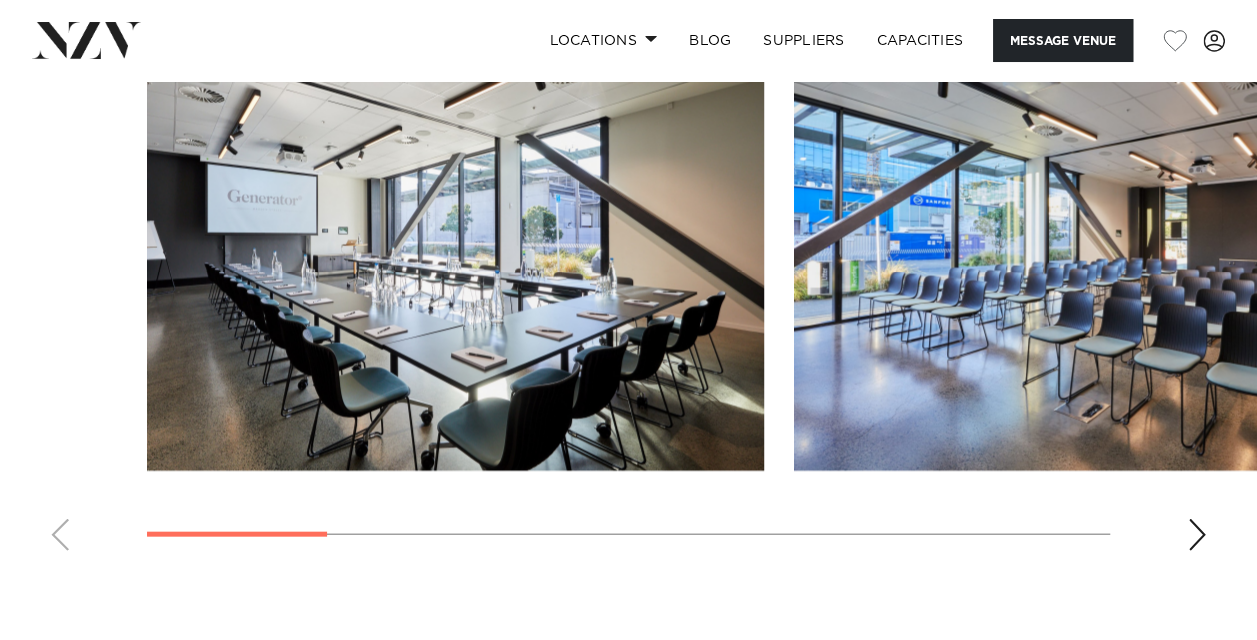 click at bounding box center (1197, 535) 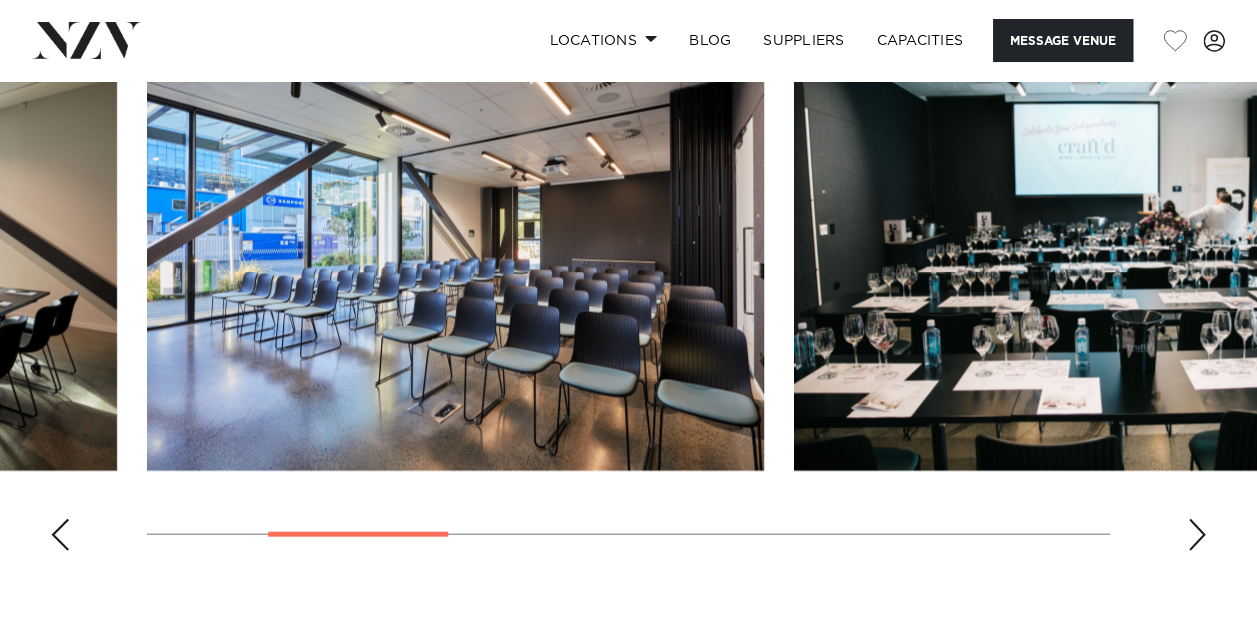 click at bounding box center (1197, 535) 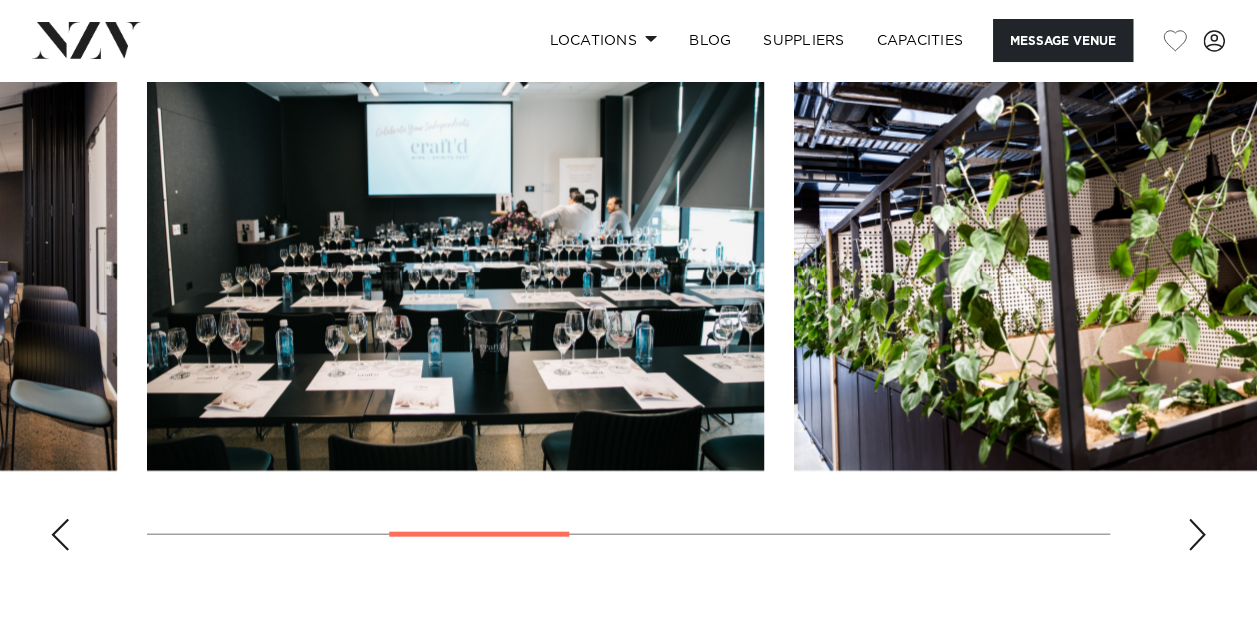click at bounding box center [1197, 535] 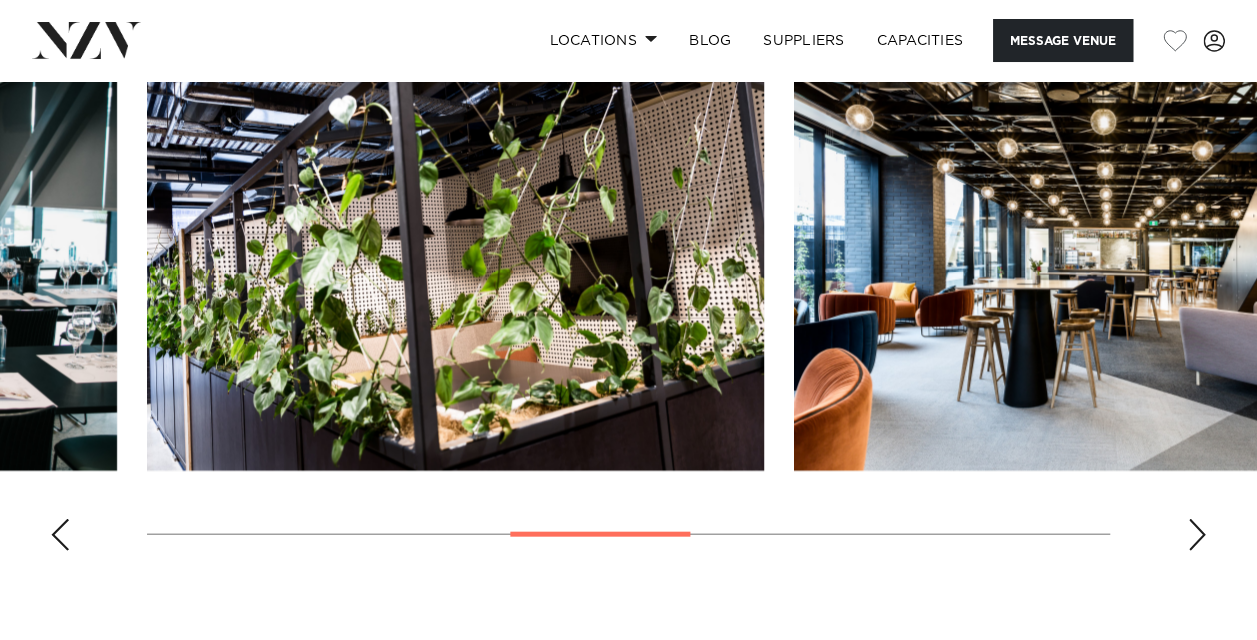 click at bounding box center [1197, 535] 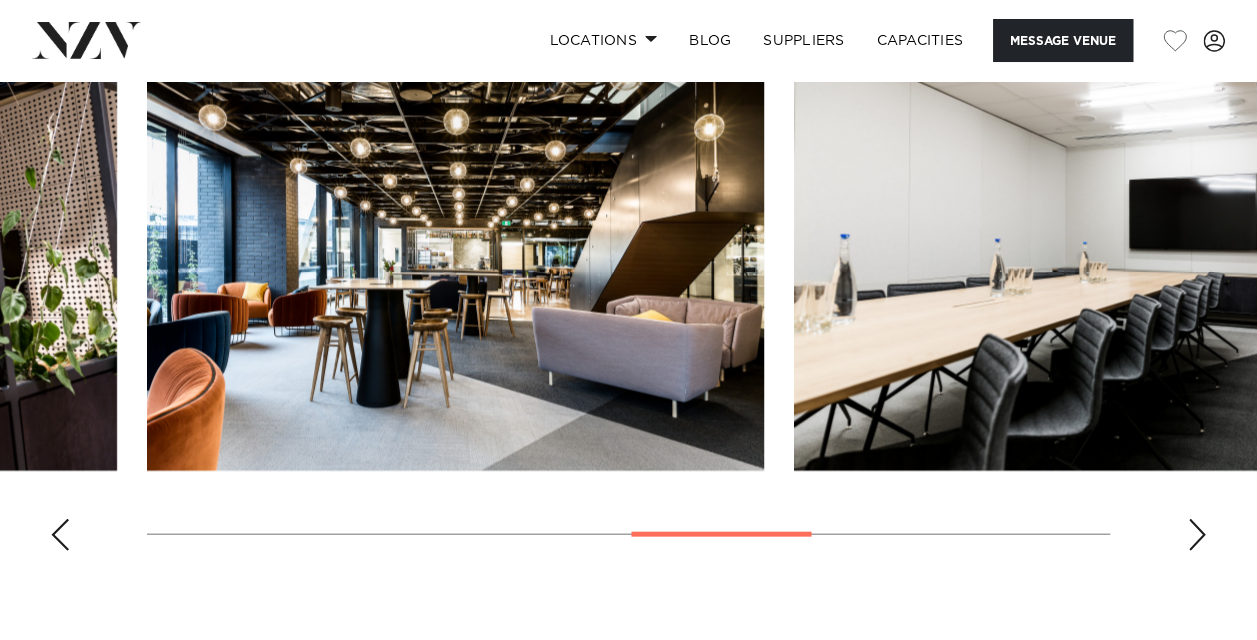 click at bounding box center (1197, 535) 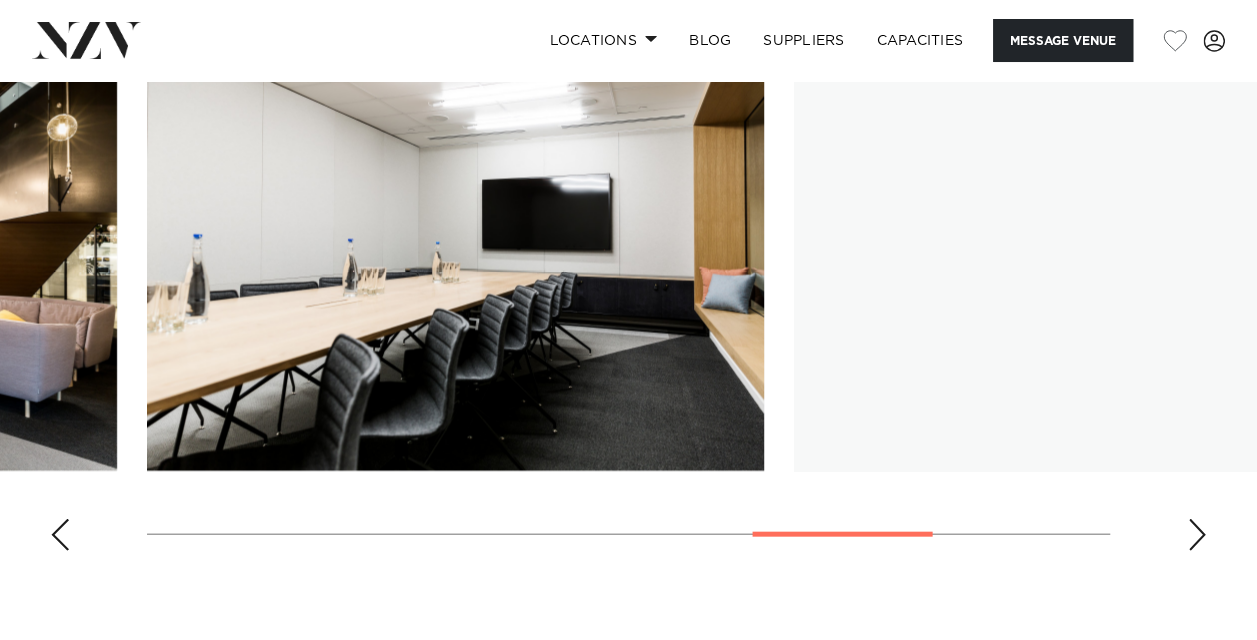 click at bounding box center [1197, 535] 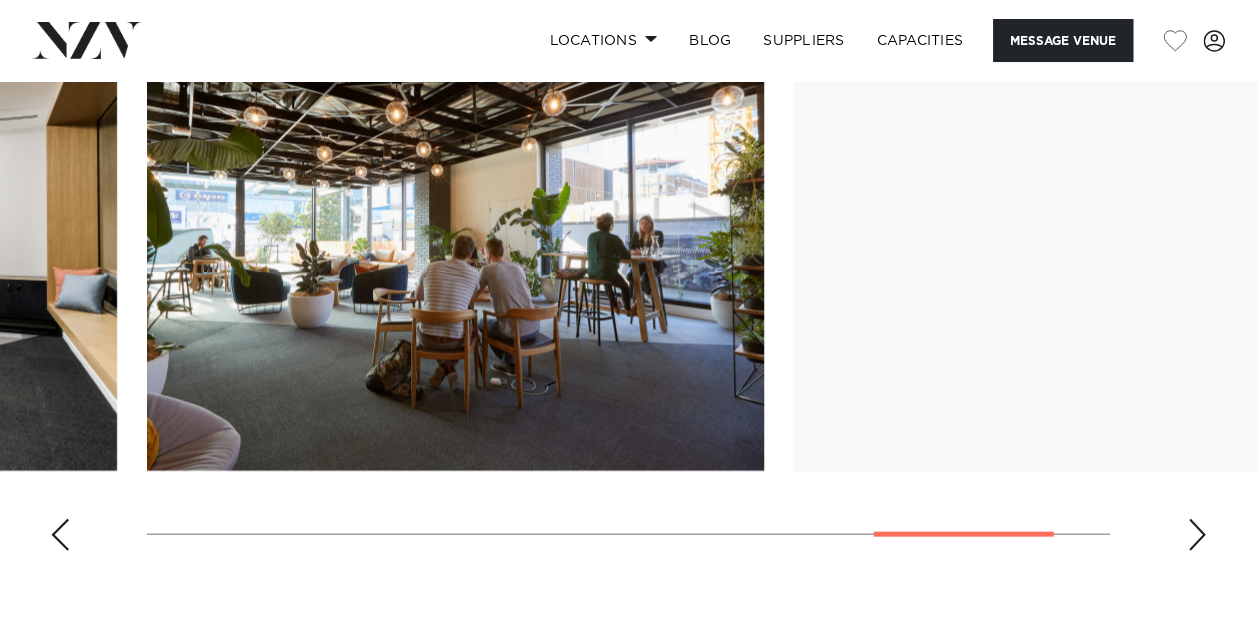 click at bounding box center (1197, 535) 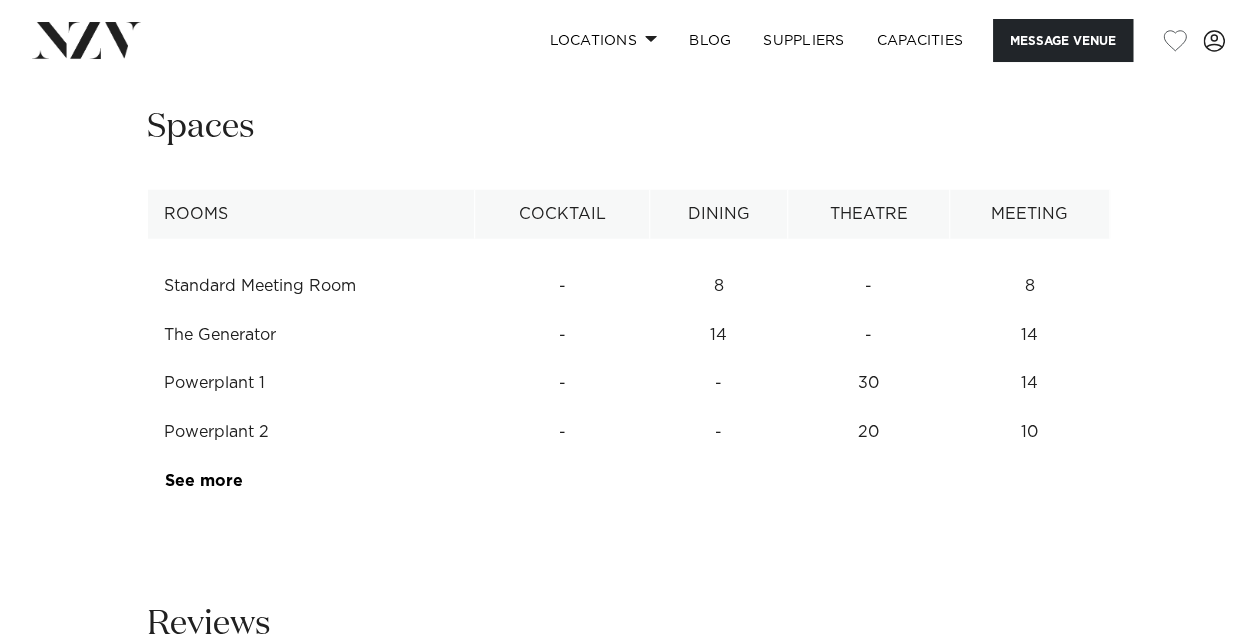scroll, scrollTop: 2400, scrollLeft: 0, axis: vertical 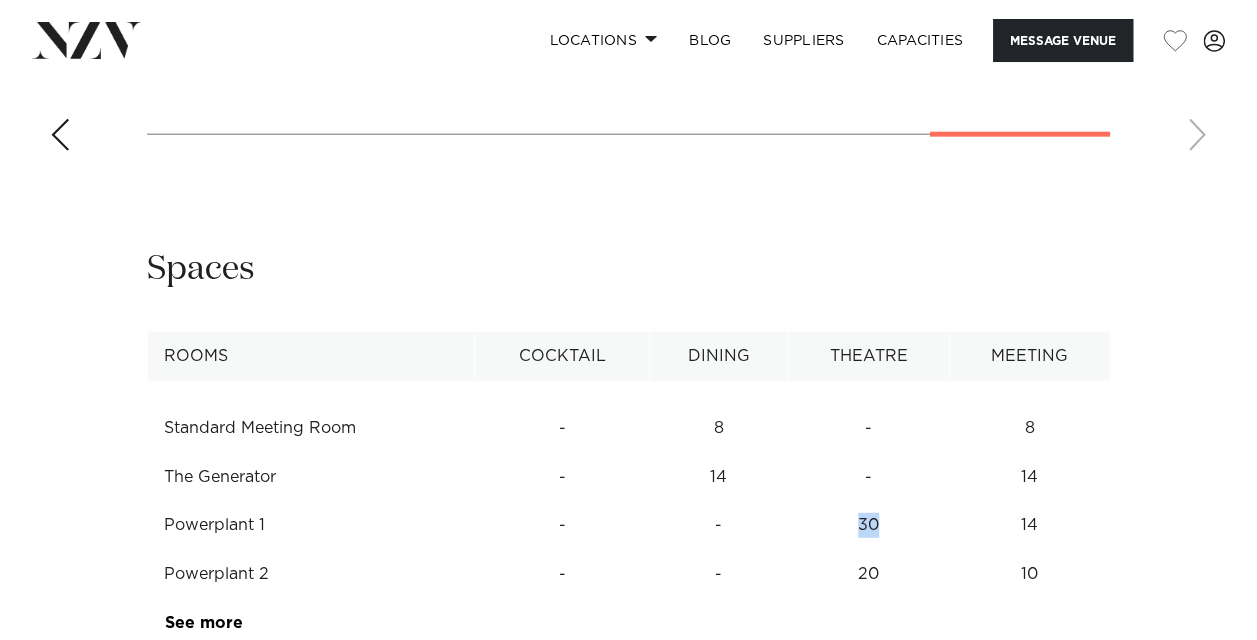 drag, startPoint x: 892, startPoint y: 520, endPoint x: 811, endPoint y: 526, distance: 81.22192 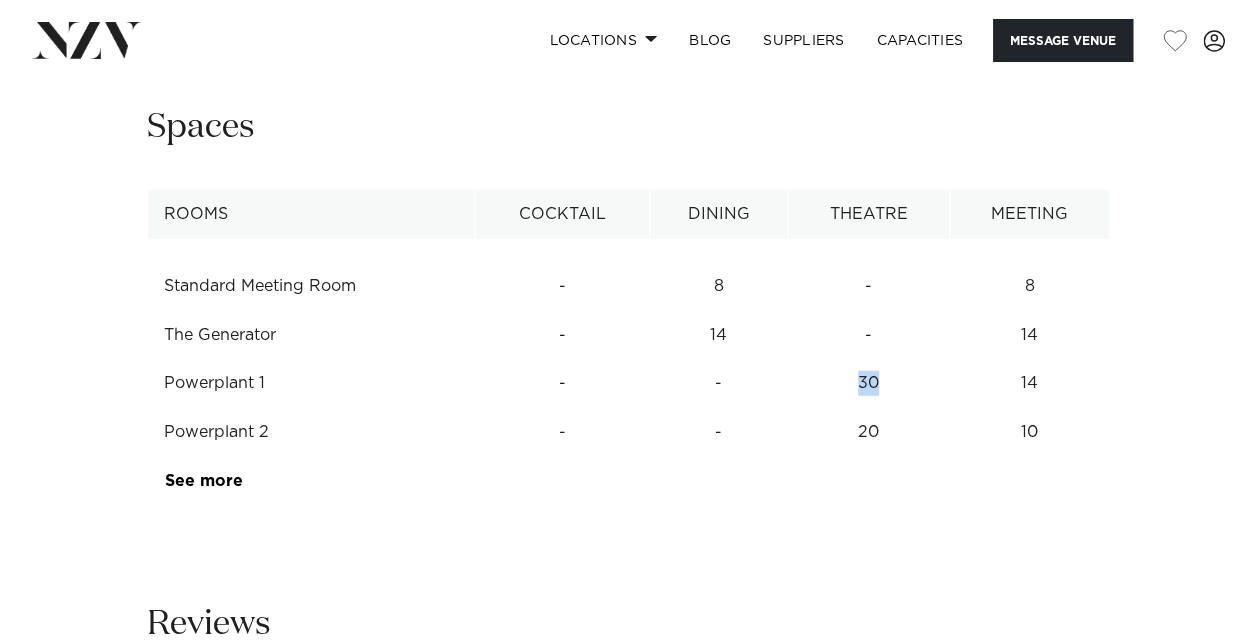 scroll, scrollTop: 2700, scrollLeft: 0, axis: vertical 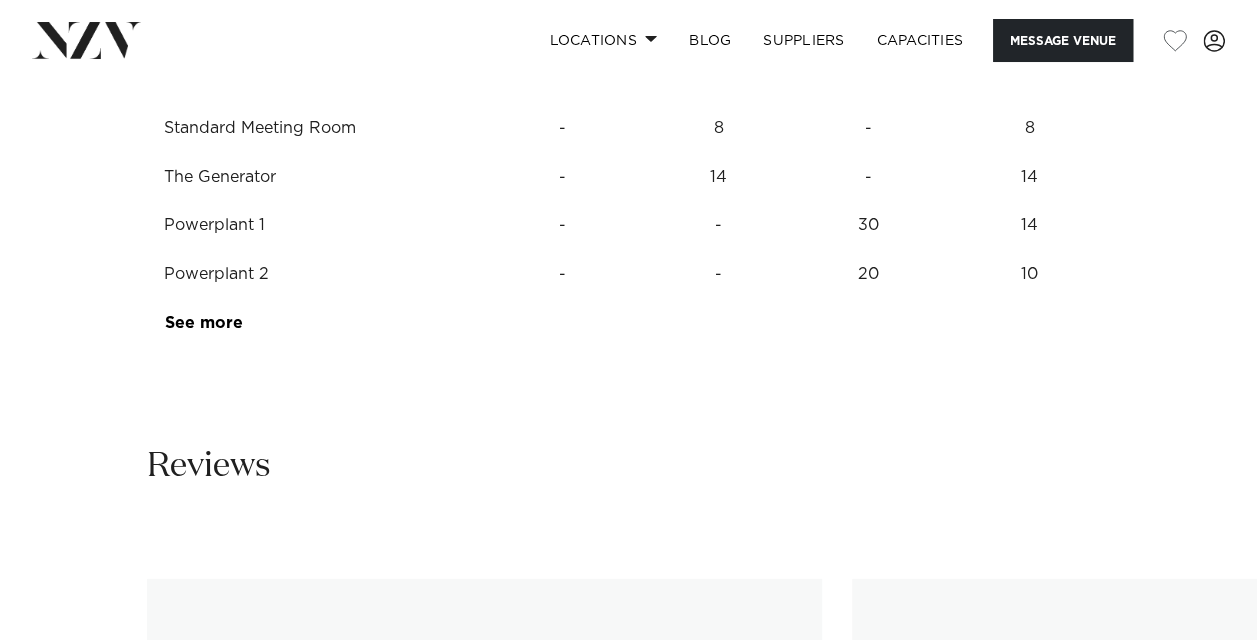 click on "See more" at bounding box center [242, 323] 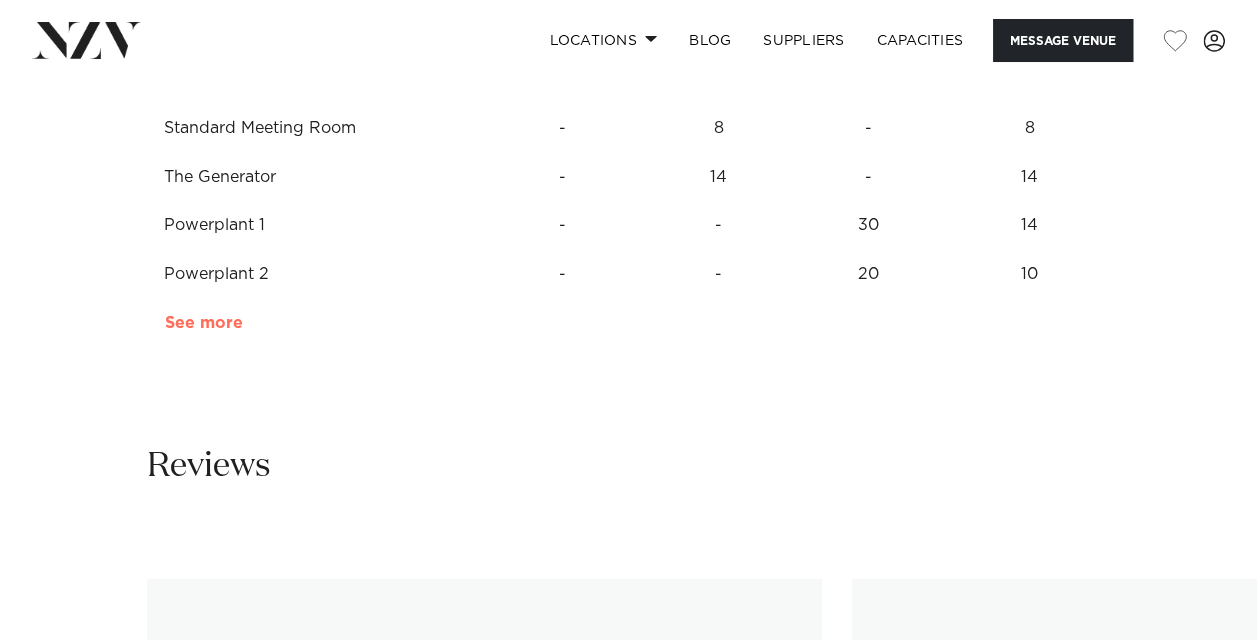 click on "See more" at bounding box center [243, 323] 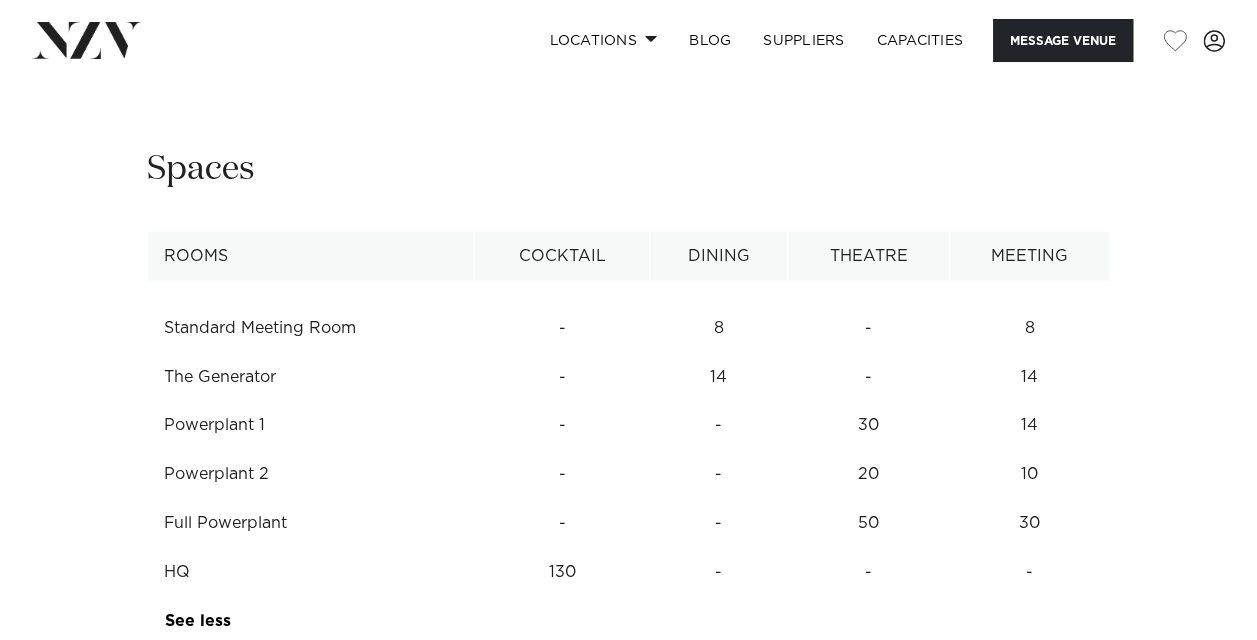 scroll, scrollTop: 2600, scrollLeft: 0, axis: vertical 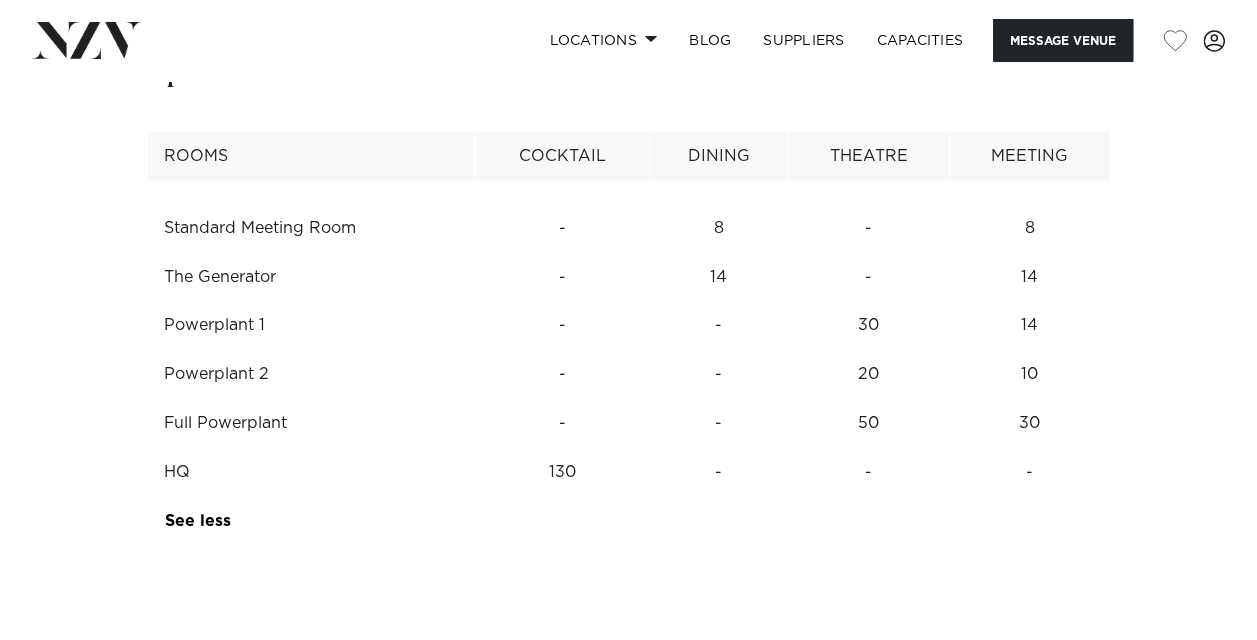 drag, startPoint x: 1050, startPoint y: 420, endPoint x: 962, endPoint y: 427, distance: 88.27797 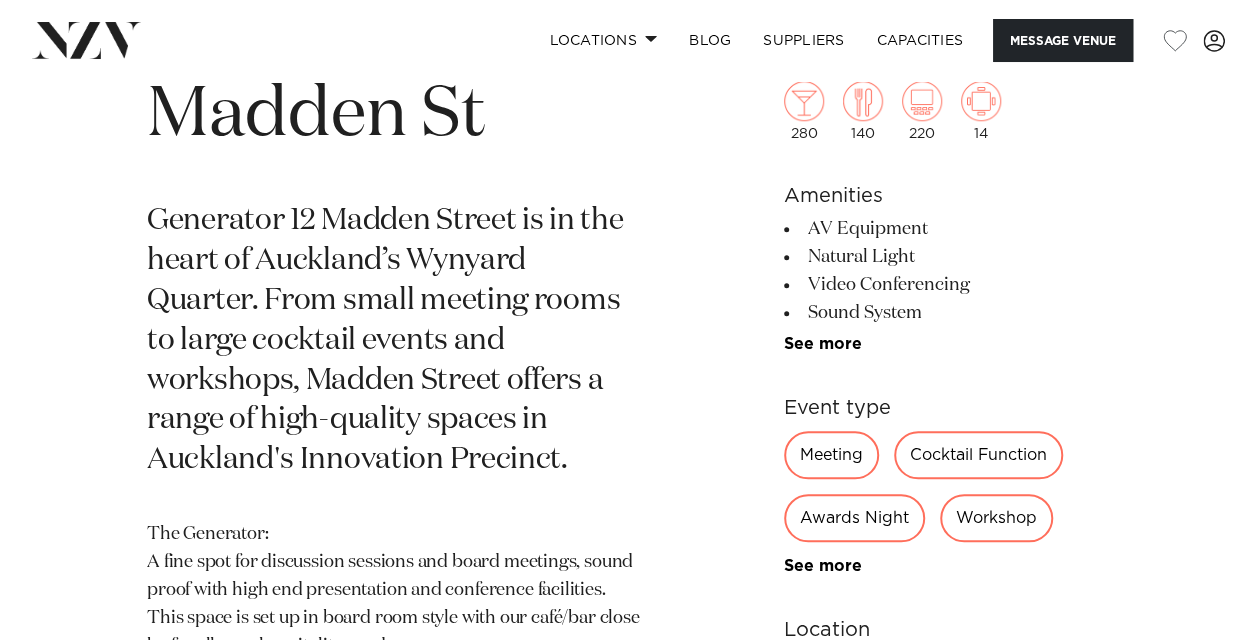 scroll, scrollTop: 1200, scrollLeft: 0, axis: vertical 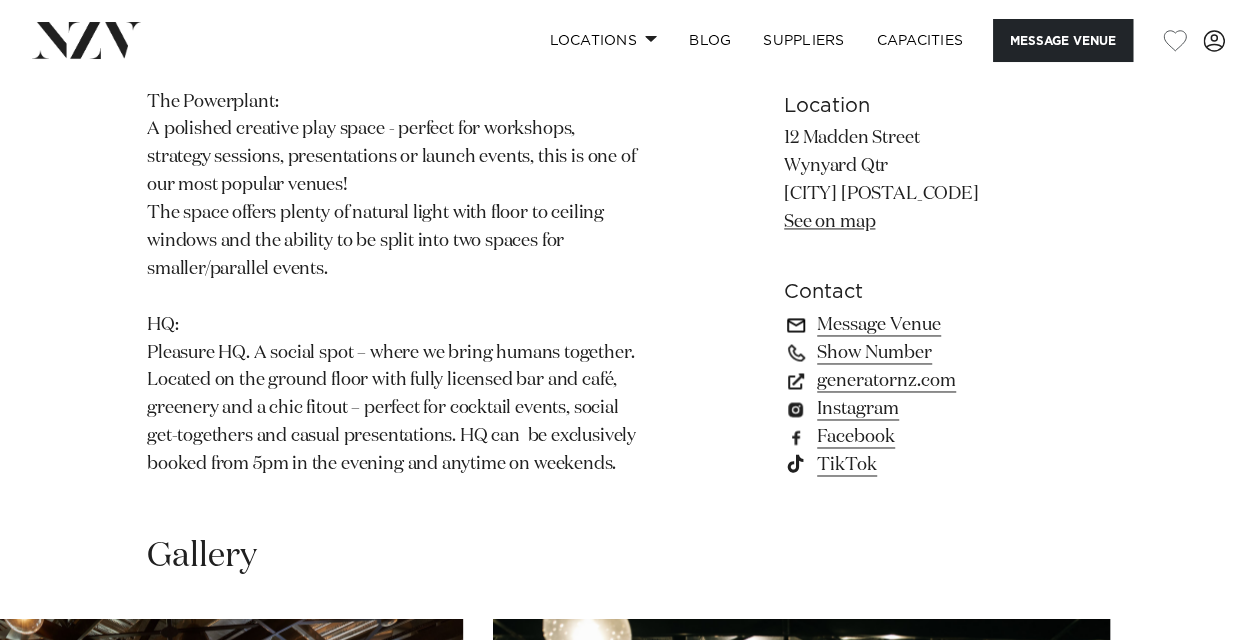 click on "Message Venue" at bounding box center [947, 325] 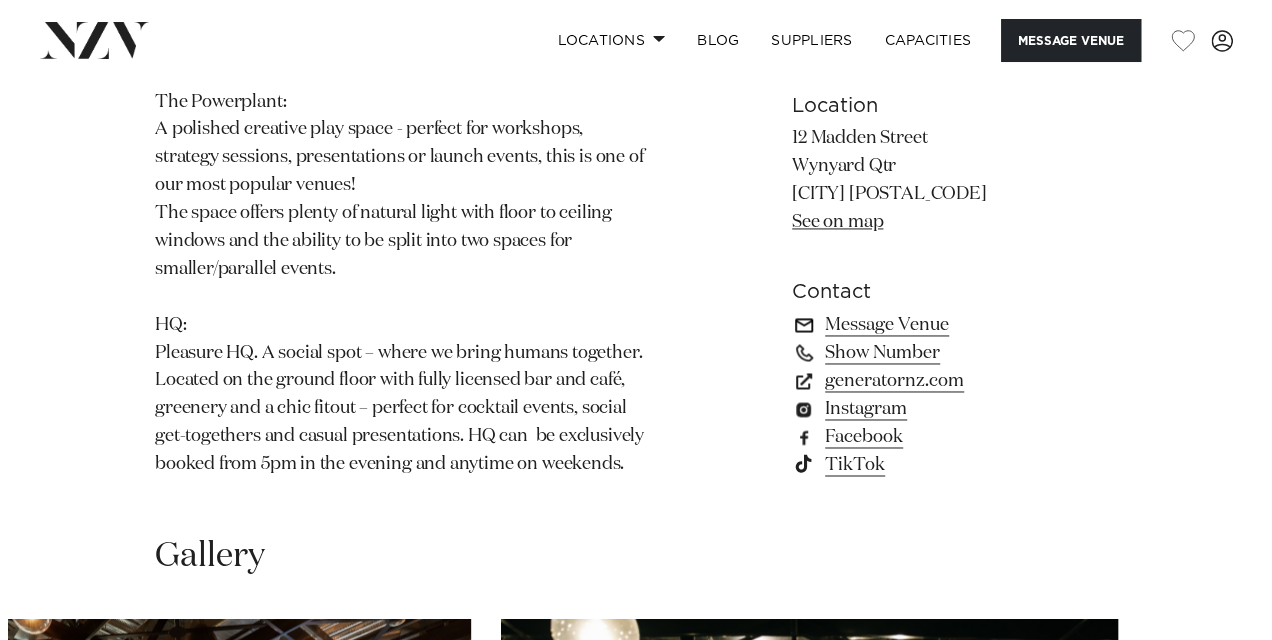 scroll, scrollTop: 1406, scrollLeft: 0, axis: vertical 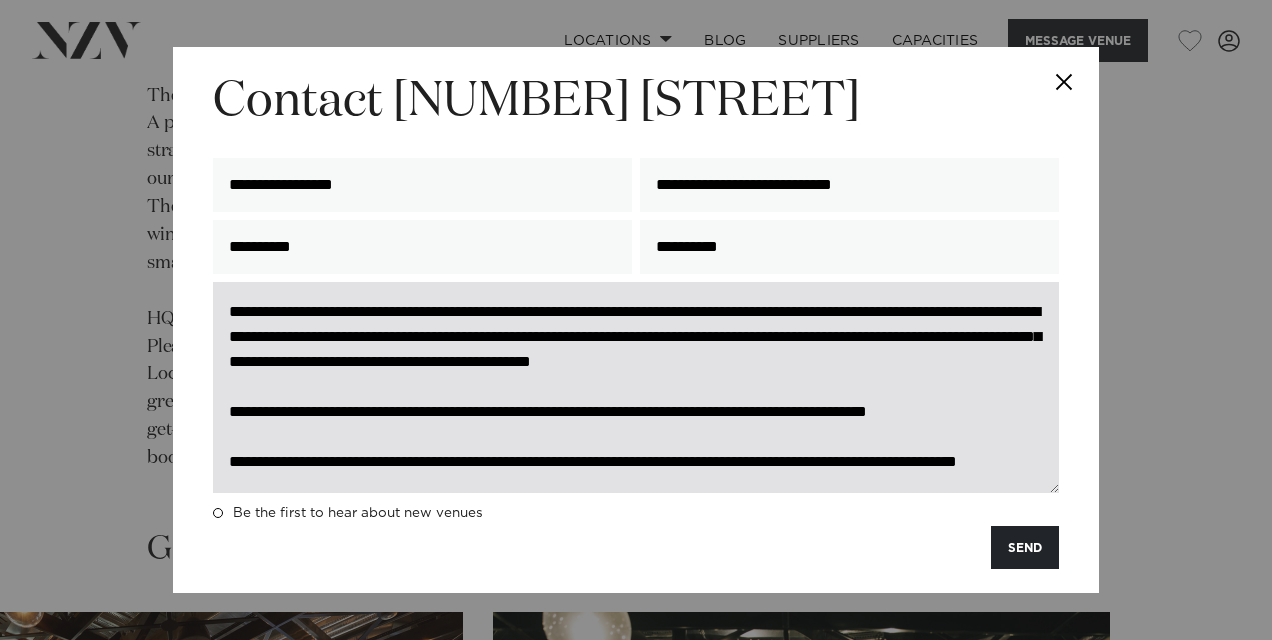 click on "**********" at bounding box center [636, 387] 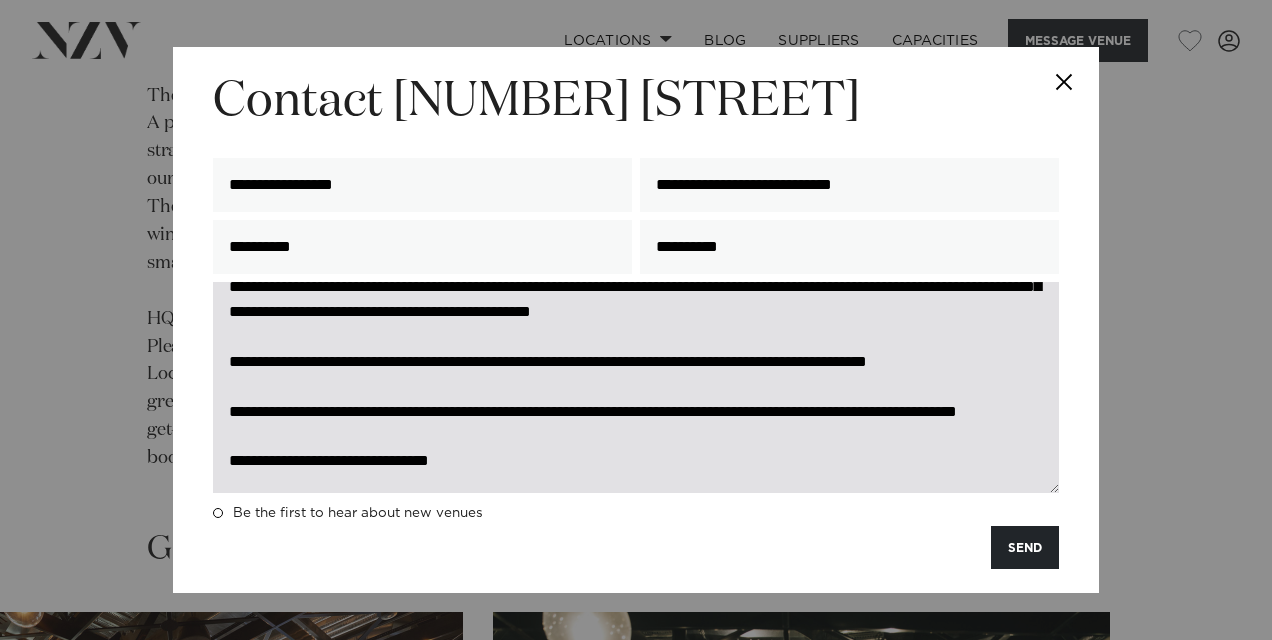 scroll, scrollTop: 0, scrollLeft: 0, axis: both 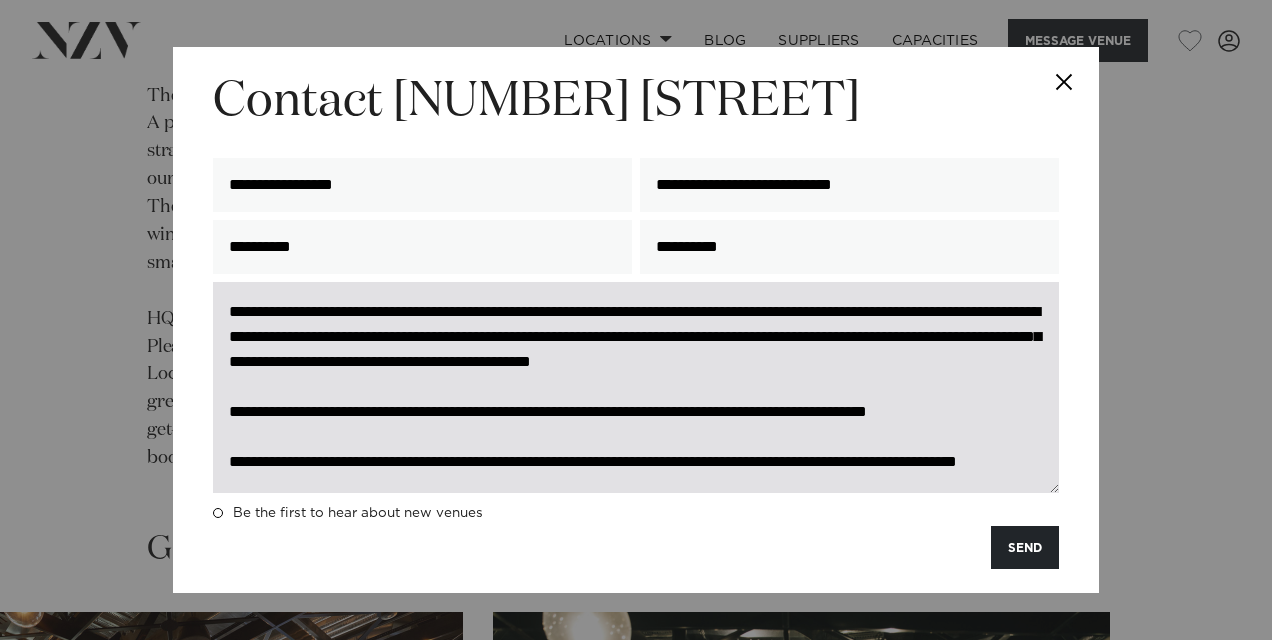 click on "**********" at bounding box center [636, 387] 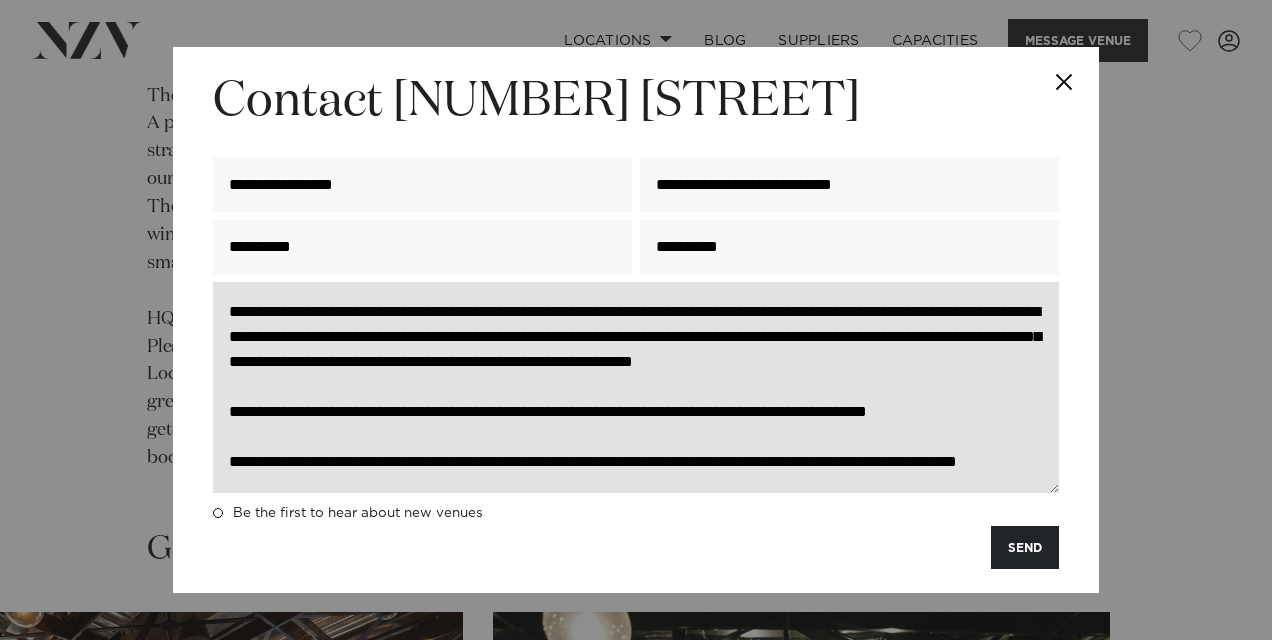 paste on "**********" 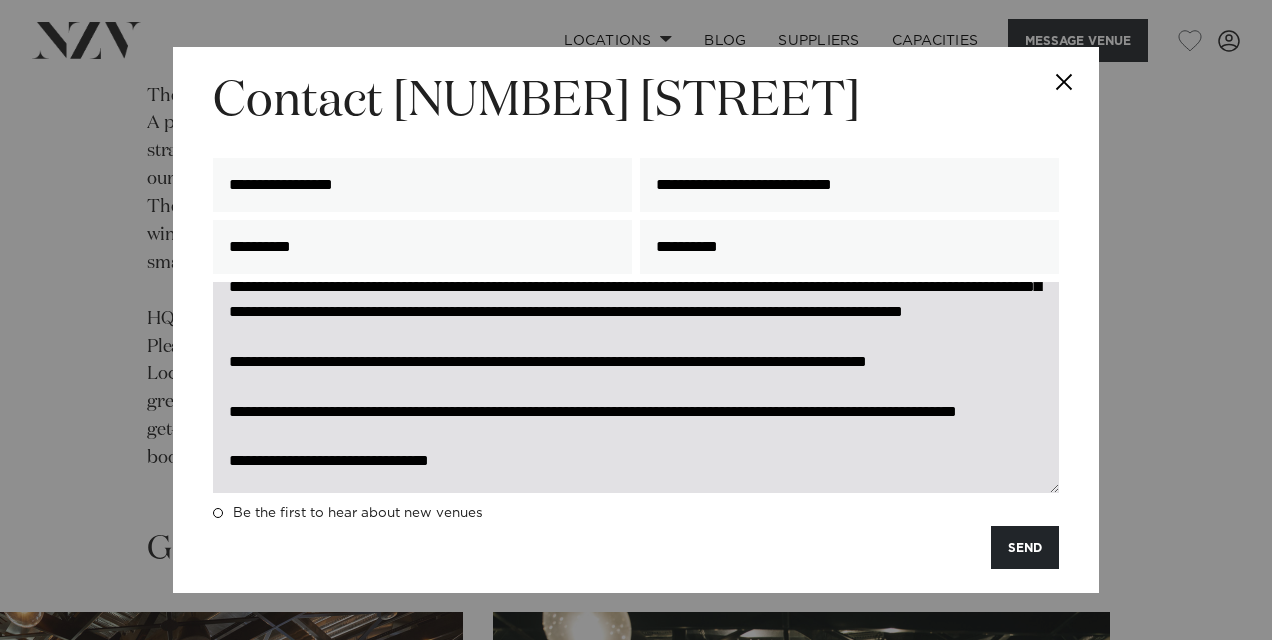 scroll, scrollTop: 100, scrollLeft: 0, axis: vertical 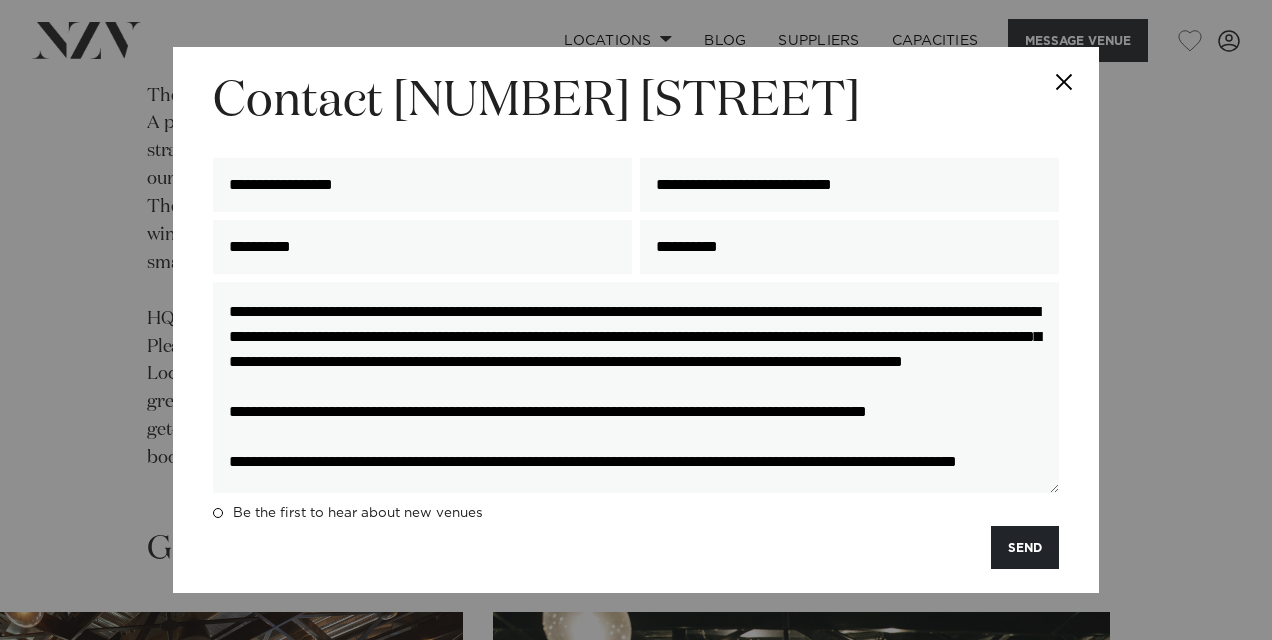 drag, startPoint x: 853, startPoint y: 476, endPoint x: 81, endPoint y: 206, distance: 817.8533 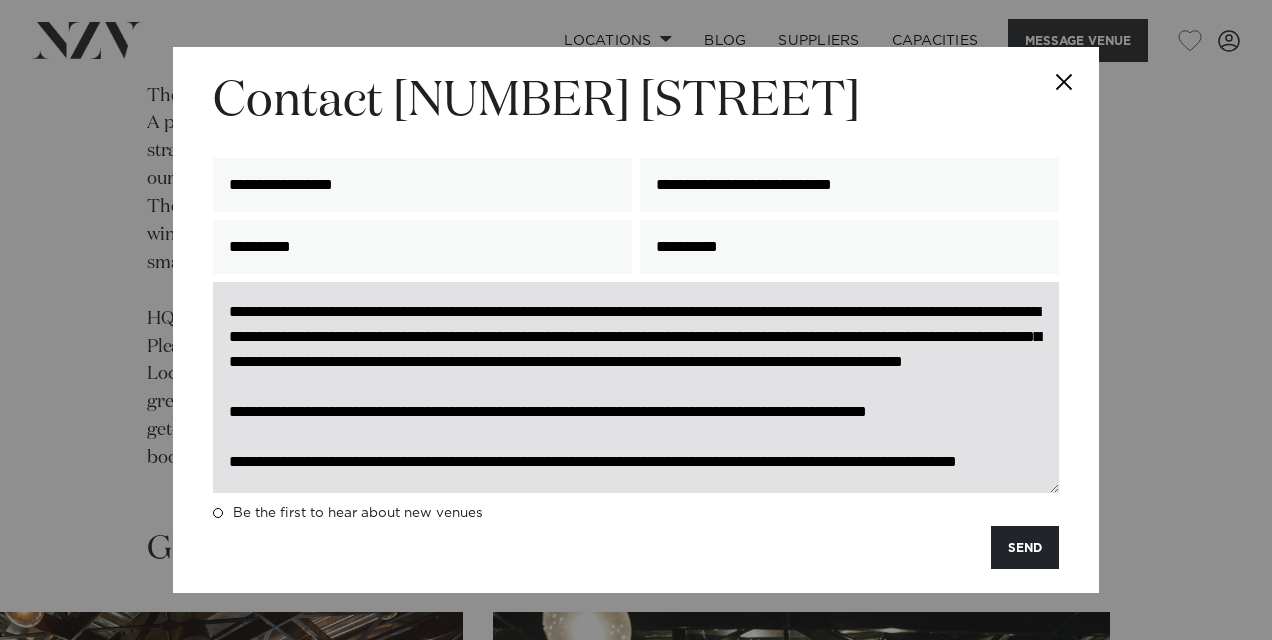 click on "**********" at bounding box center [636, 387] 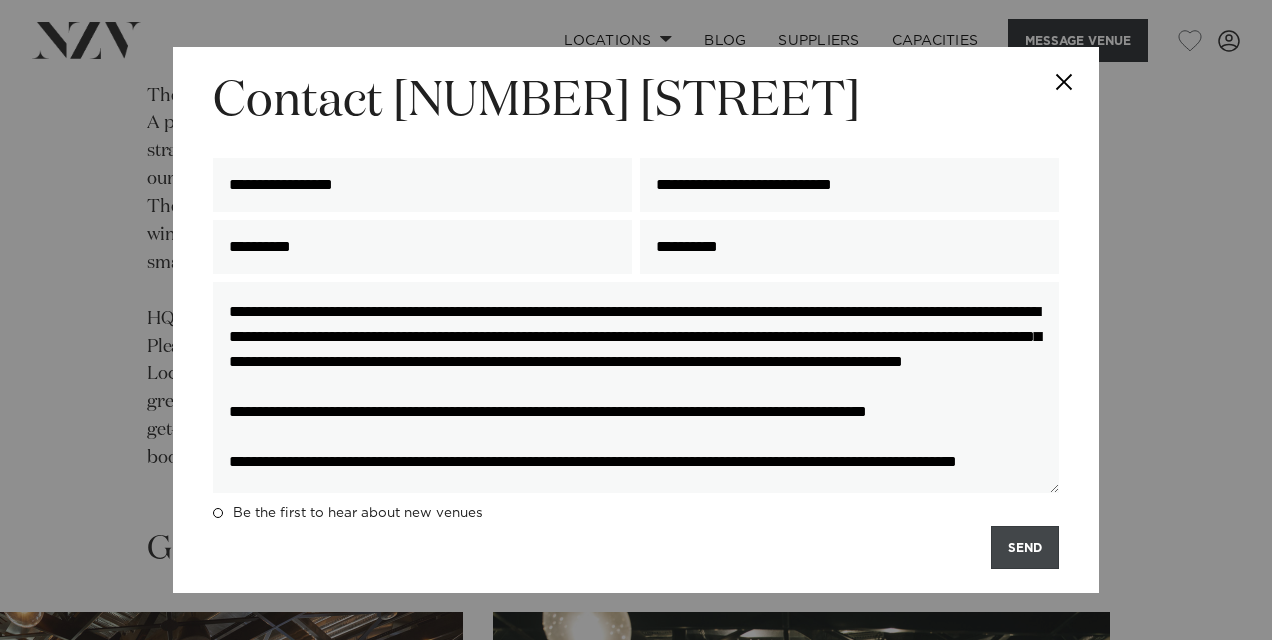 type on "**********" 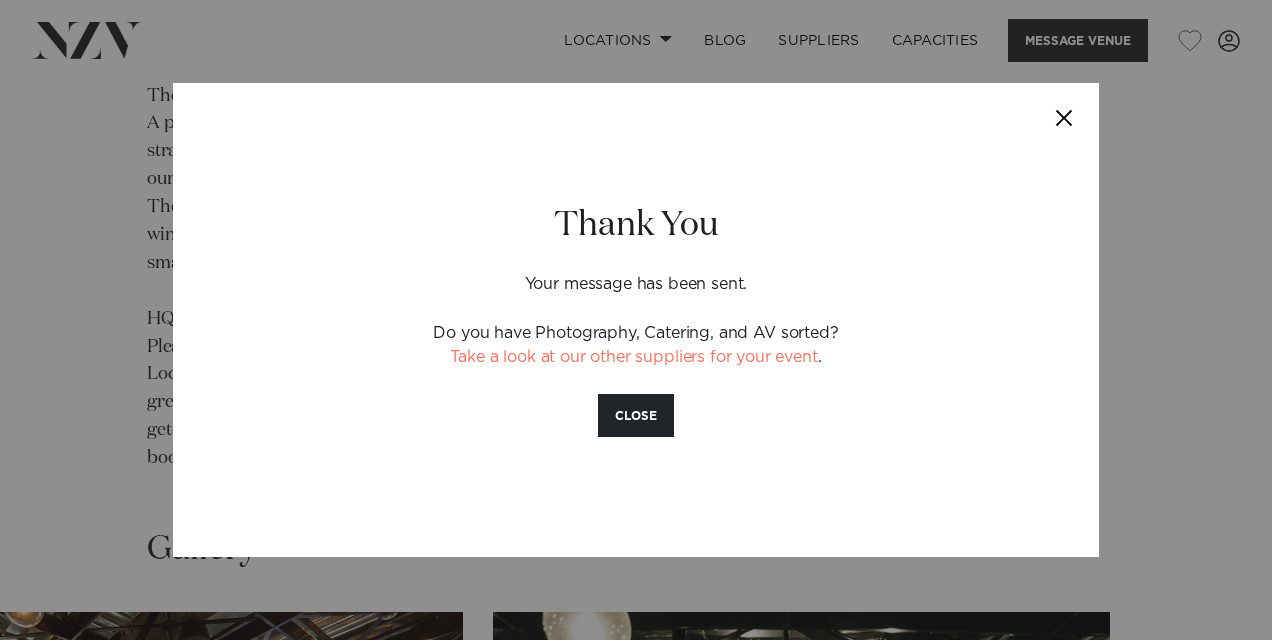 drag, startPoint x: 1070, startPoint y: 130, endPoint x: 1025, endPoint y: 112, distance: 48.466484 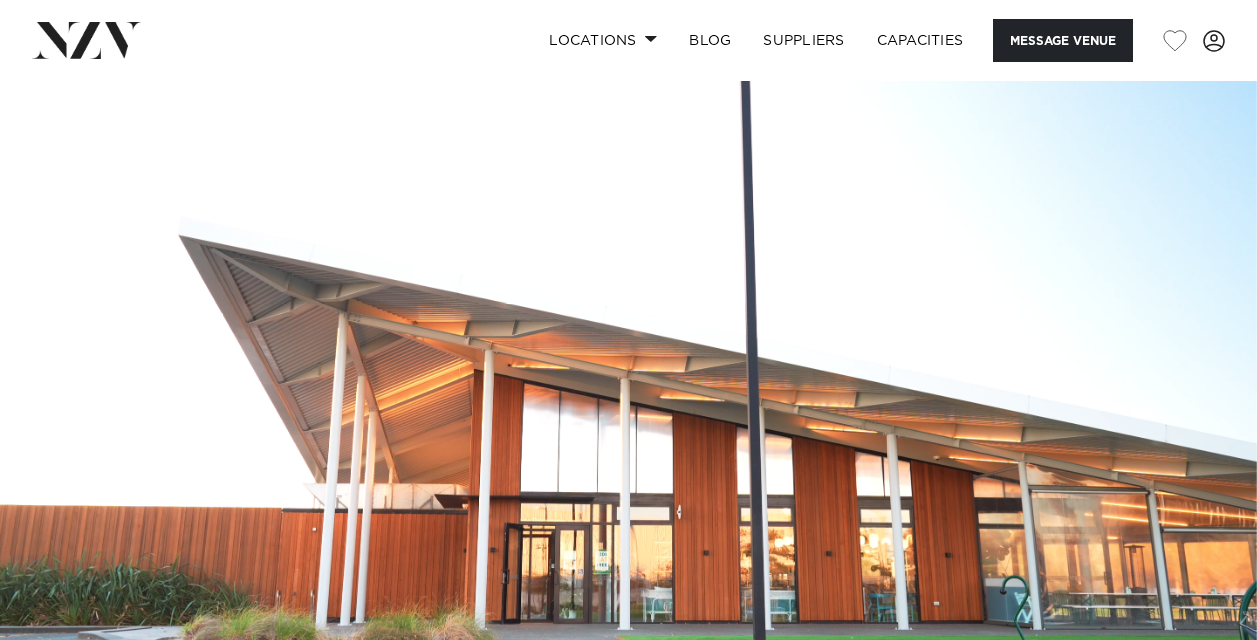 scroll, scrollTop: 0, scrollLeft: 0, axis: both 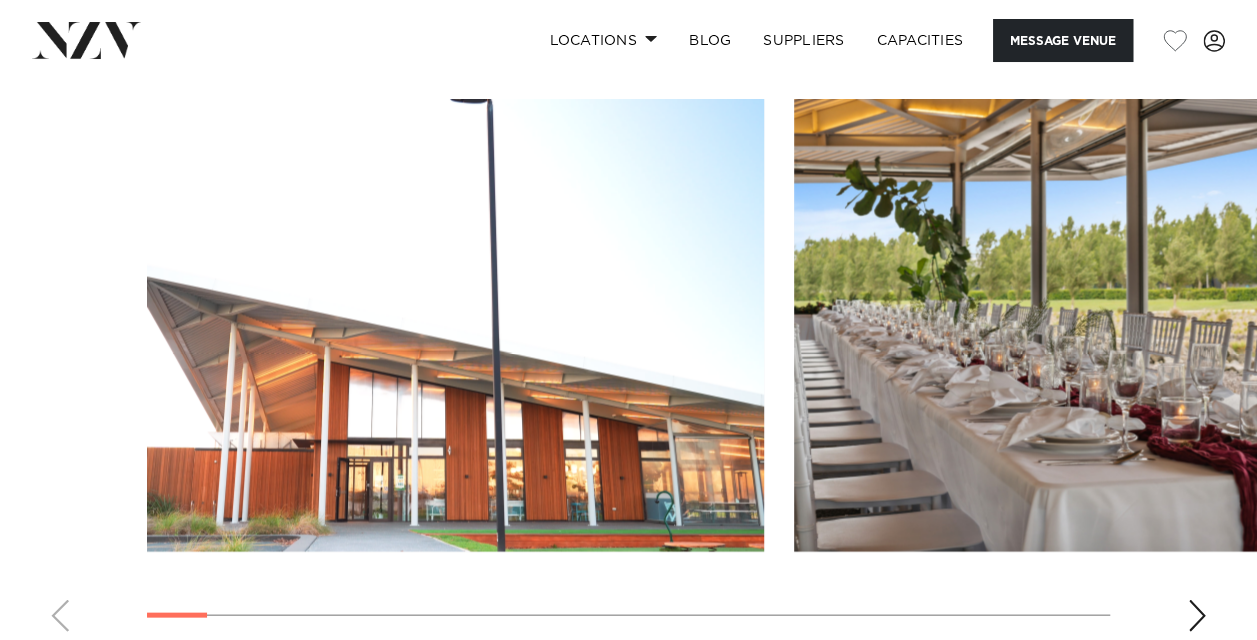 click at bounding box center (1197, 615) 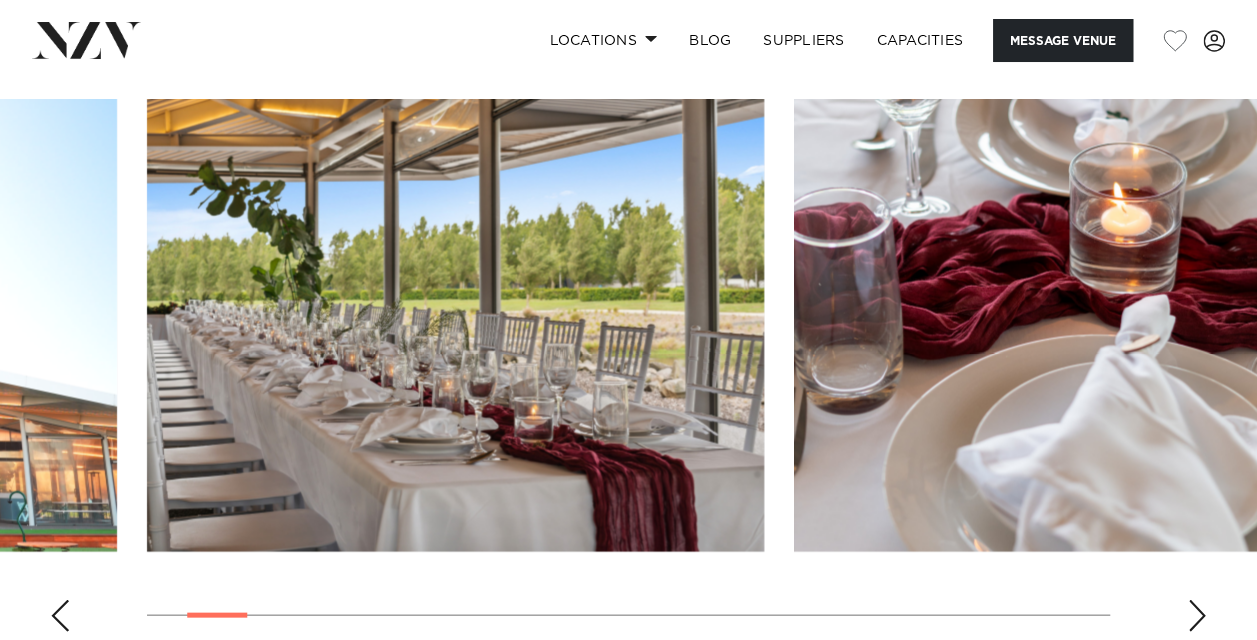 click at bounding box center [1197, 615] 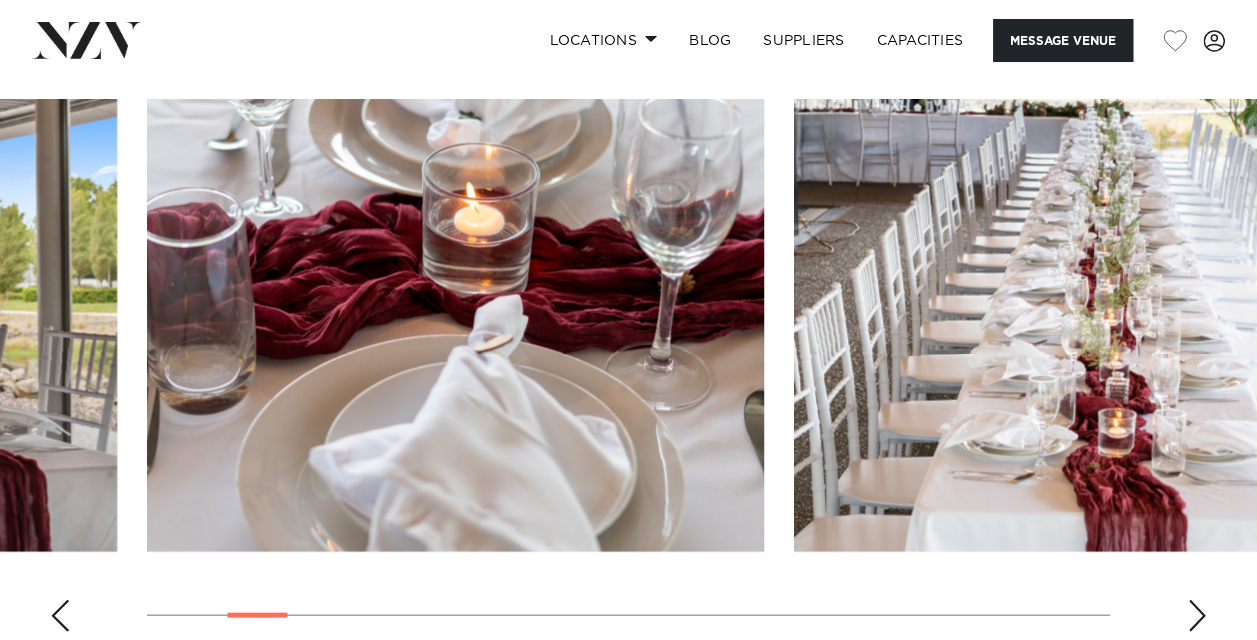 click at bounding box center (1197, 615) 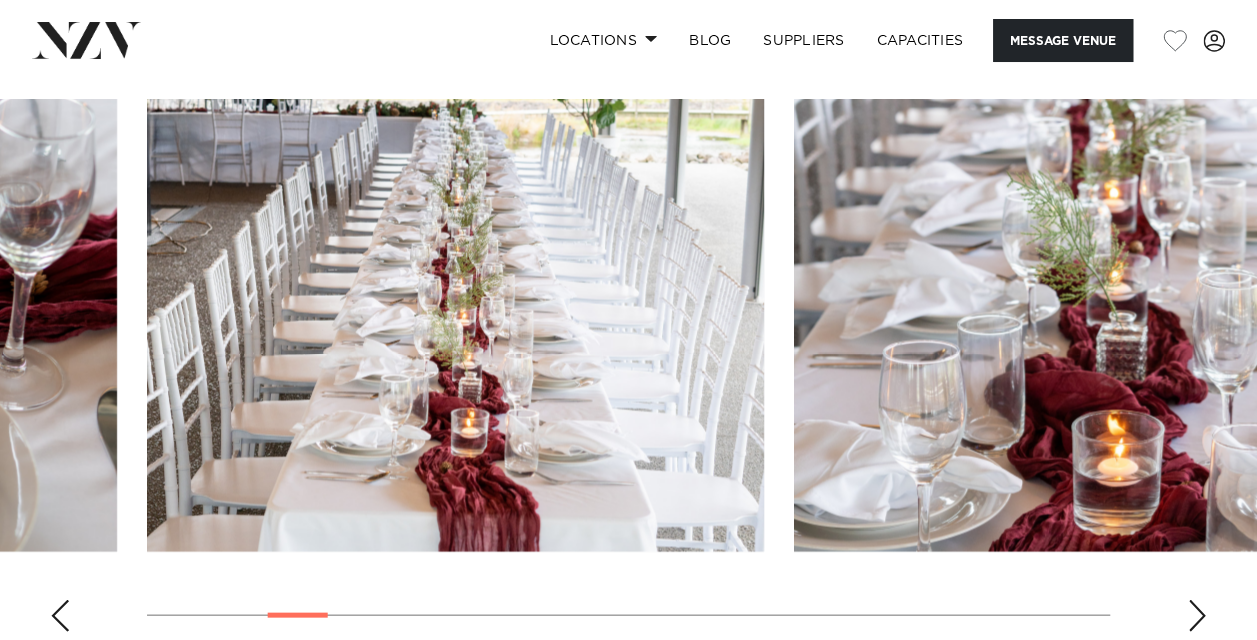 click at bounding box center [1197, 615] 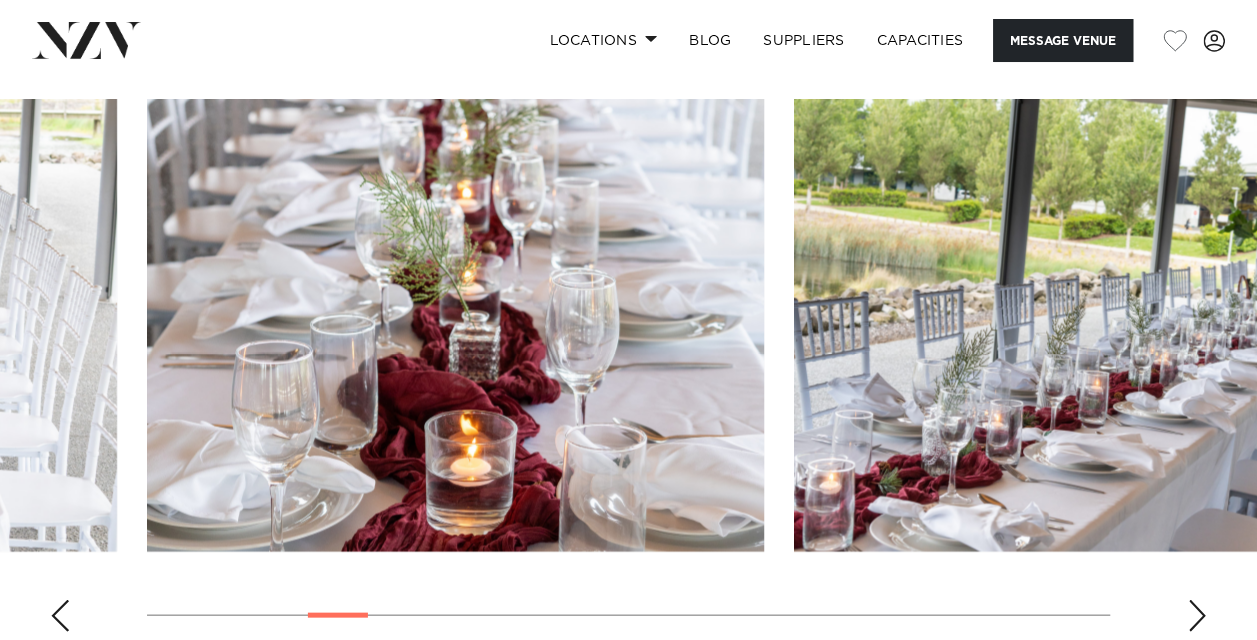 click at bounding box center [1197, 615] 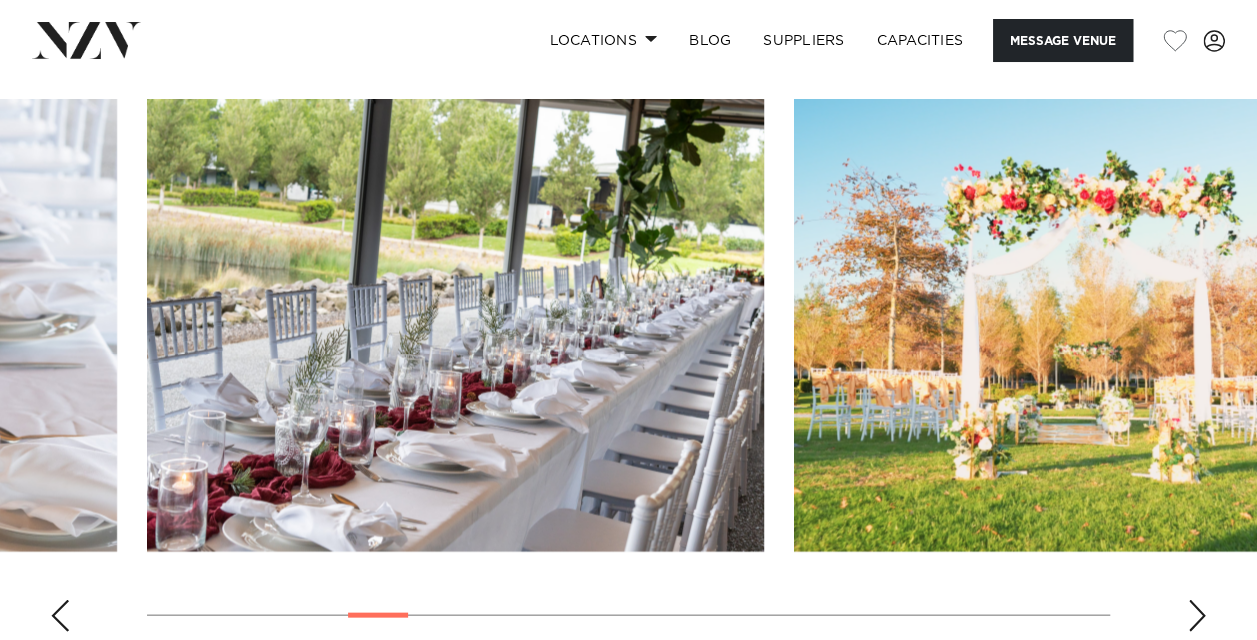 click at bounding box center [1197, 615] 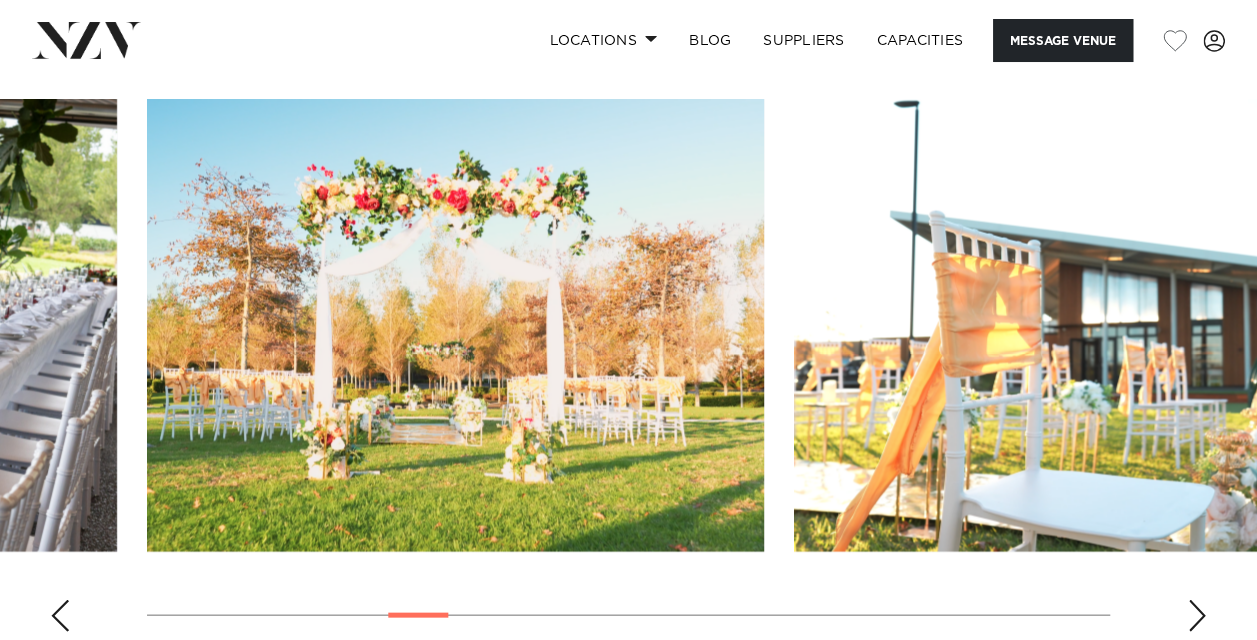 click at bounding box center [1197, 615] 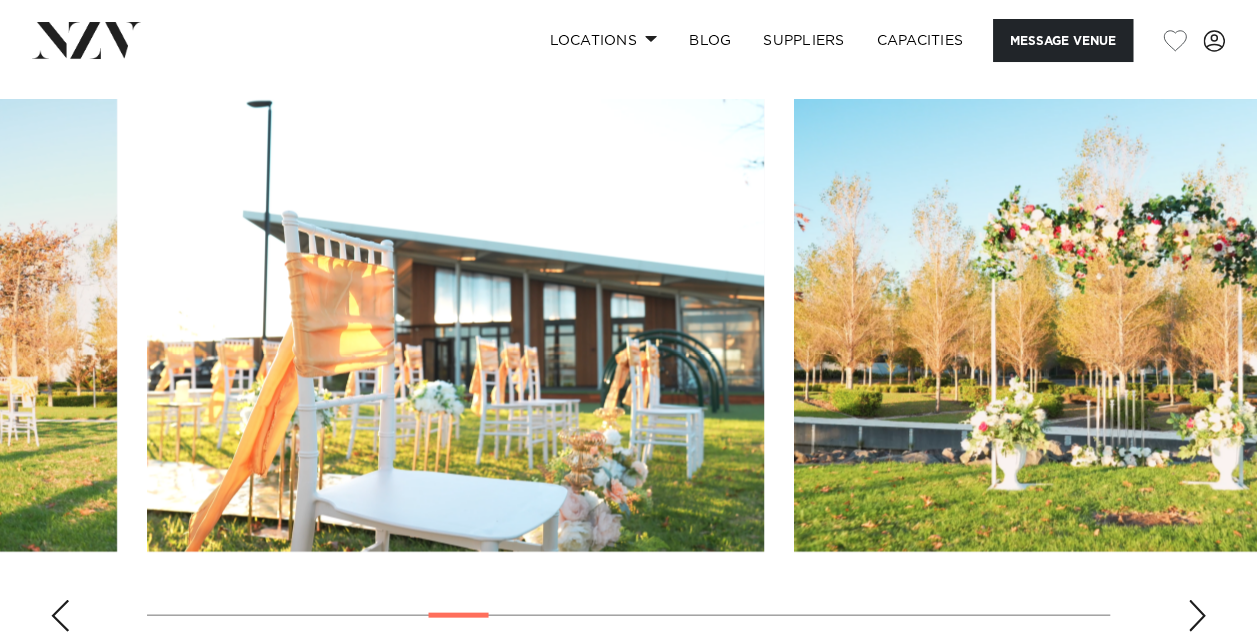 click at bounding box center [1197, 615] 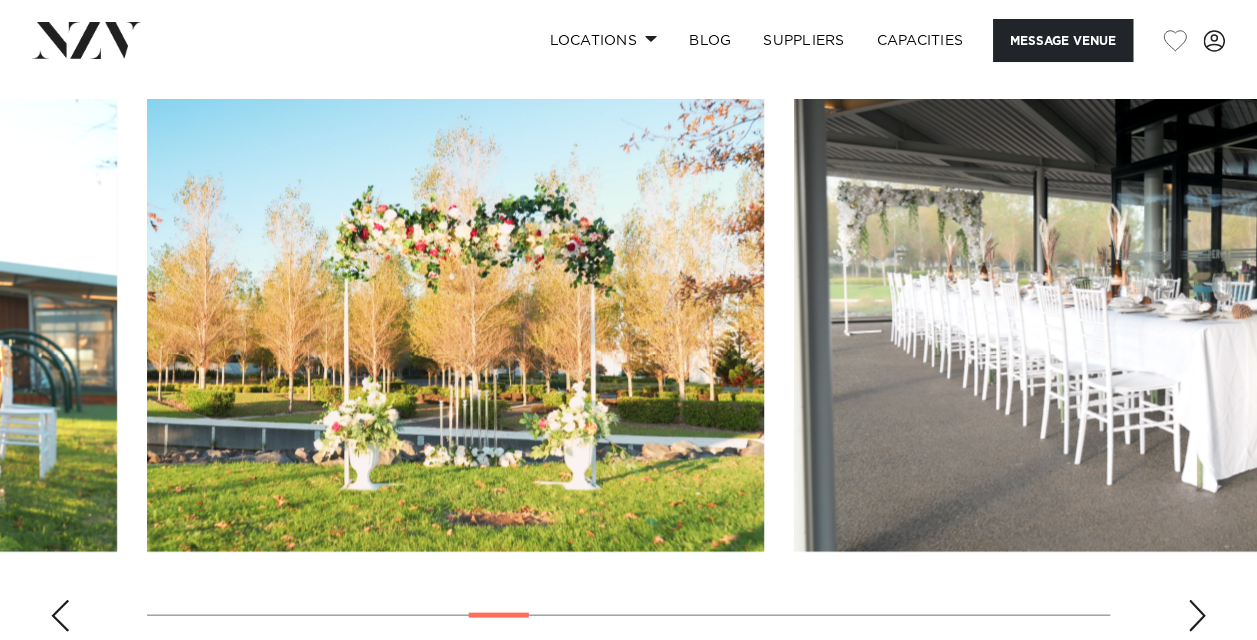 click at bounding box center [1197, 615] 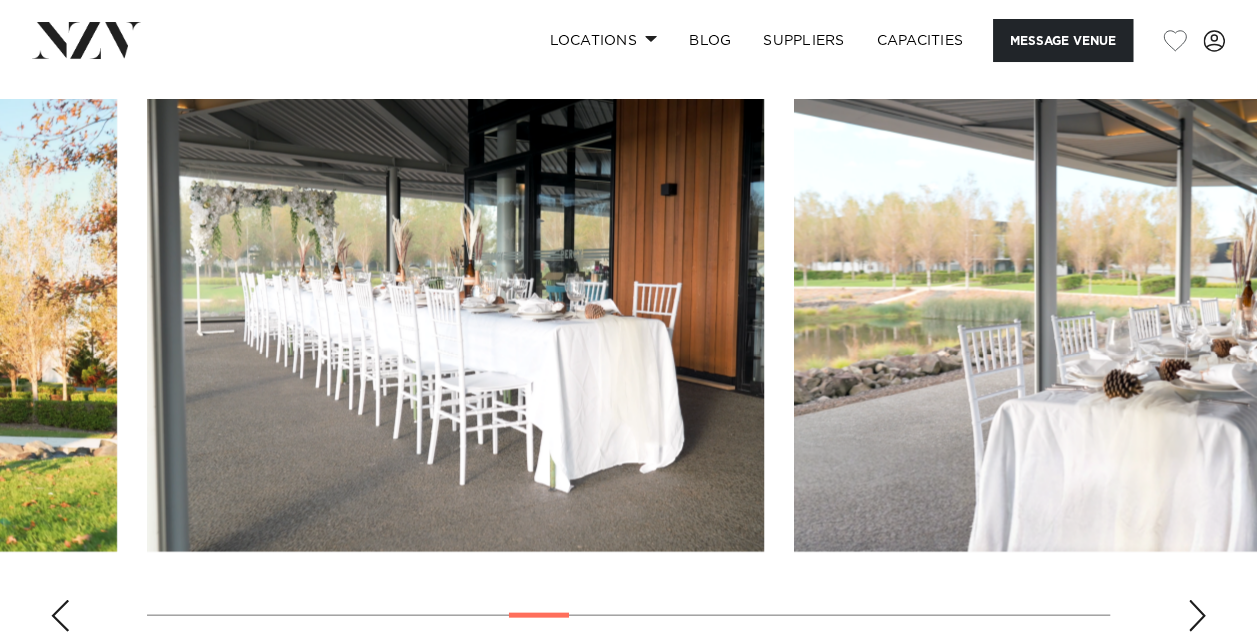 click at bounding box center [1197, 615] 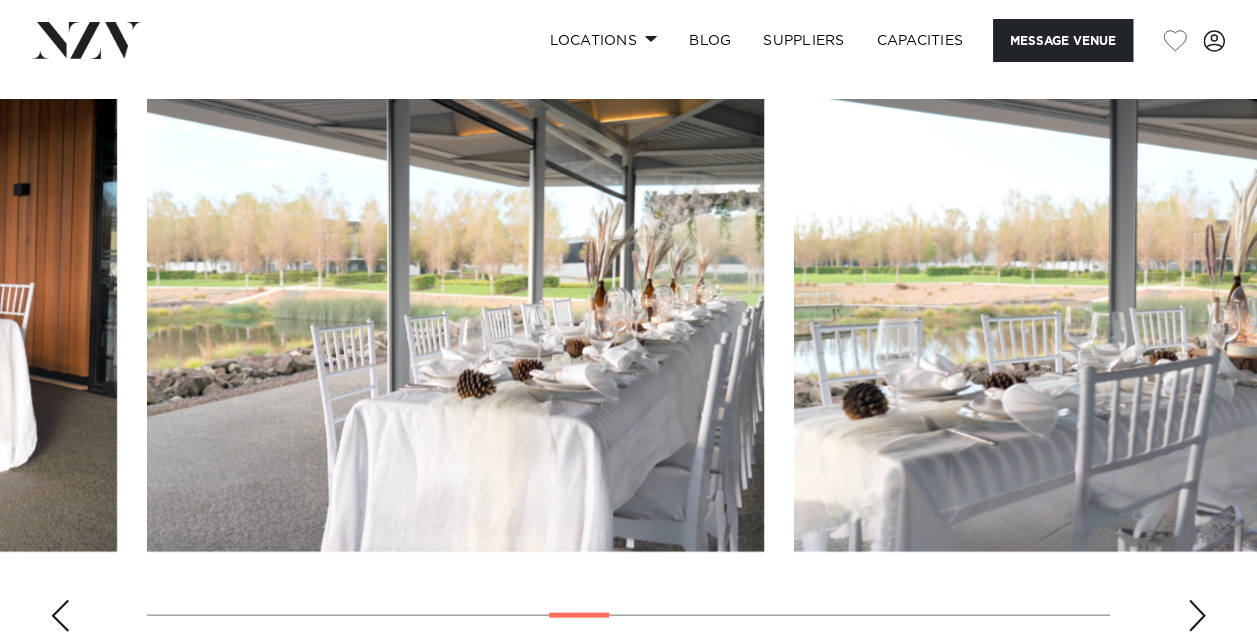 click at bounding box center [1197, 615] 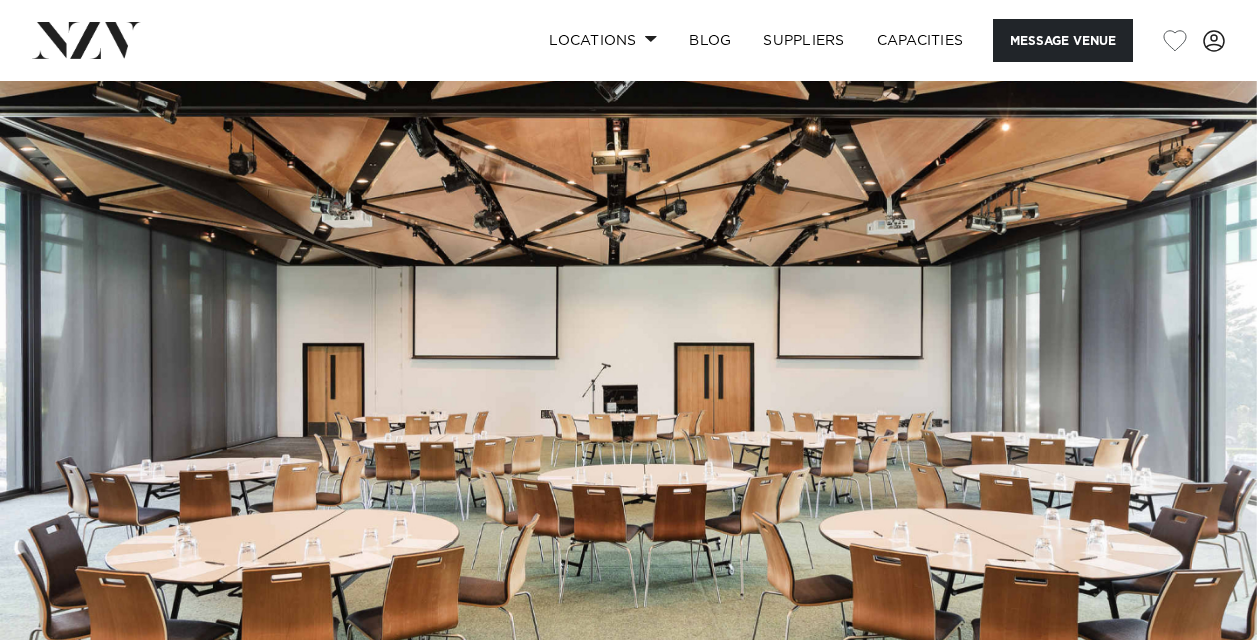 scroll, scrollTop: 0, scrollLeft: 0, axis: both 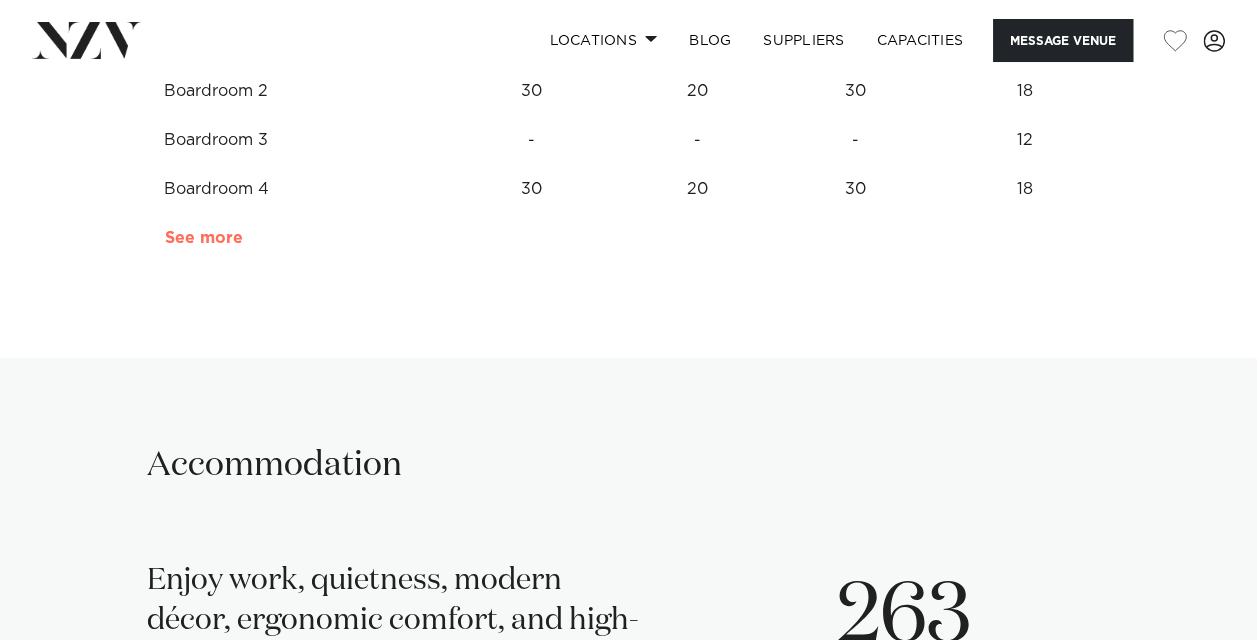 click on "See more" at bounding box center [243, 238] 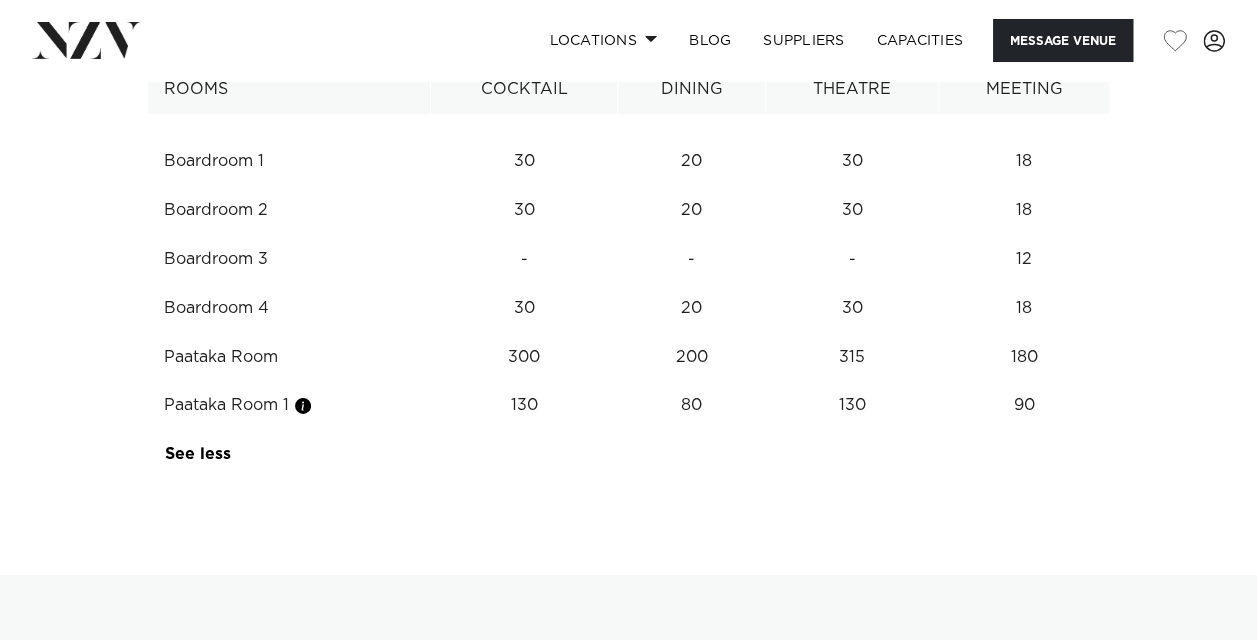 scroll, scrollTop: 3100, scrollLeft: 0, axis: vertical 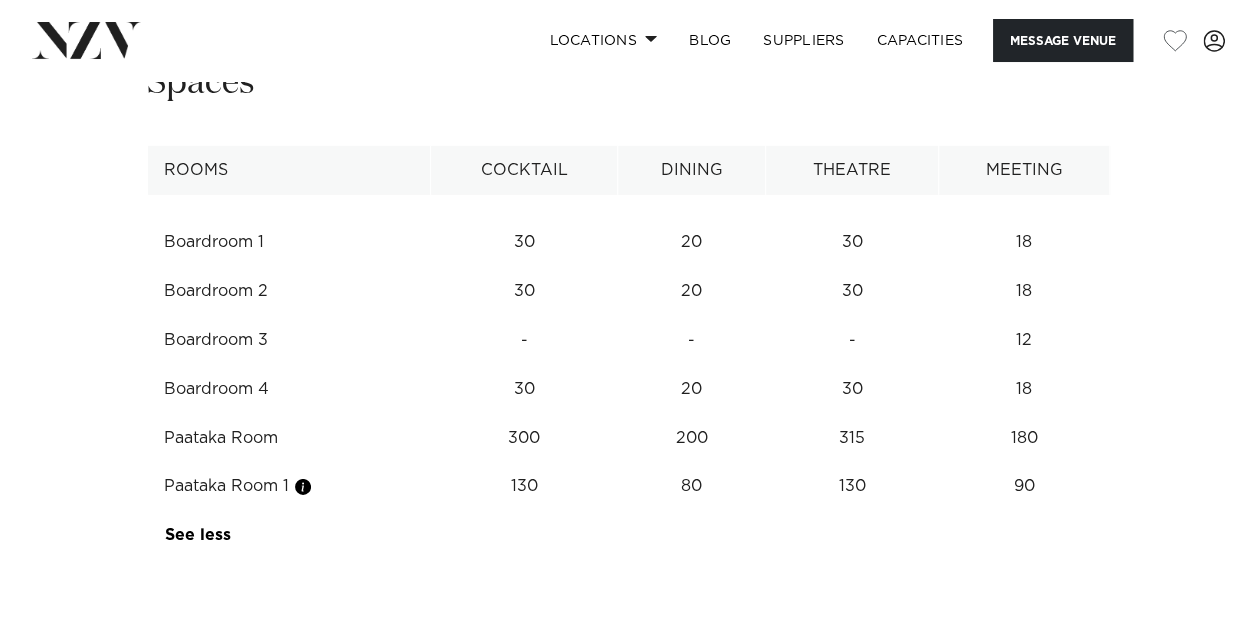 click on "30" at bounding box center [851, 242] 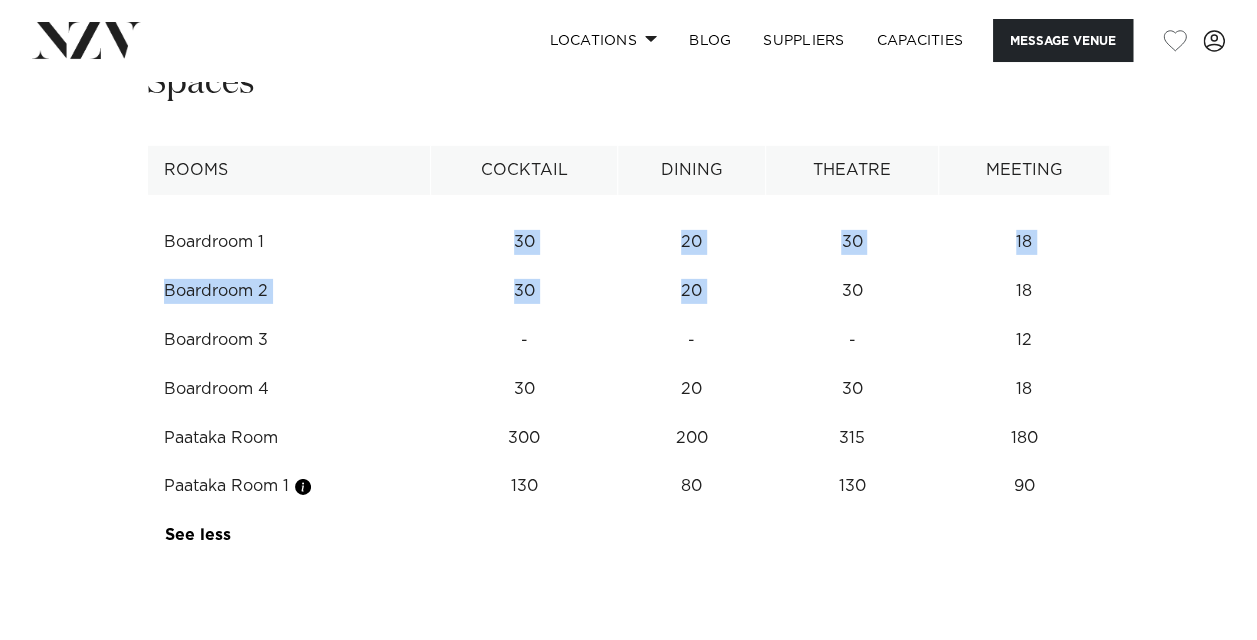 drag, startPoint x: 516, startPoint y: 260, endPoint x: 792, endPoint y: 275, distance: 276.40732 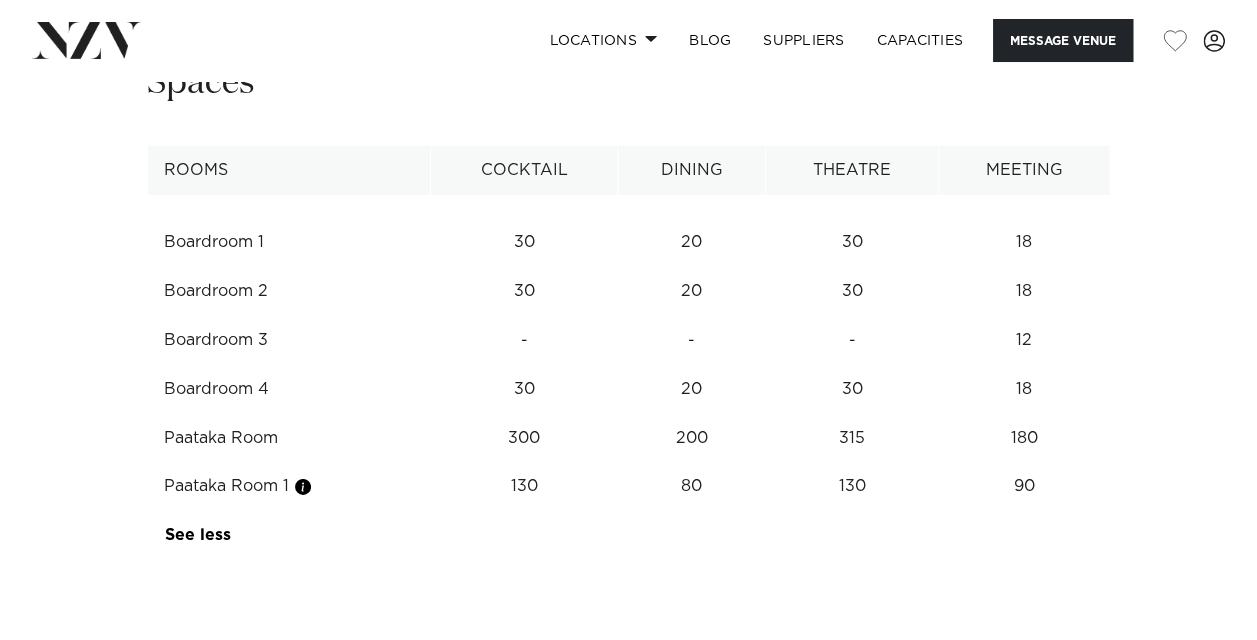drag, startPoint x: 792, startPoint y: 275, endPoint x: 882, endPoint y: 322, distance: 101.53325 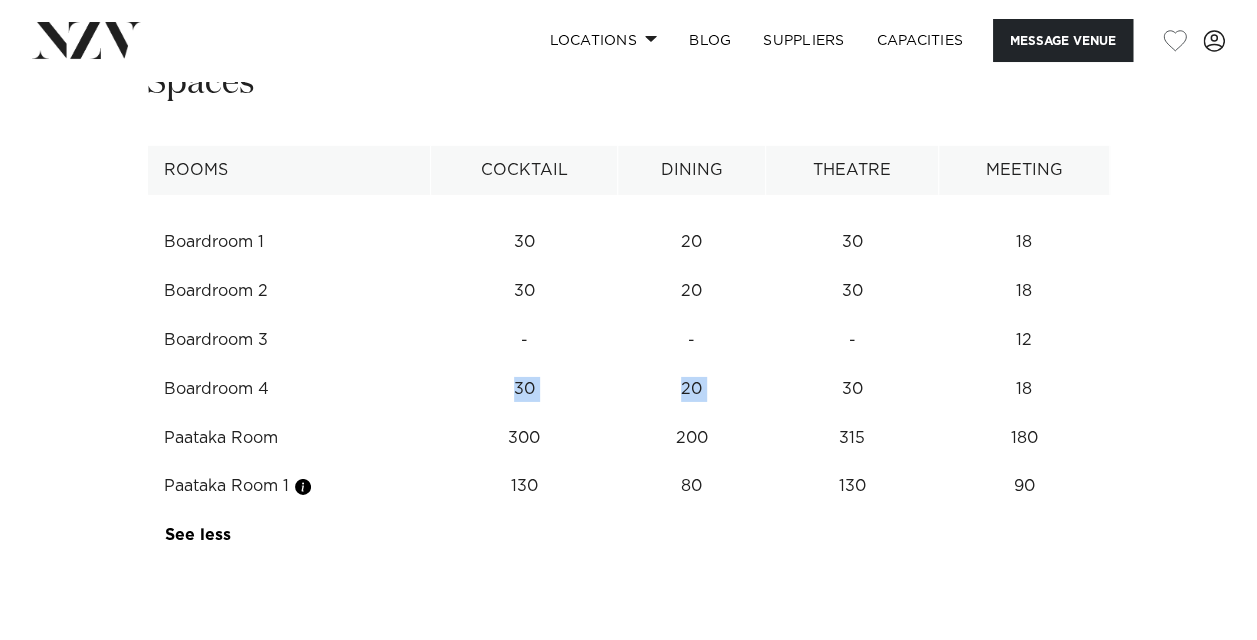 drag, startPoint x: 521, startPoint y: 389, endPoint x: 808, endPoint y: 384, distance: 287.04355 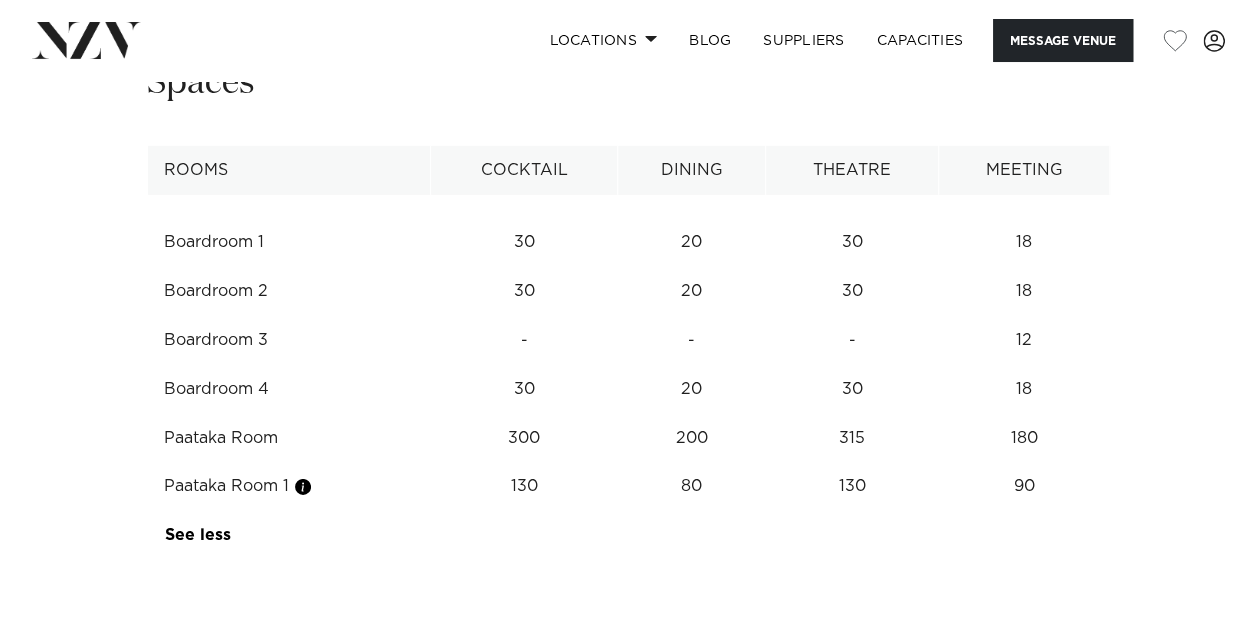drag, startPoint x: 808, startPoint y: 384, endPoint x: 664, endPoint y: 415, distance: 147.29901 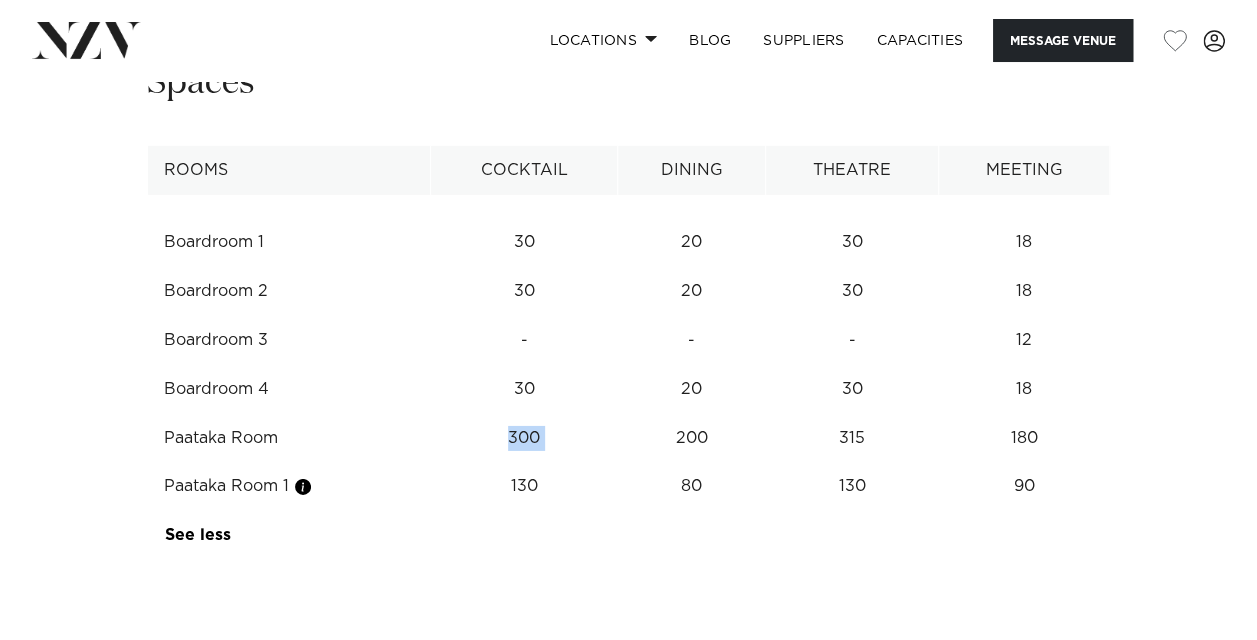 drag, startPoint x: 516, startPoint y: 443, endPoint x: 648, endPoint y: 448, distance: 132.09467 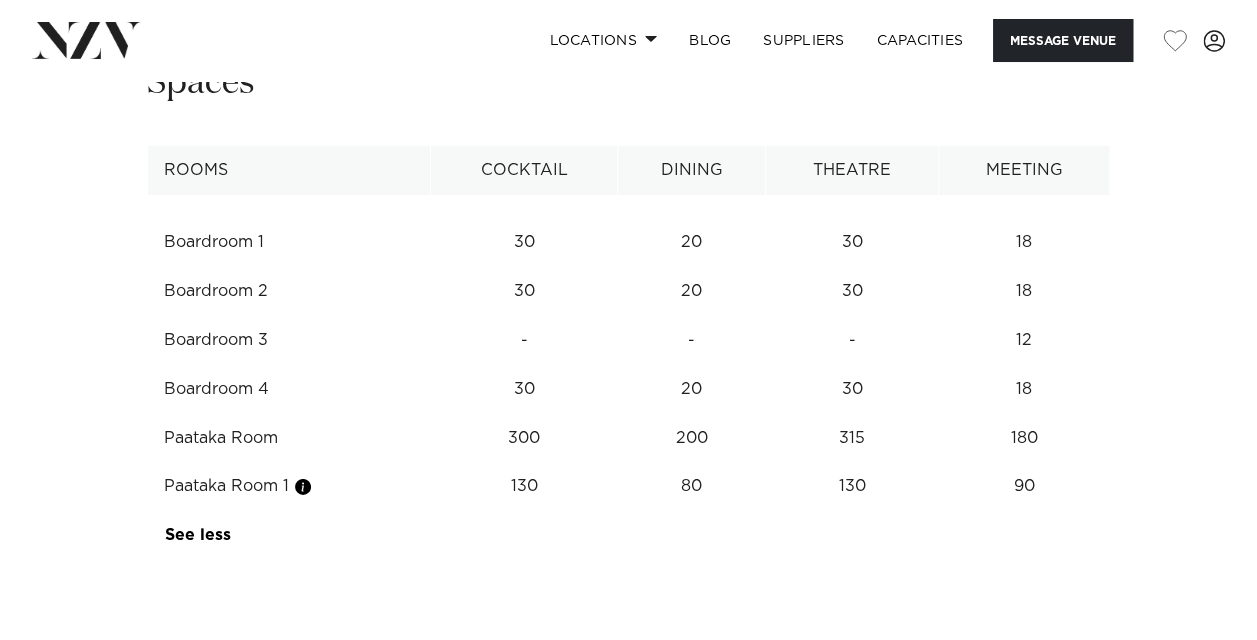 drag, startPoint x: 648, startPoint y: 448, endPoint x: 410, endPoint y: 493, distance: 242.21684 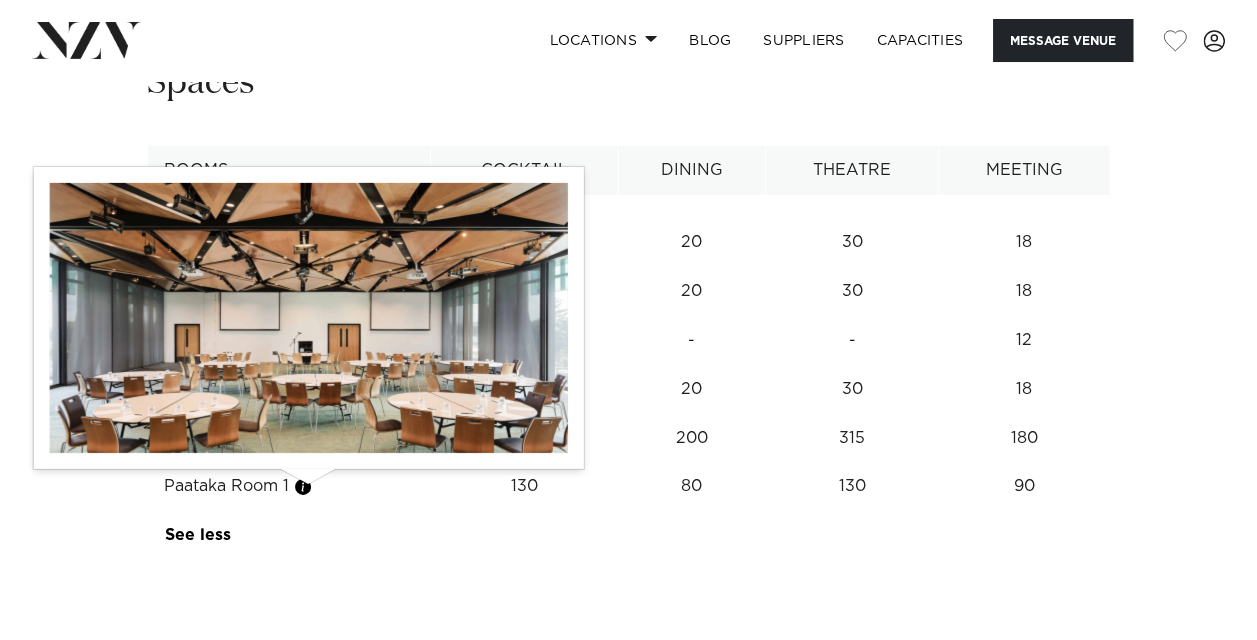click at bounding box center [303, 487] 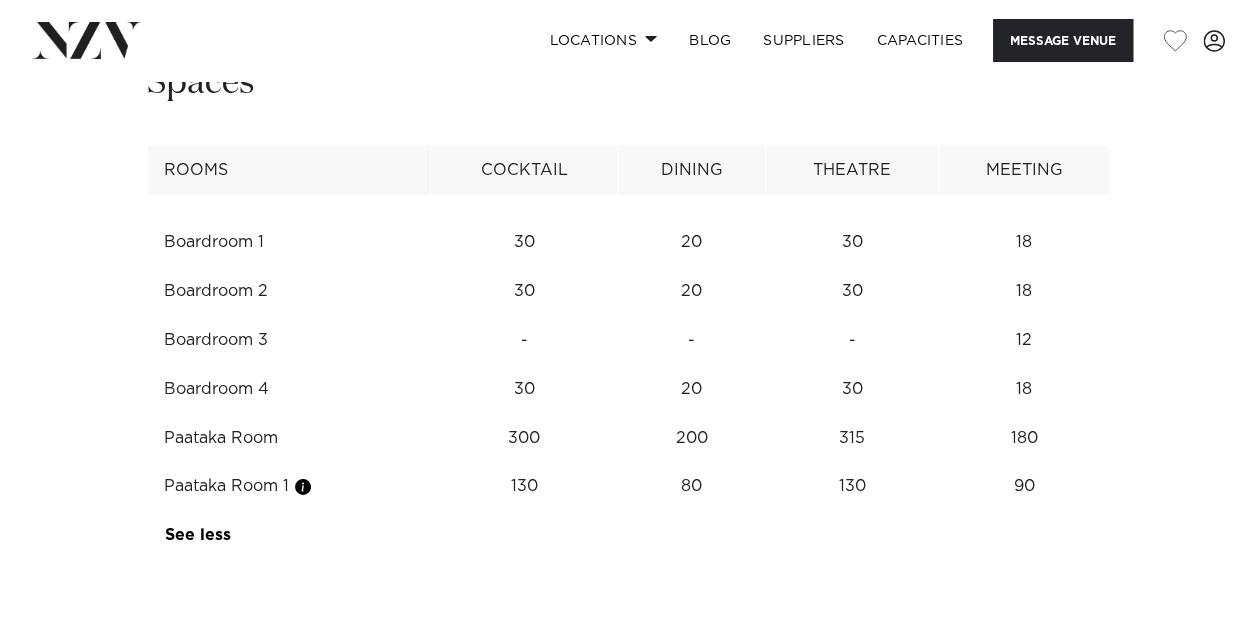 click on "See more" at bounding box center (289, 535) 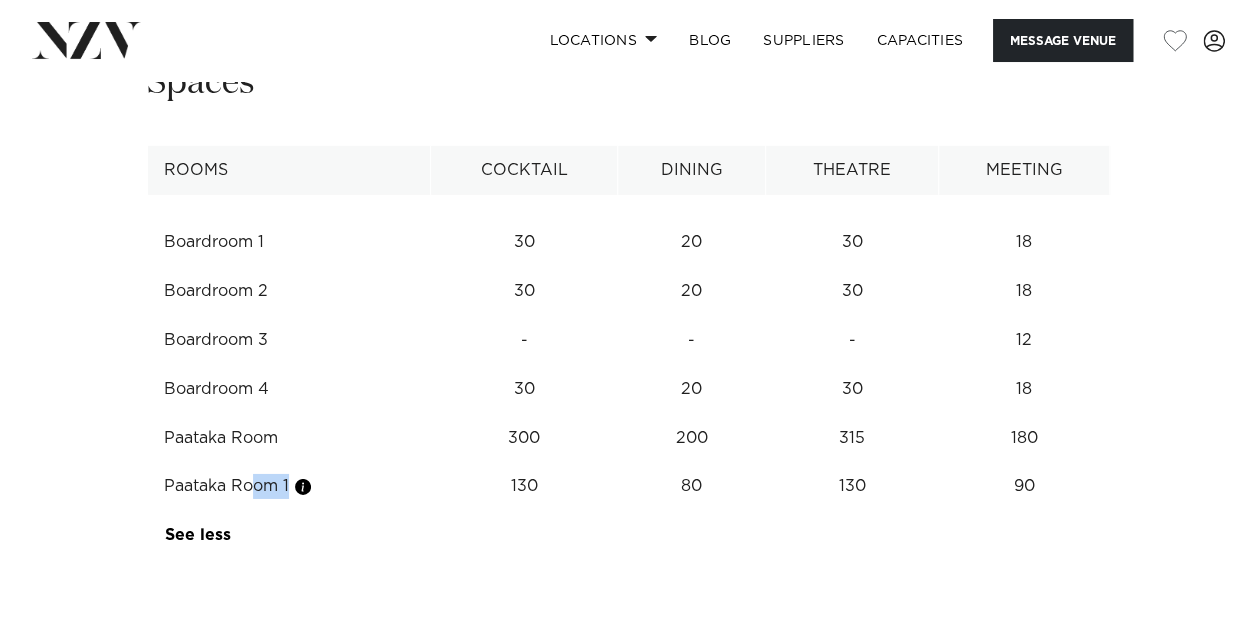 drag, startPoint x: 153, startPoint y: 477, endPoint x: 299, endPoint y: 474, distance: 146.03082 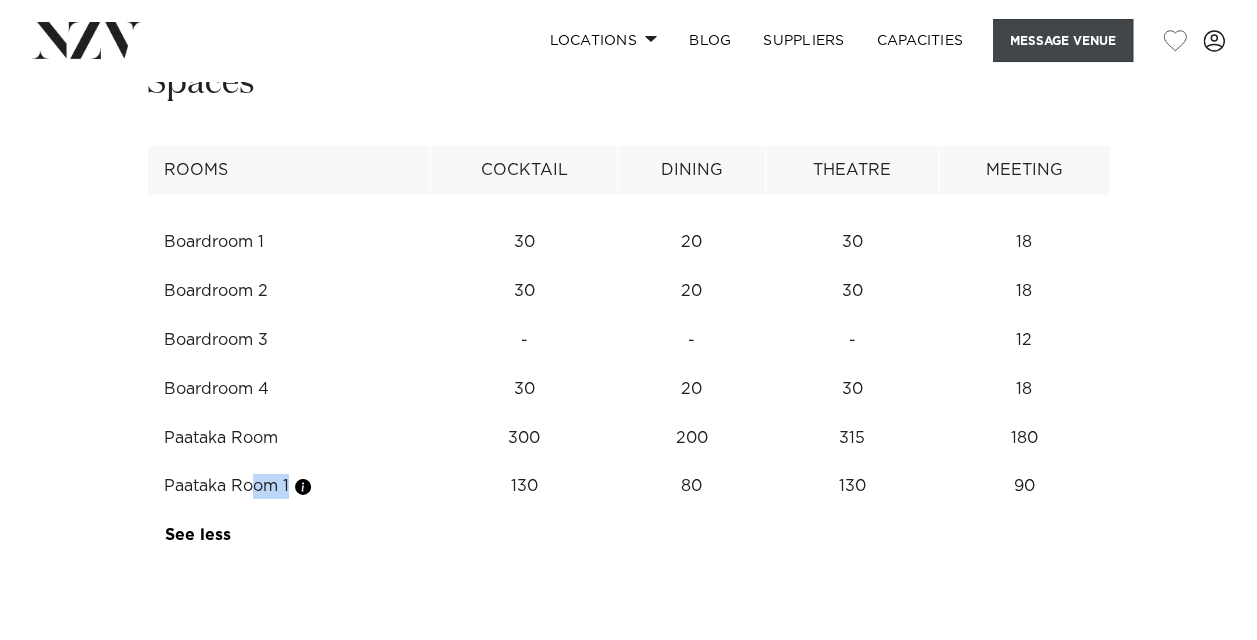 click on "Message Venue" at bounding box center [1063, 40] 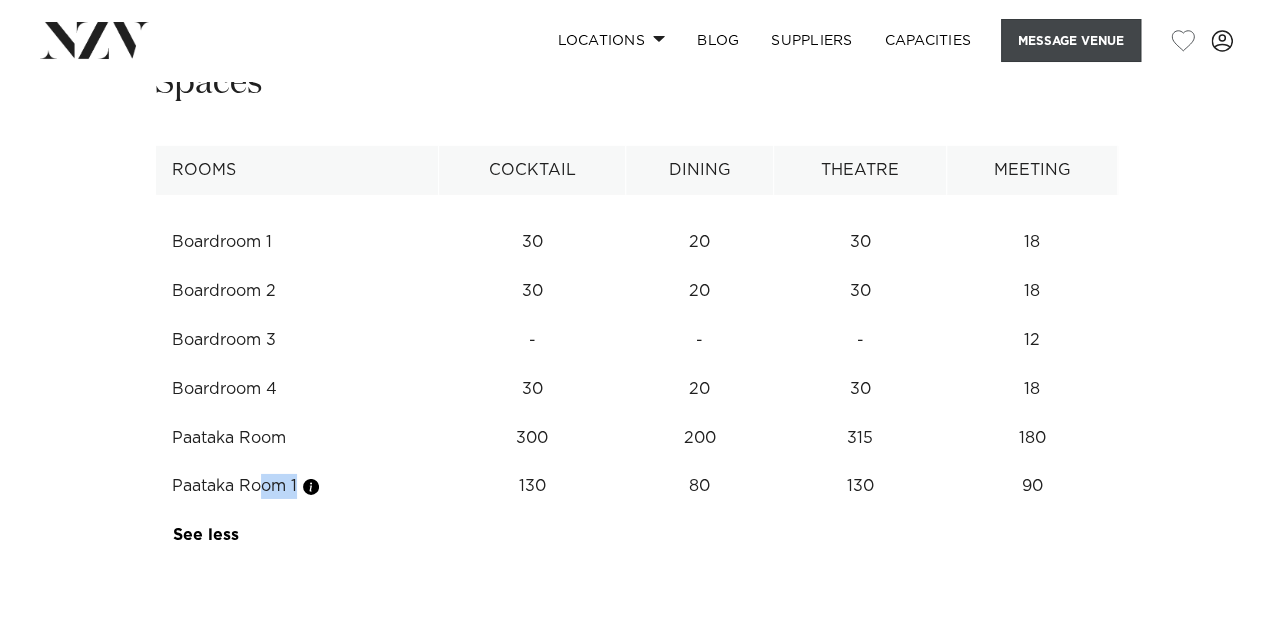 scroll, scrollTop: 3039, scrollLeft: 0, axis: vertical 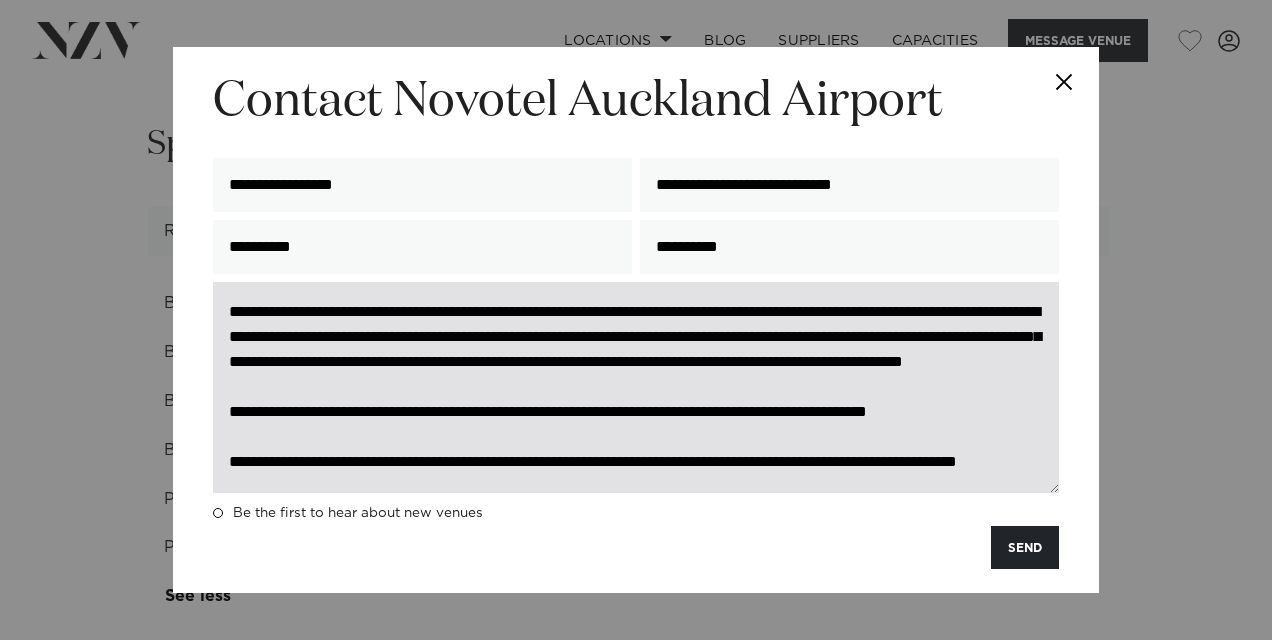 click on "**********" at bounding box center [636, 387] 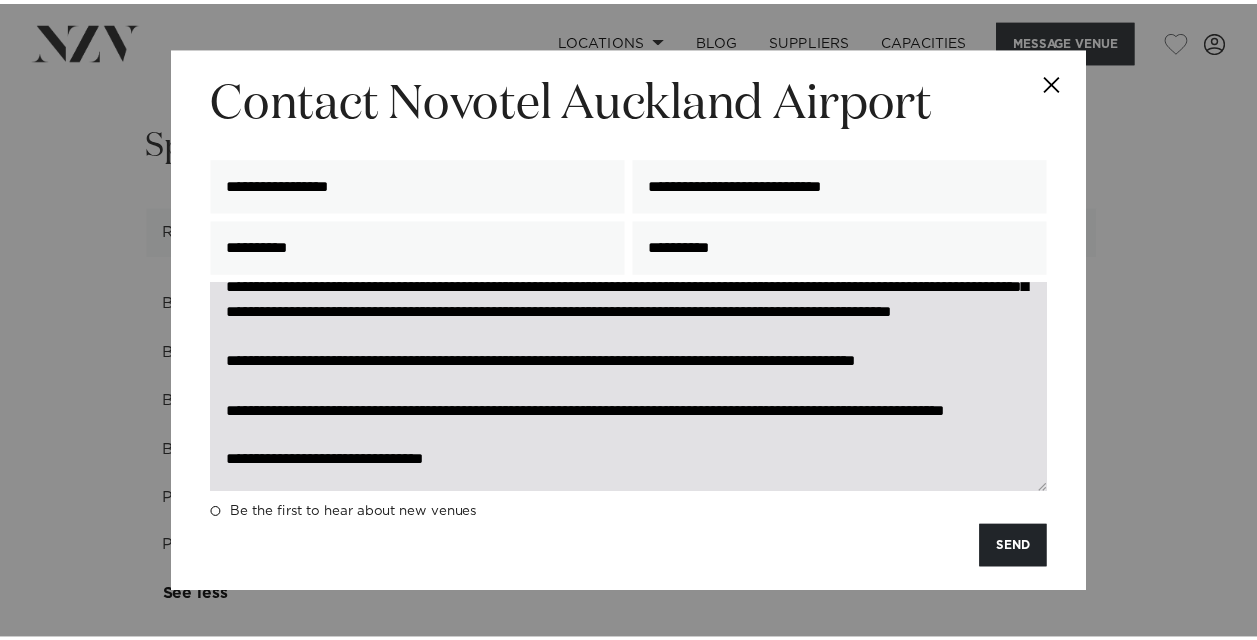 scroll, scrollTop: 0, scrollLeft: 0, axis: both 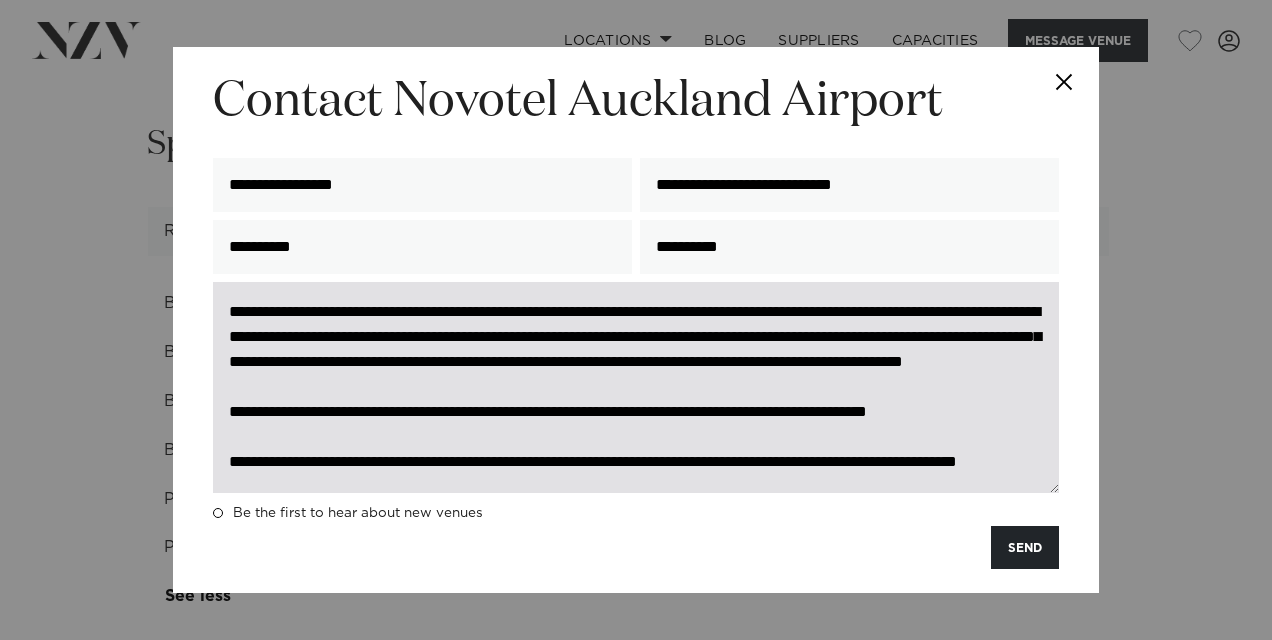 click on "**********" at bounding box center [636, 387] 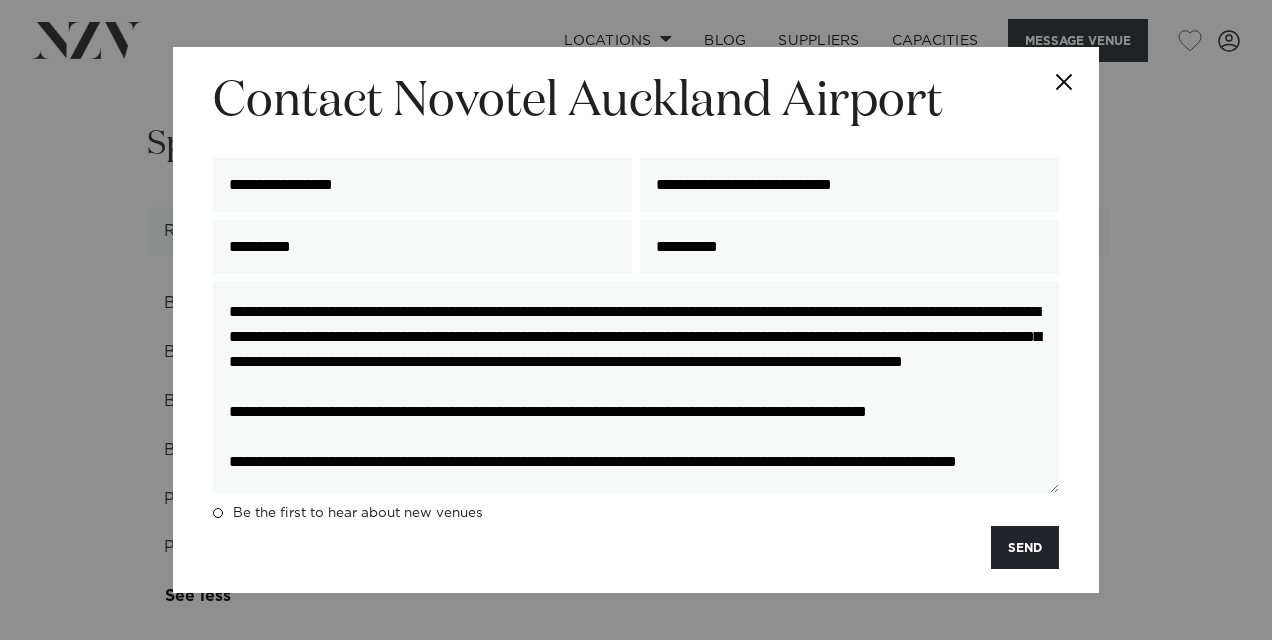 click at bounding box center (1064, 82) 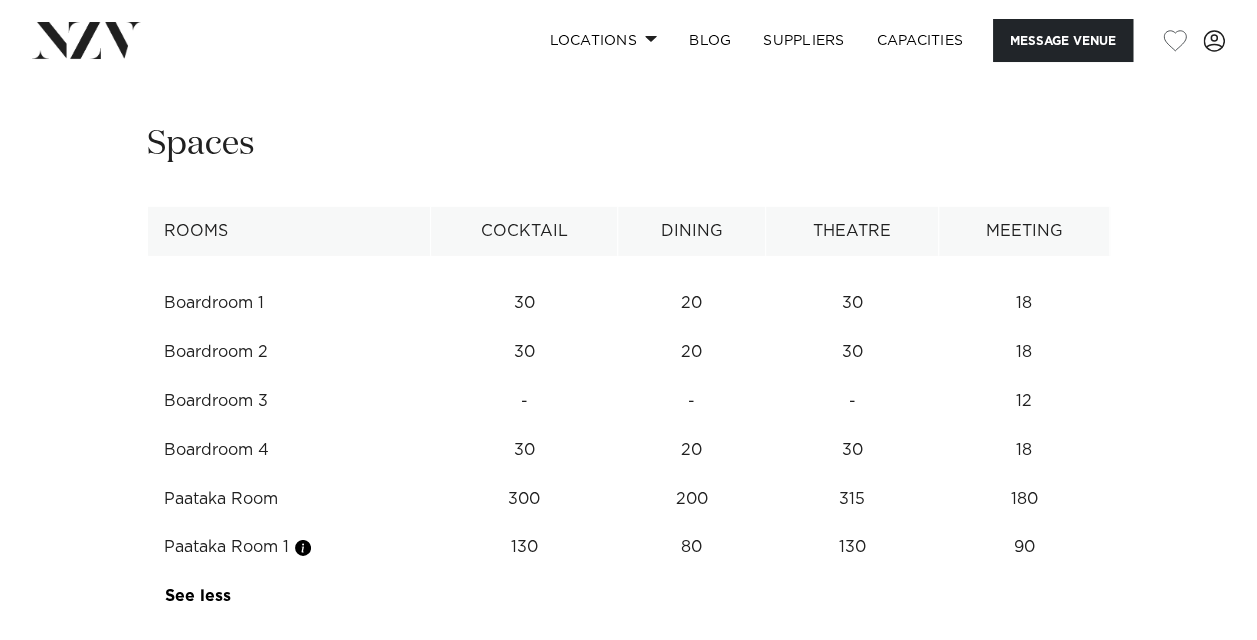drag, startPoint x: 289, startPoint y: 546, endPoint x: 168, endPoint y: 550, distance: 121.0661 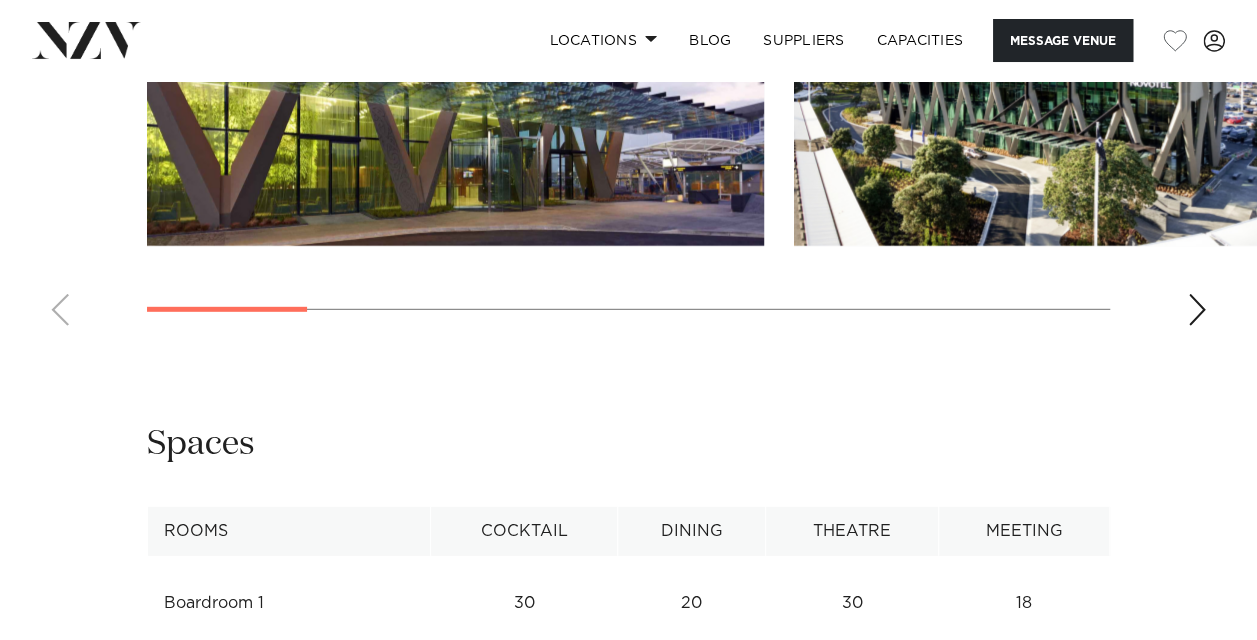 click on "Locations
Auckland
Wellington
Christchurch
Queenstown
Hamilton
Northland
Bay of Islands
Whangarei
Waiheke Island
Waikato
Bay of Plenty
Tauranga
Rotorua
Taupo
Hawke's Bay
New Plymouth
Manawatū-Whanganui
Palmerston North
Nelson-Tasman
Marlborough" at bounding box center (628, 40) 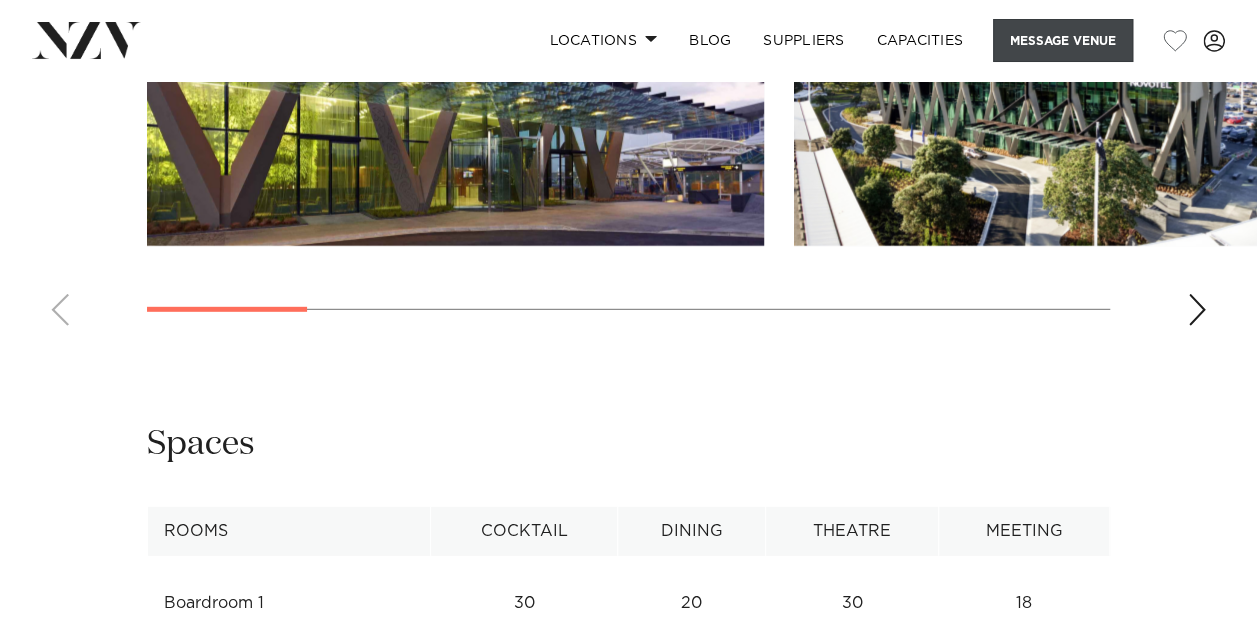 click on "Message Venue" at bounding box center (1063, 40) 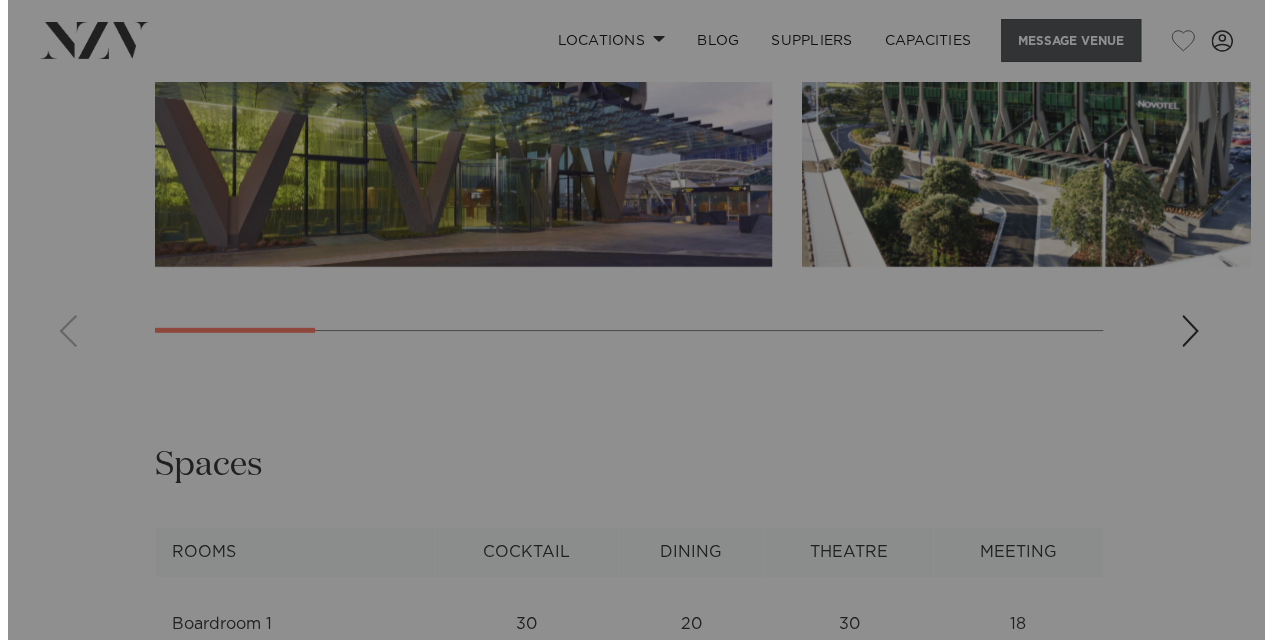 scroll, scrollTop: 2678, scrollLeft: 0, axis: vertical 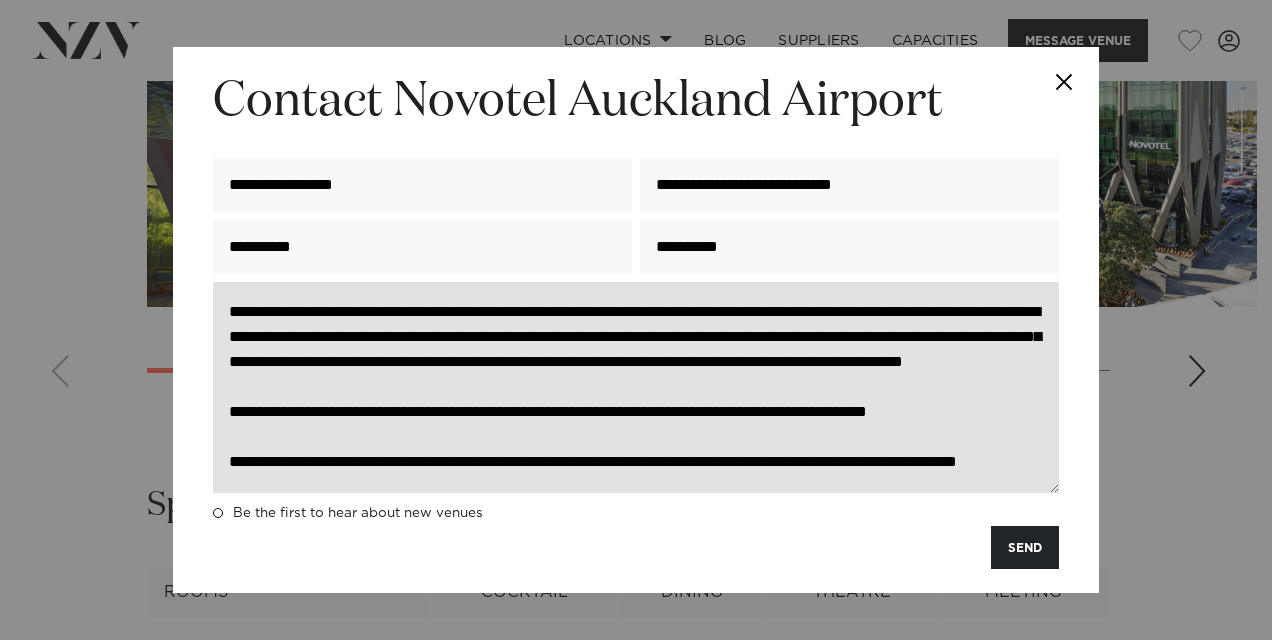 click on "**********" at bounding box center (636, 387) 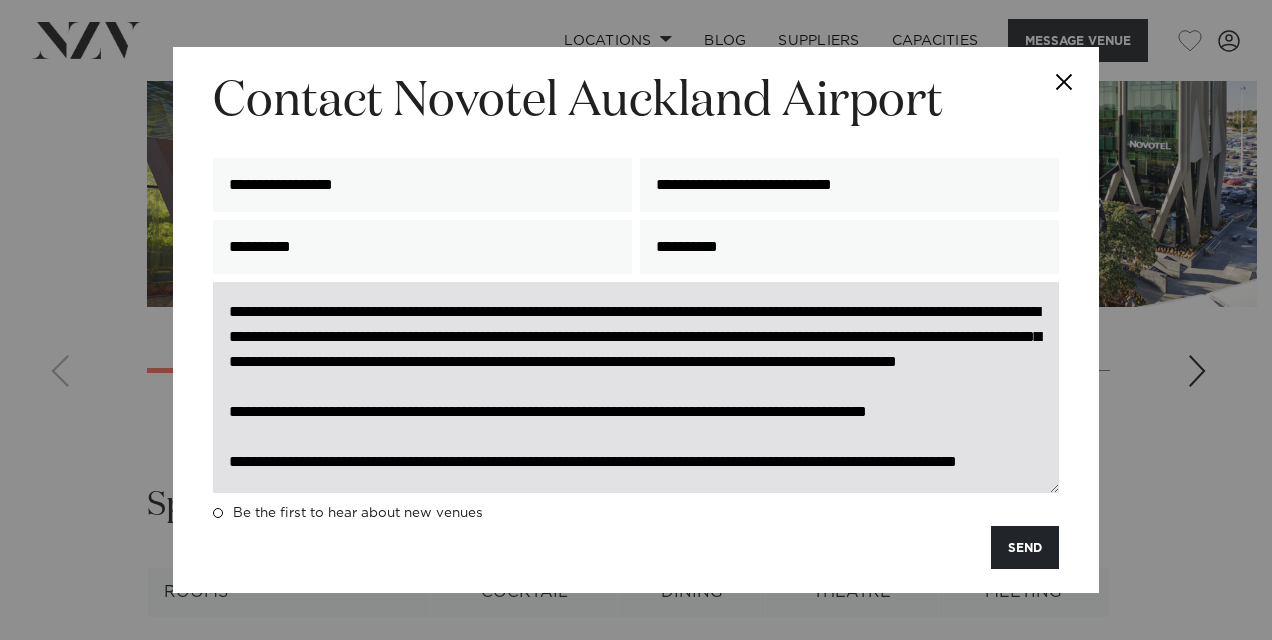 click on "**********" at bounding box center [636, 387] 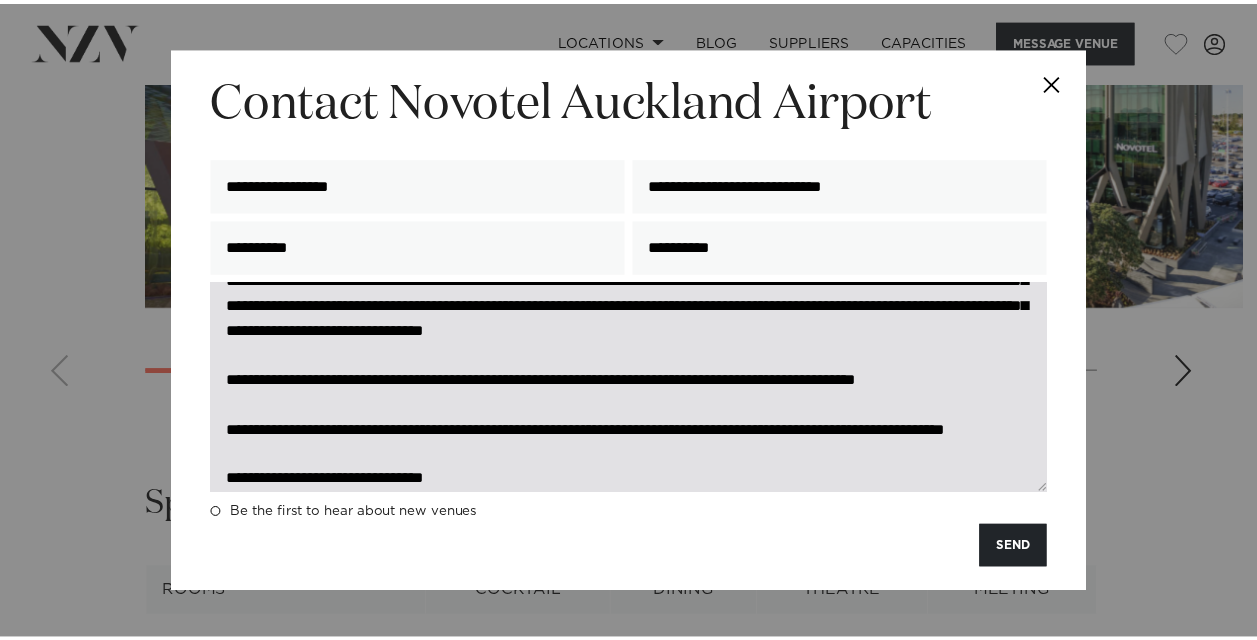scroll, scrollTop: 0, scrollLeft: 0, axis: both 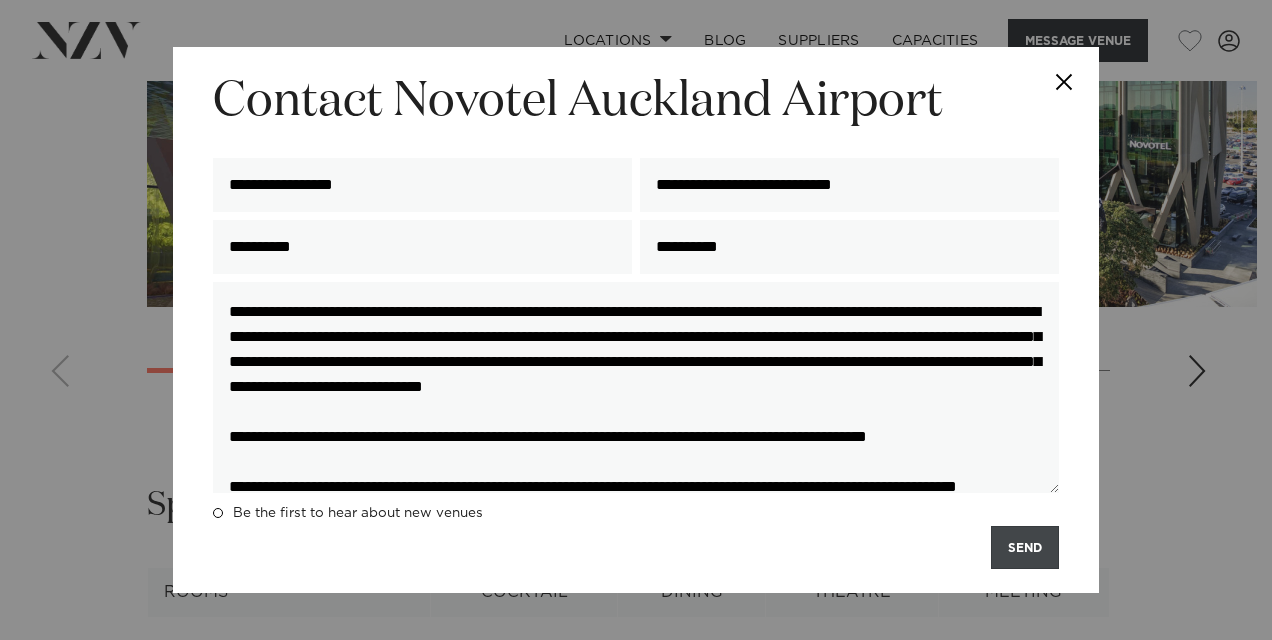 type on "**********" 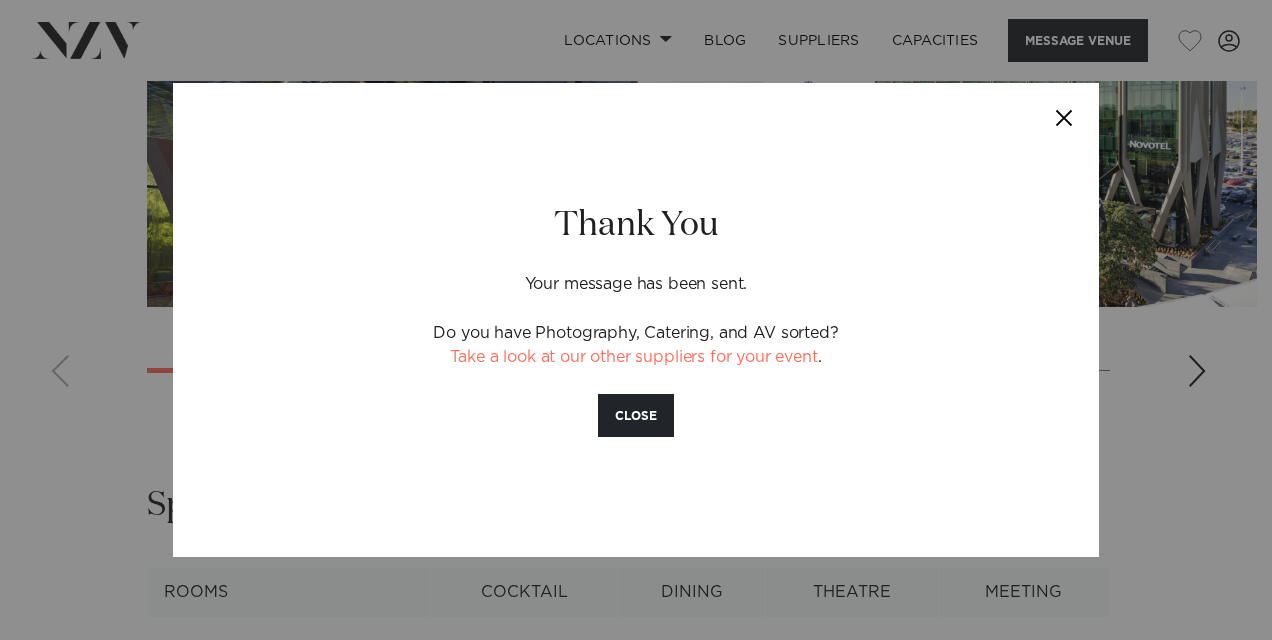 click at bounding box center (1064, 118) 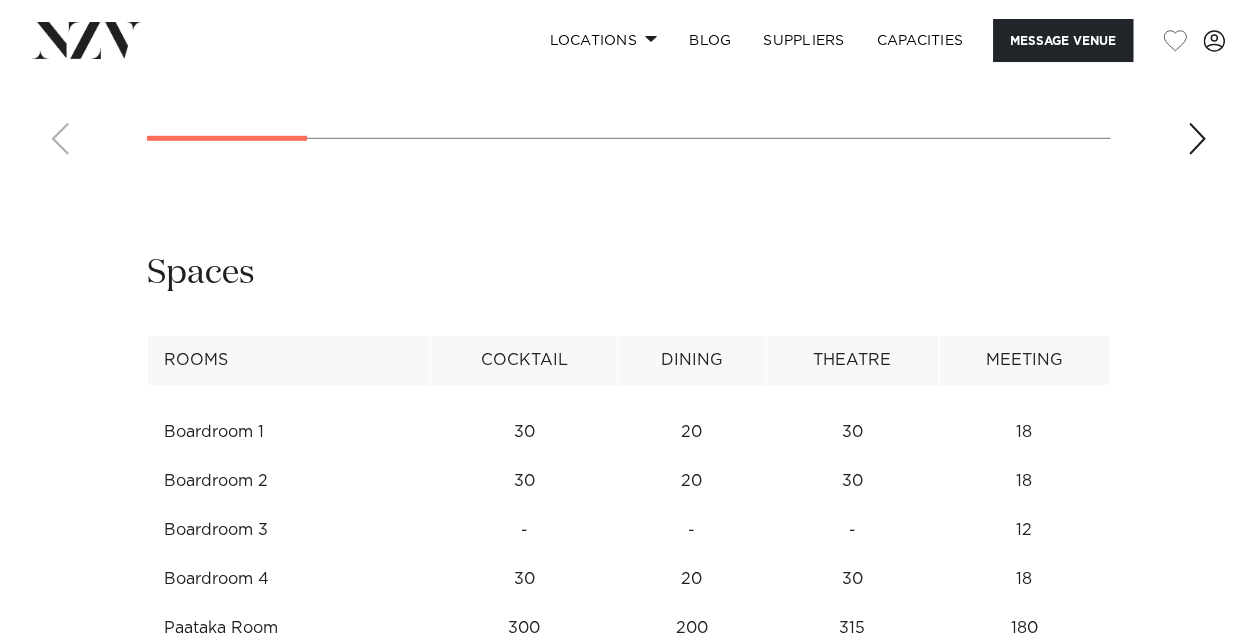 scroll, scrollTop: 3078, scrollLeft: 0, axis: vertical 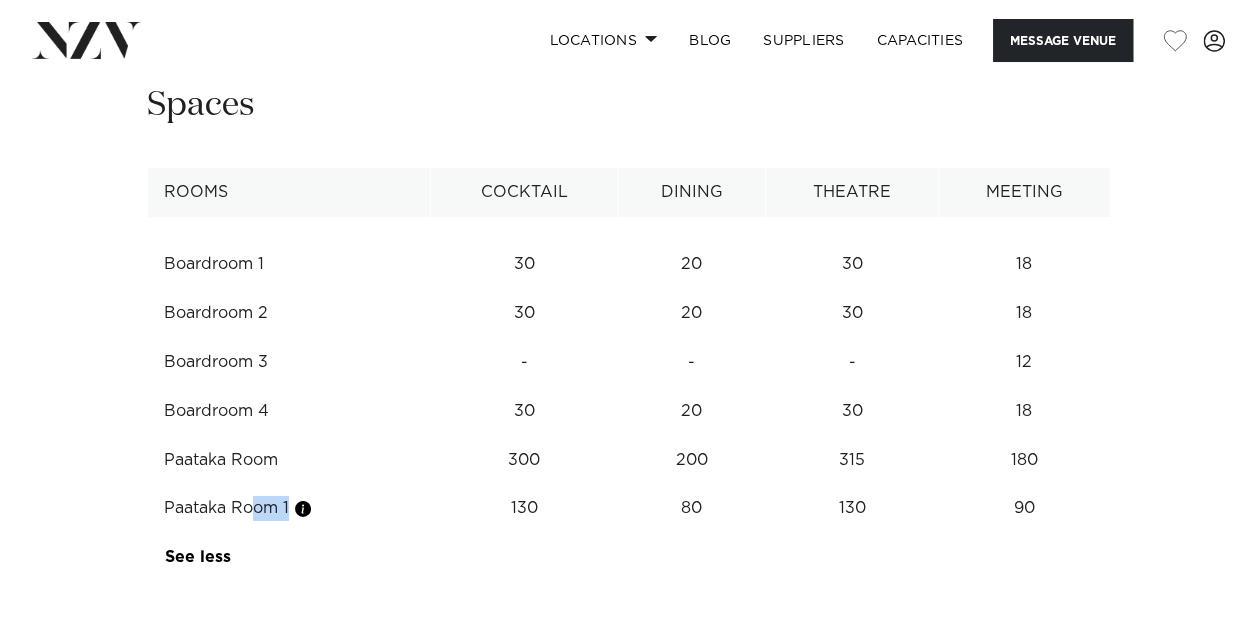 drag, startPoint x: 296, startPoint y: 500, endPoint x: 160, endPoint y: 498, distance: 136.01471 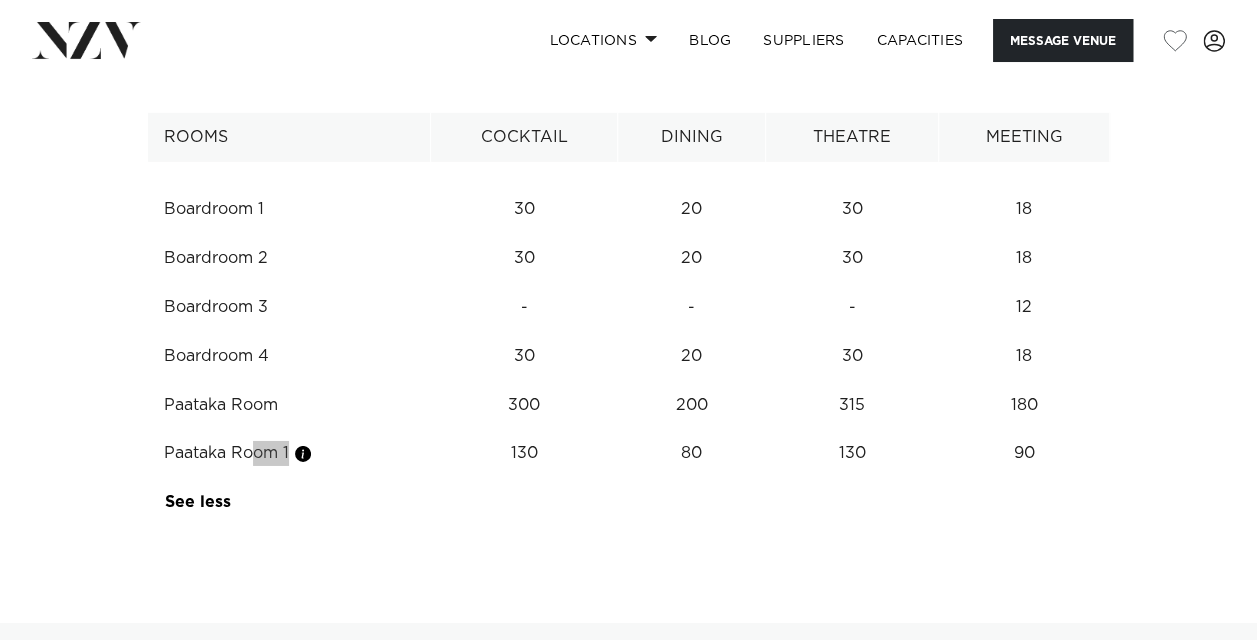 scroll, scrollTop: 3178, scrollLeft: 0, axis: vertical 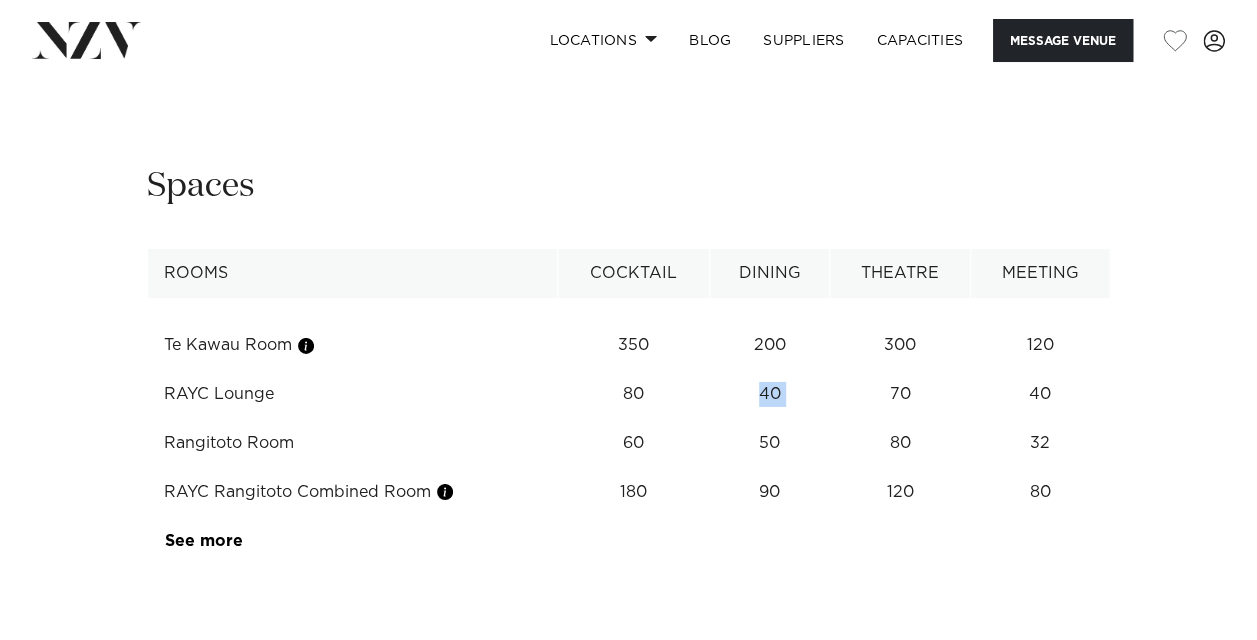 drag, startPoint x: 724, startPoint y: 336, endPoint x: 864, endPoint y: 344, distance: 140.22838 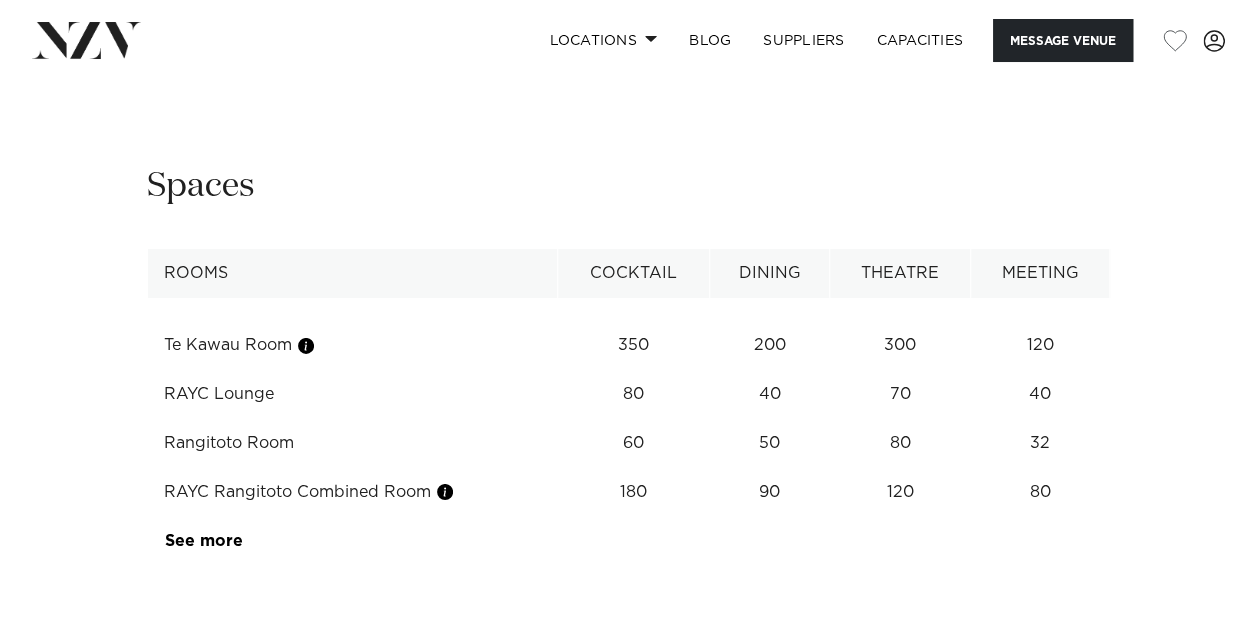 drag, startPoint x: 864, startPoint y: 344, endPoint x: 574, endPoint y: 374, distance: 291.5476 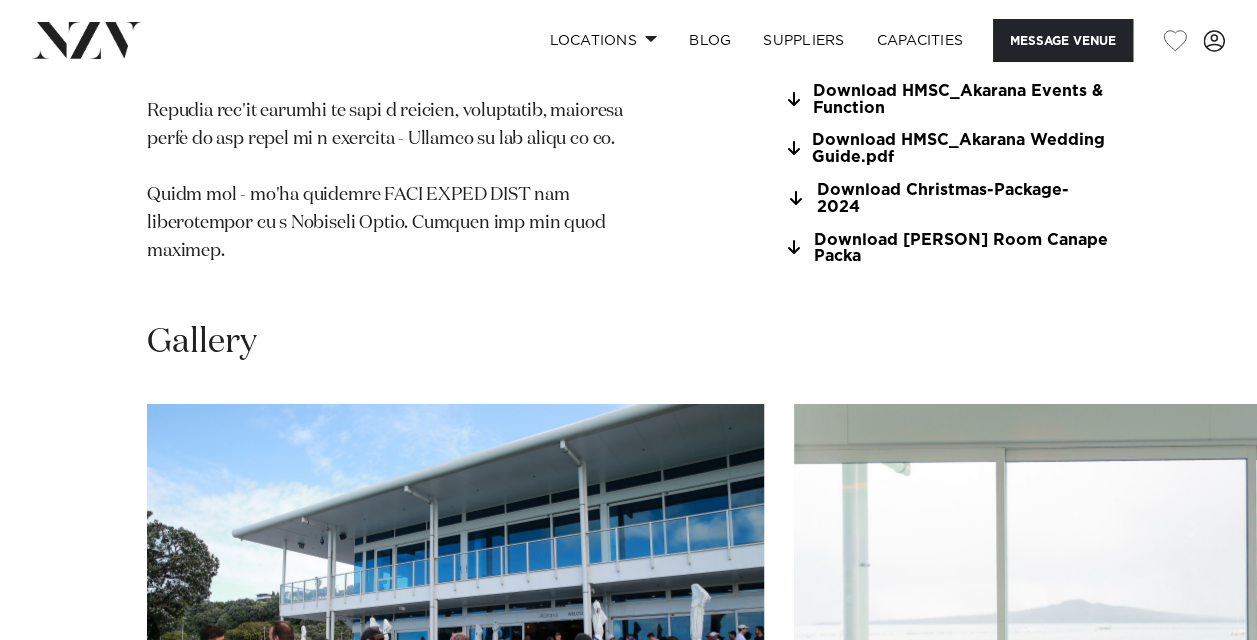 scroll, scrollTop: 2300, scrollLeft: 0, axis: vertical 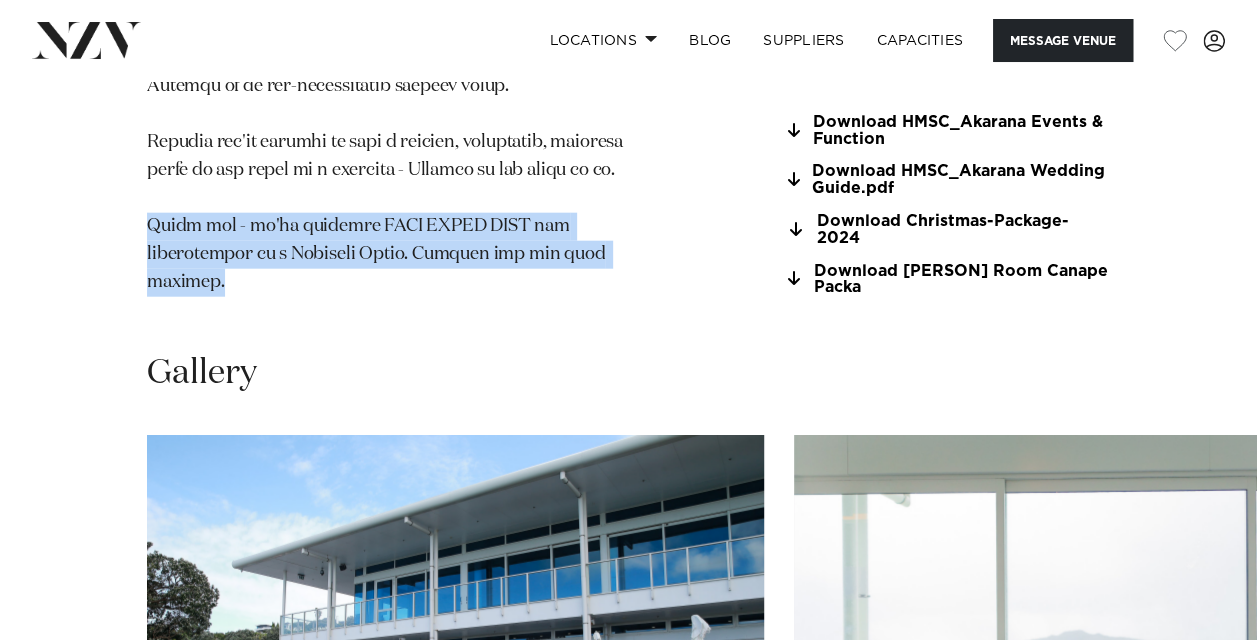 drag, startPoint x: 128, startPoint y: 197, endPoint x: 605, endPoint y: 233, distance: 478.35657 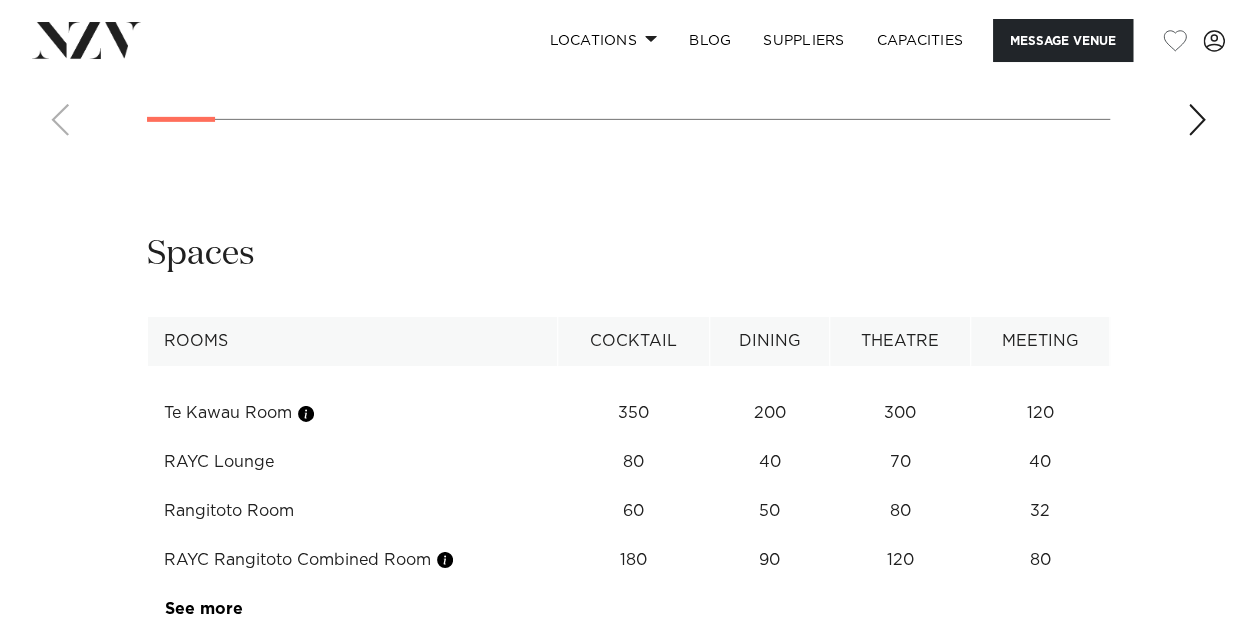 scroll, scrollTop: 3200, scrollLeft: 0, axis: vertical 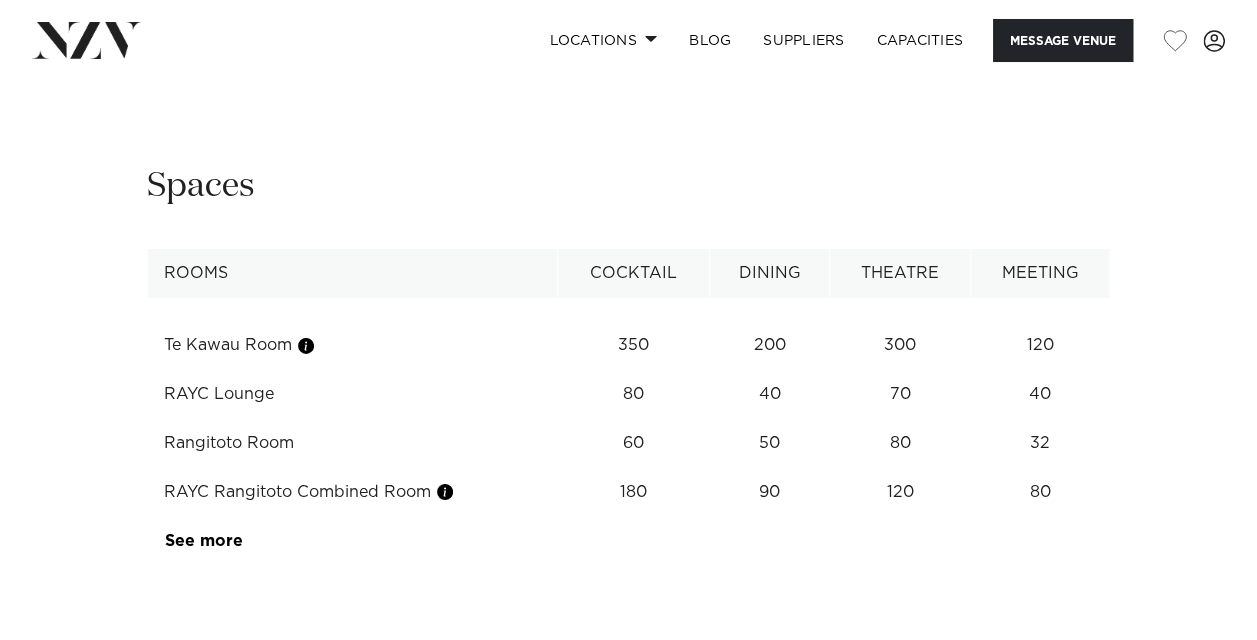 click on "See more" at bounding box center [242, 541] 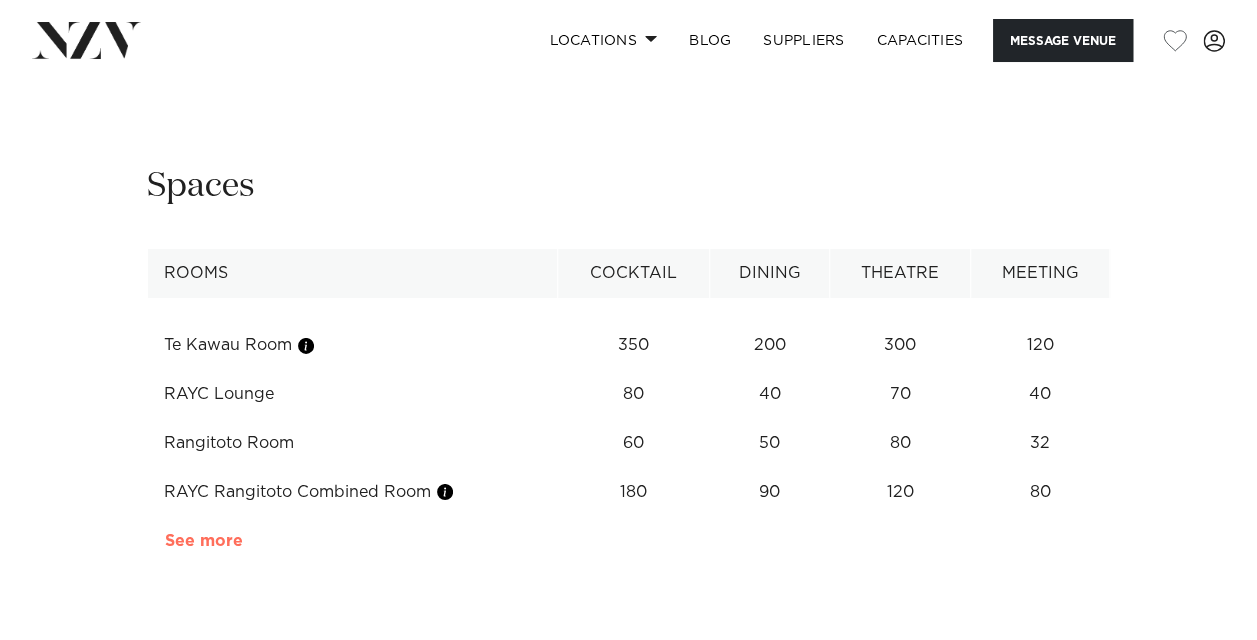 click on "See more" at bounding box center (243, 541) 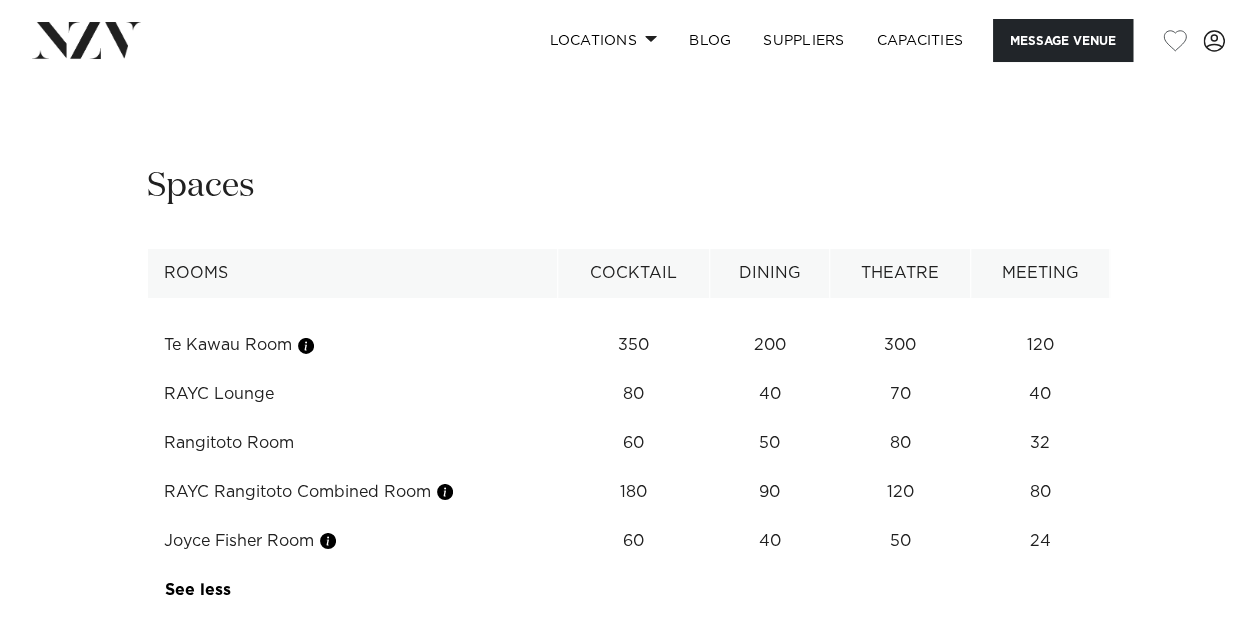 click on "RAYC Lounge" at bounding box center (353, 394) 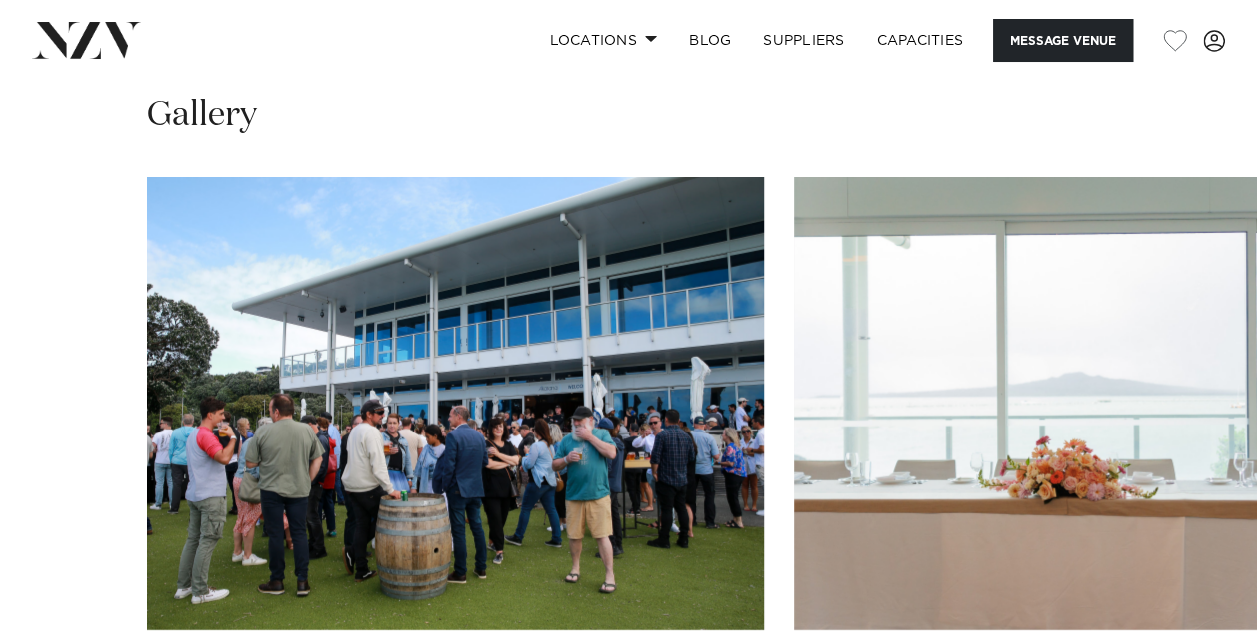 scroll, scrollTop: 2700, scrollLeft: 0, axis: vertical 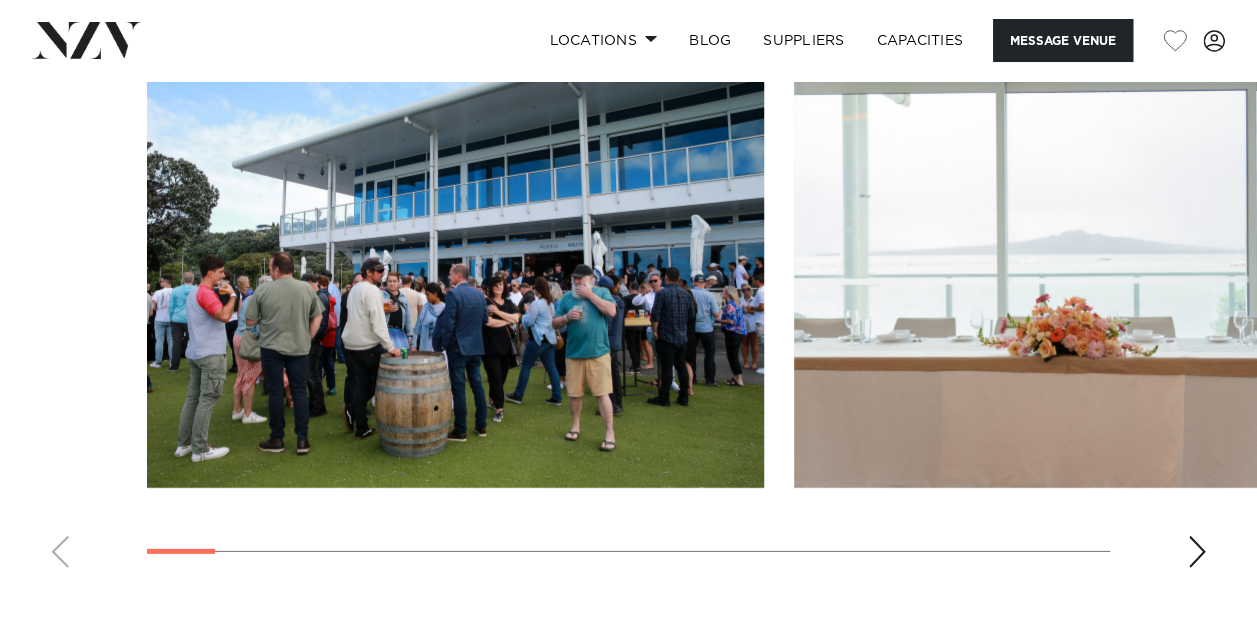 click at bounding box center [1197, 552] 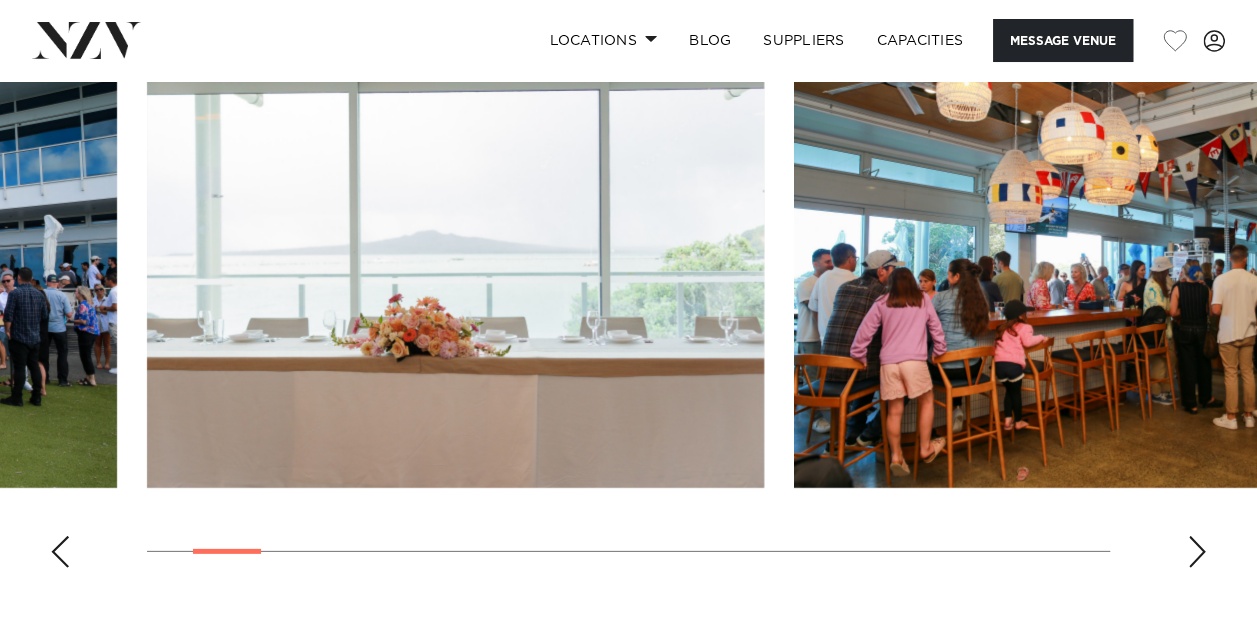 click at bounding box center [1197, 552] 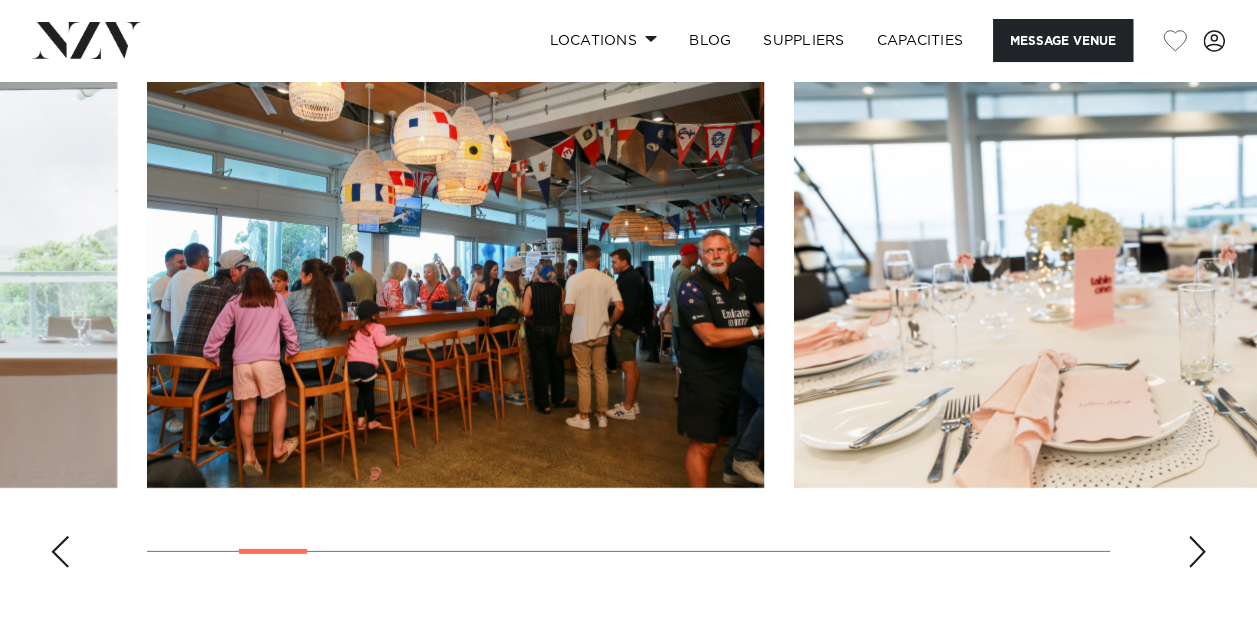 click at bounding box center [1197, 552] 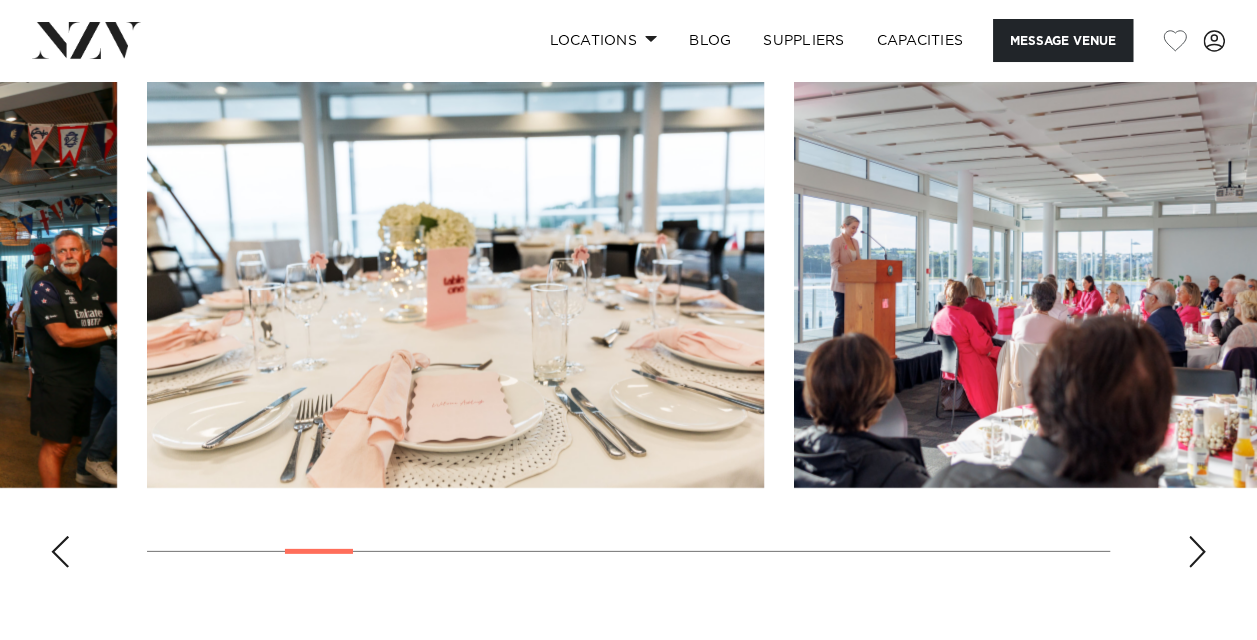 click at bounding box center (1197, 552) 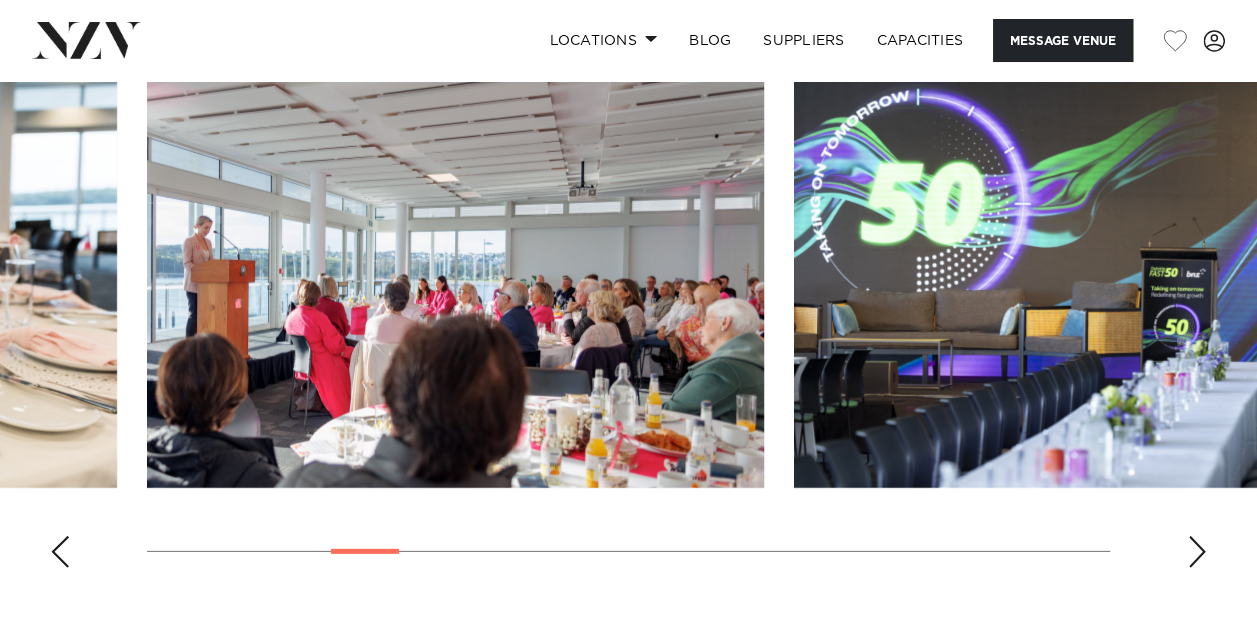 click at bounding box center [1197, 552] 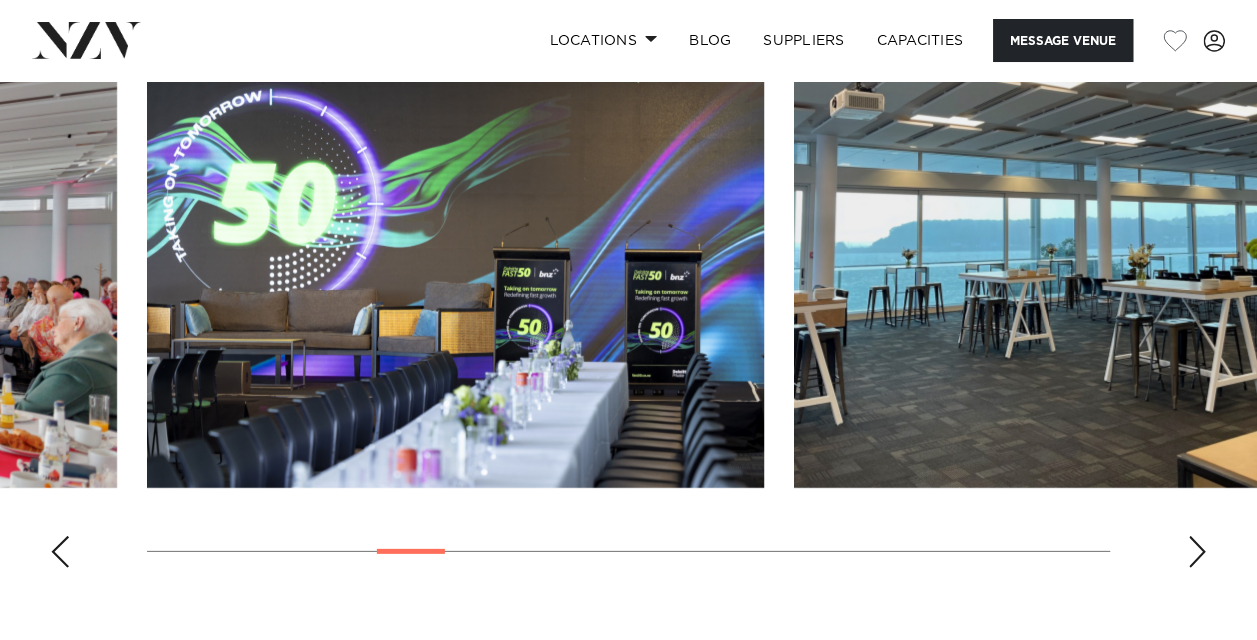 click at bounding box center (1197, 552) 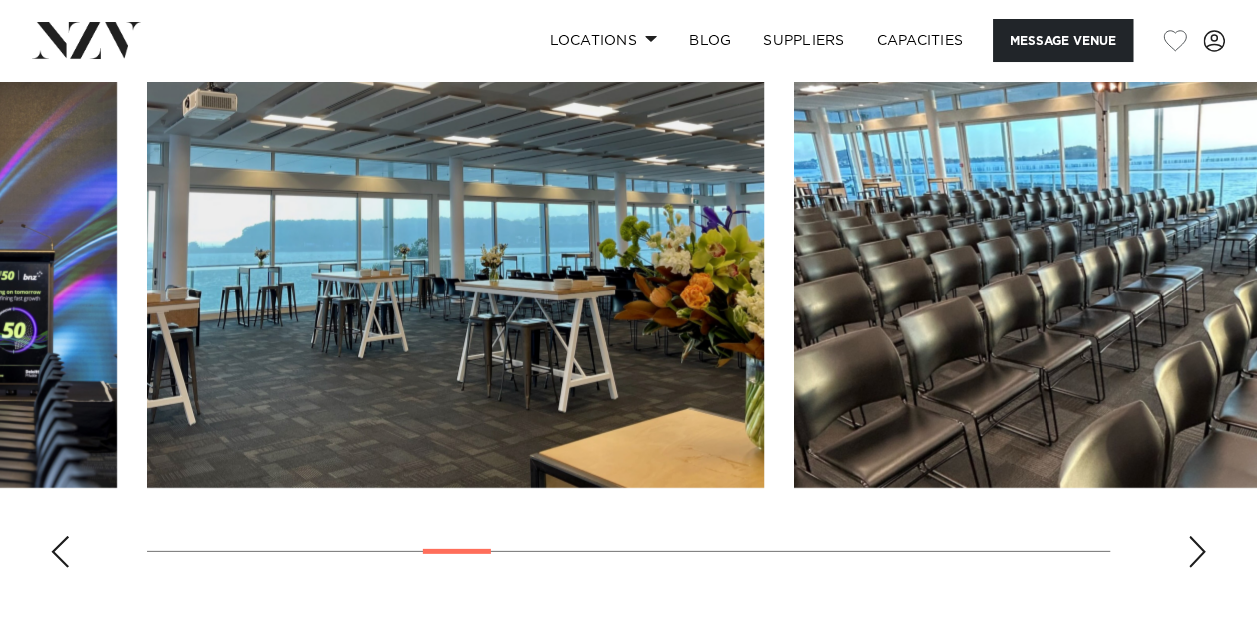 click at bounding box center (1197, 552) 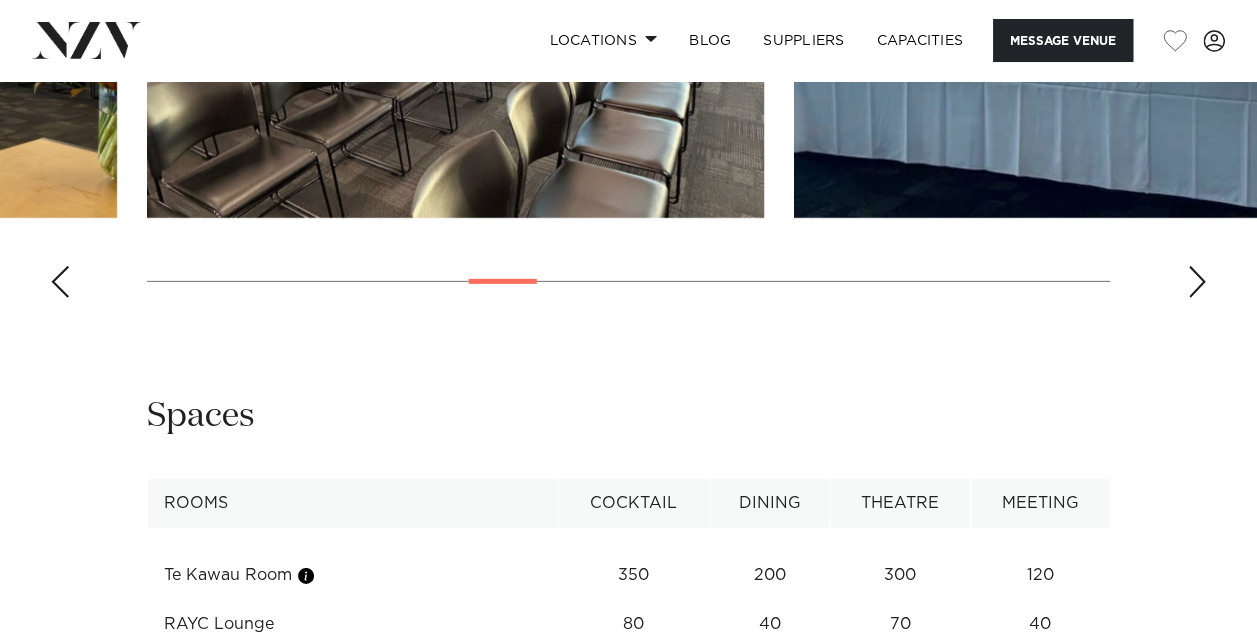 scroll, scrollTop: 3200, scrollLeft: 0, axis: vertical 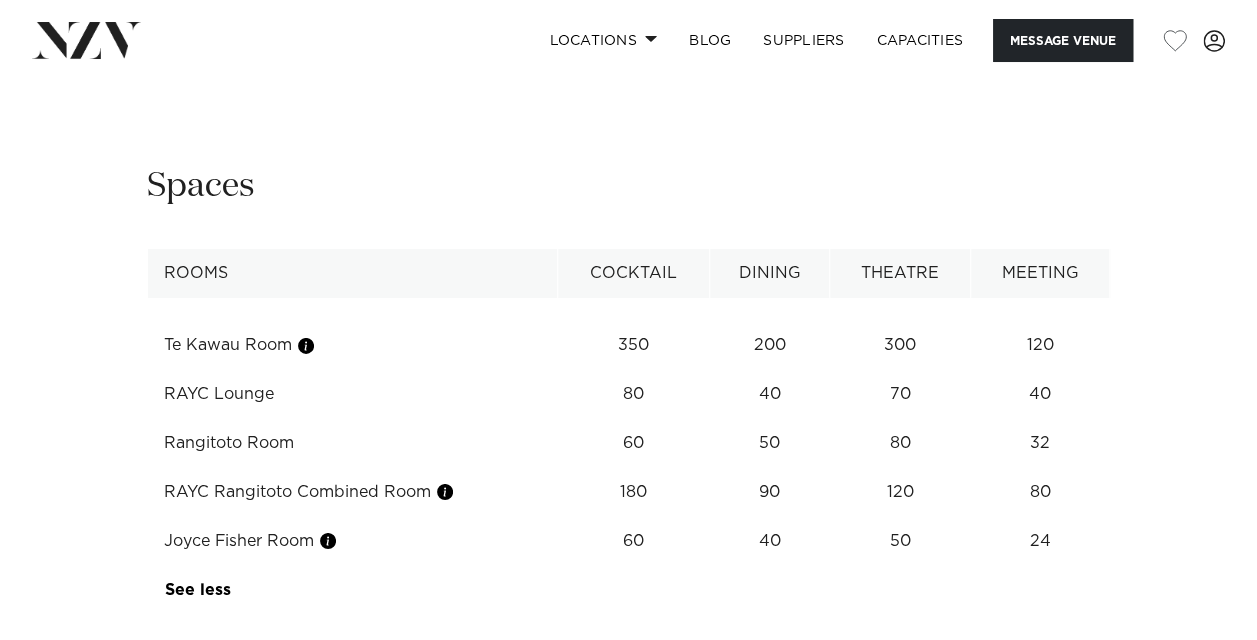 click at bounding box center [333, 476] 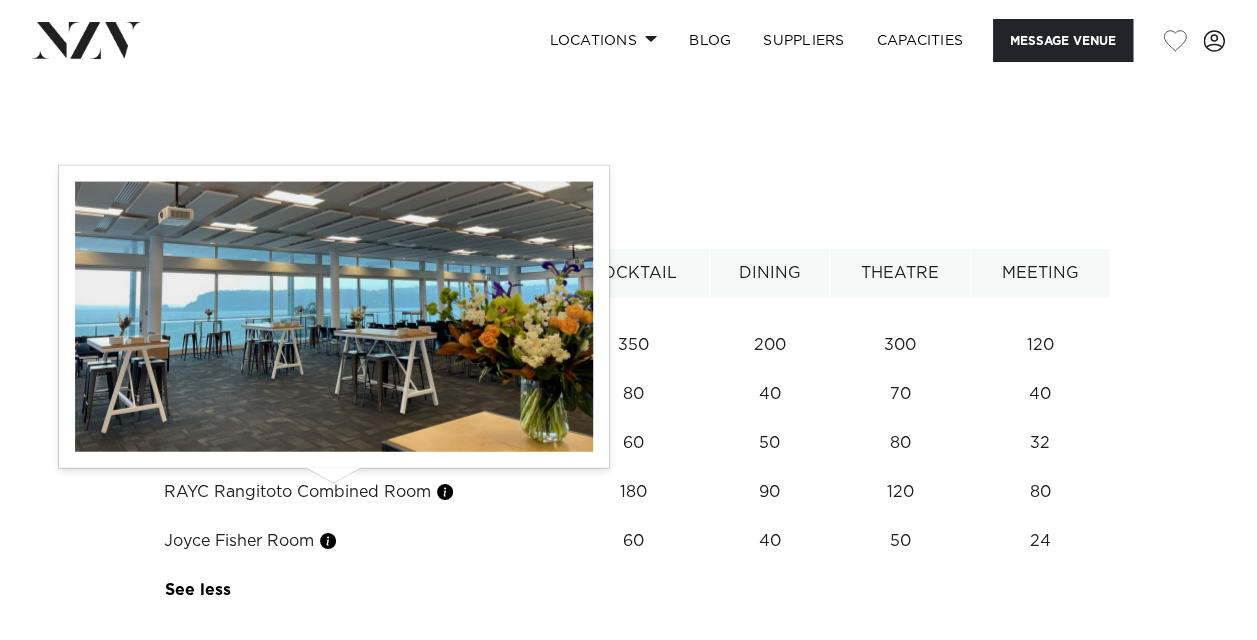 click at bounding box center [328, 541] 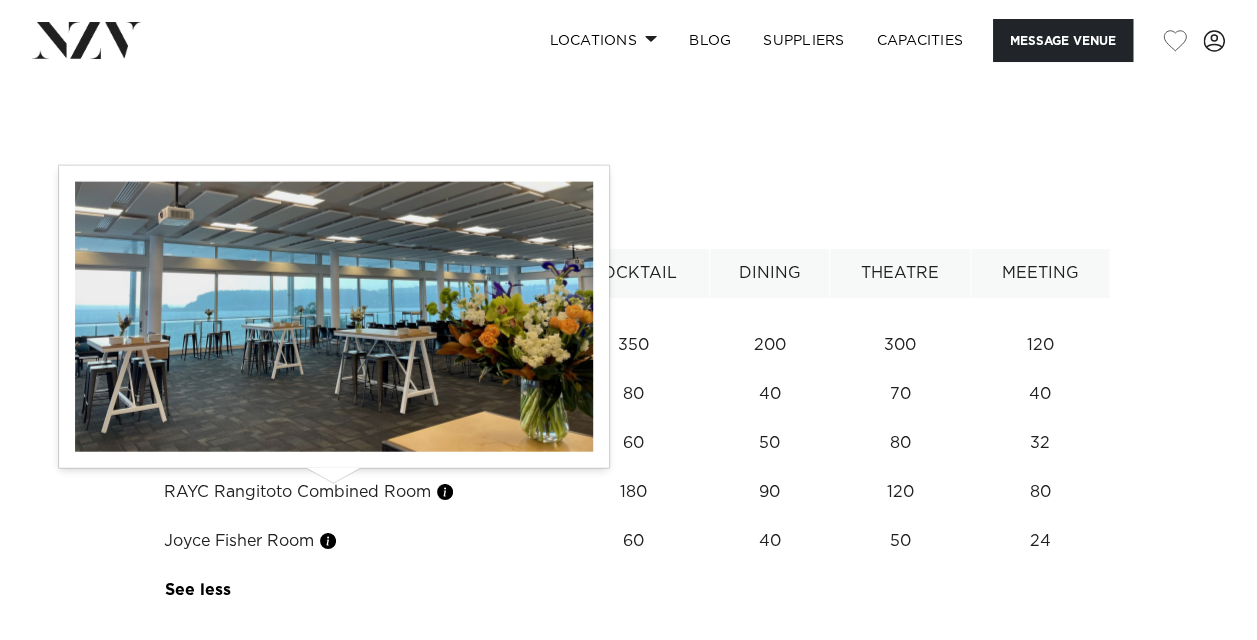 click at bounding box center [328, 541] 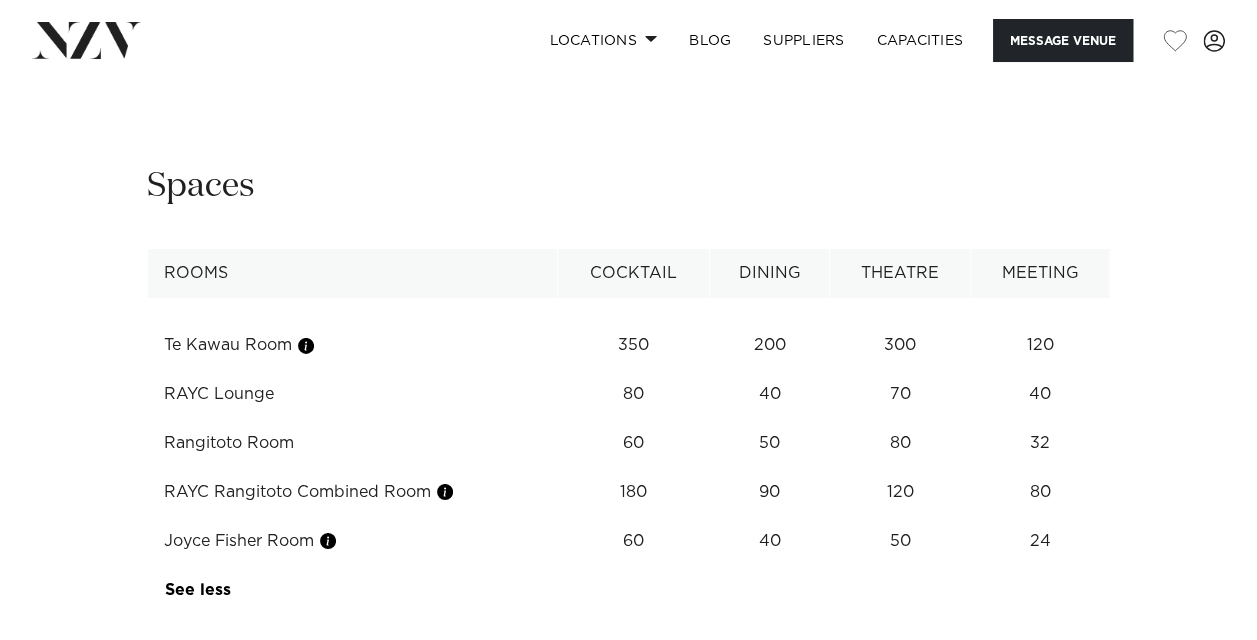 drag, startPoint x: 313, startPoint y: 480, endPoint x: 150, endPoint y: 478, distance: 163.01227 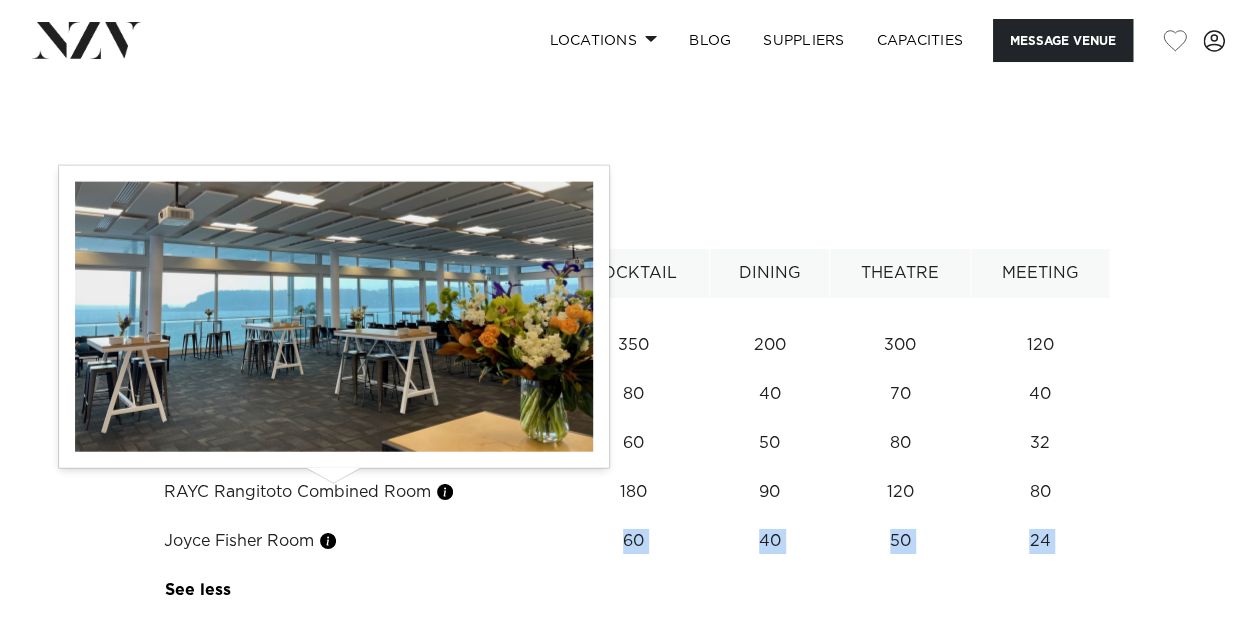 drag, startPoint x: 336, startPoint y: 484, endPoint x: 562, endPoint y: 495, distance: 226.26755 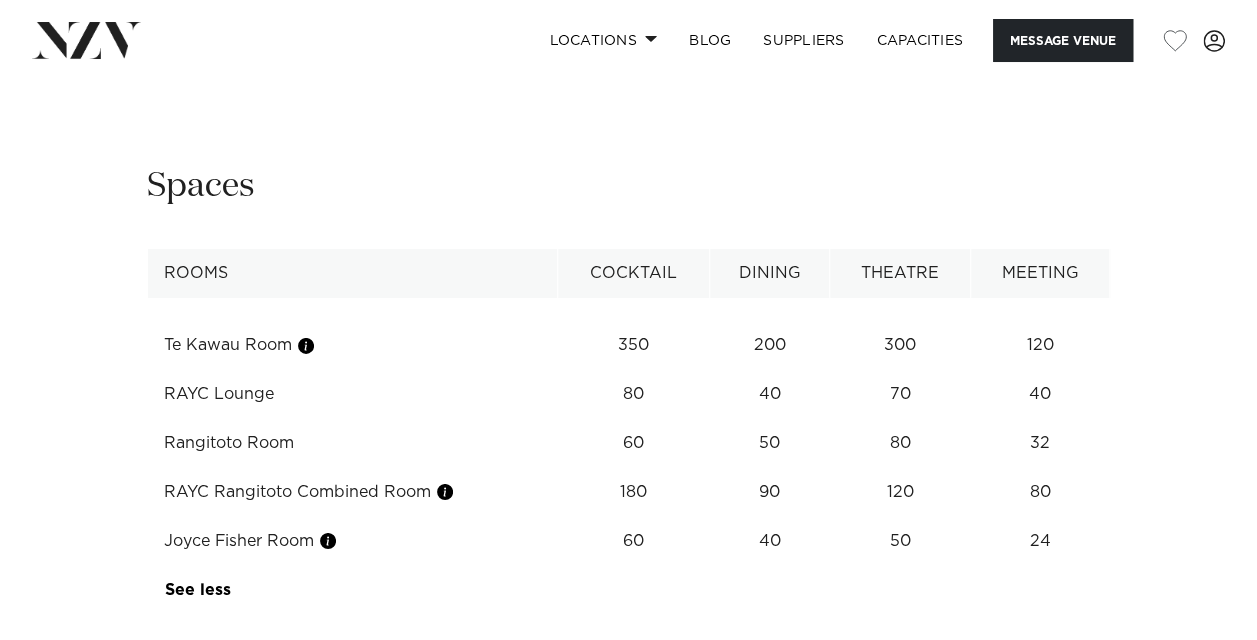 click on "120" at bounding box center [900, 345] 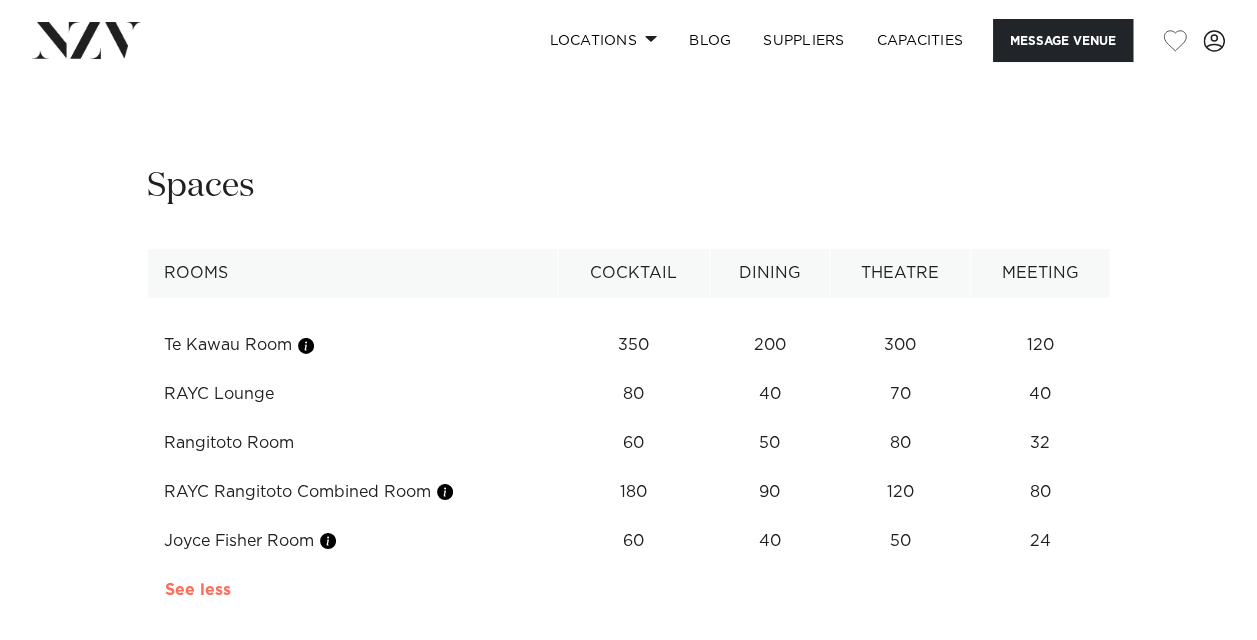 click on "See more" at bounding box center [237, 590] 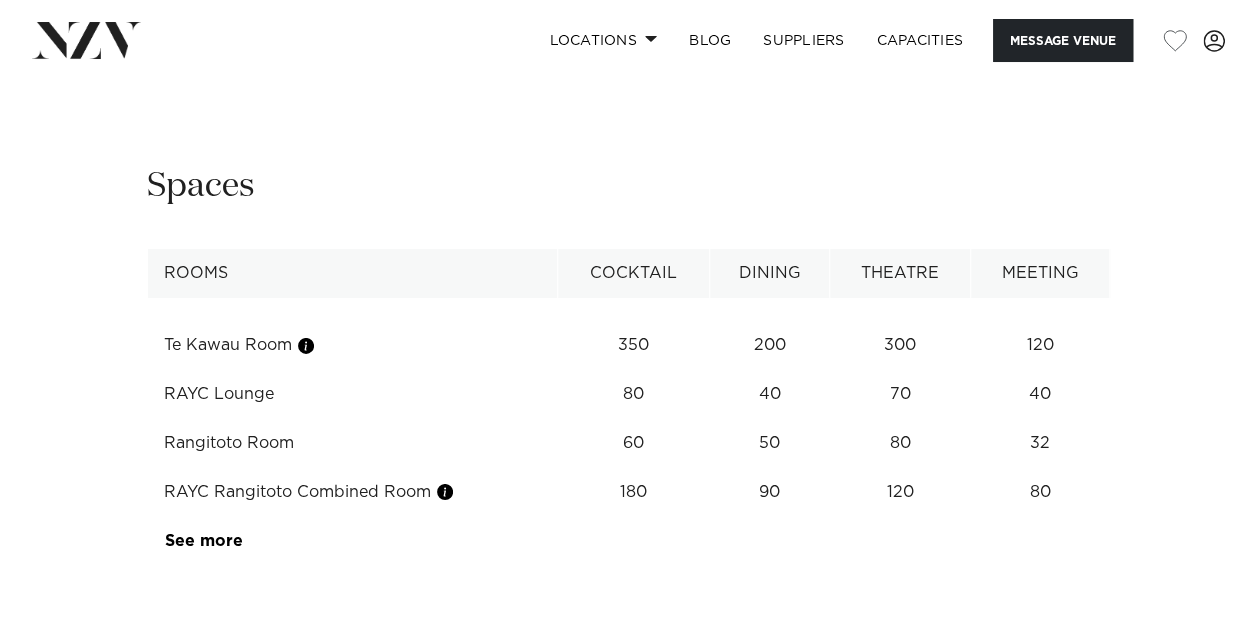click on "See more" at bounding box center [243, 541] 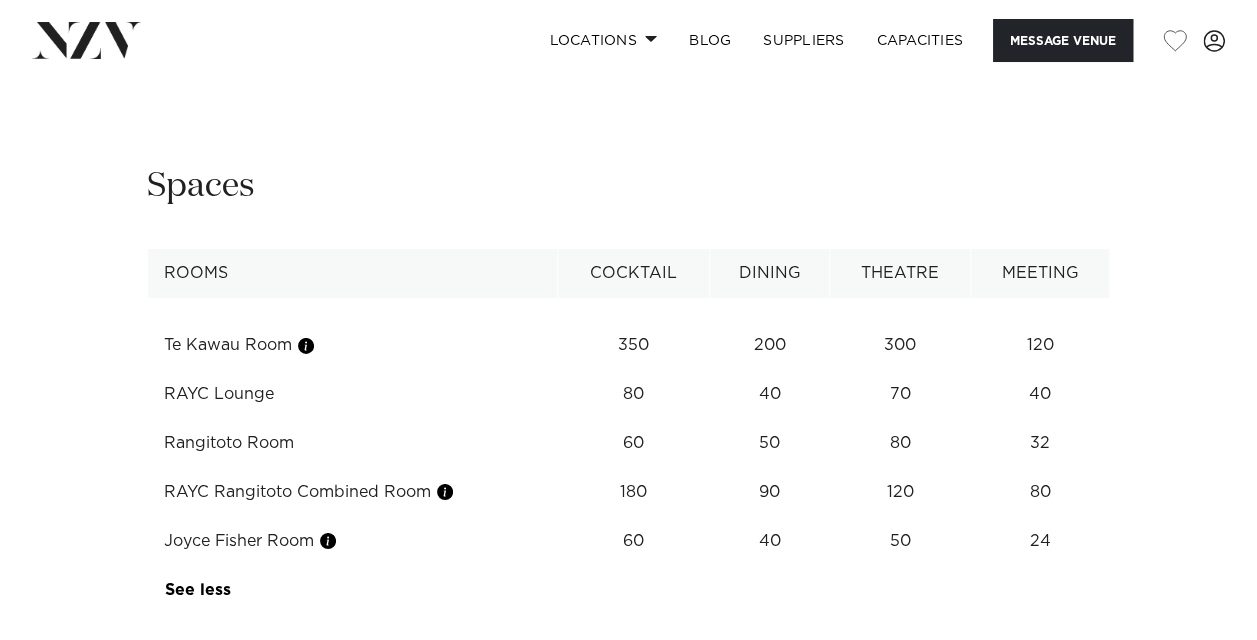 drag, startPoint x: 285, startPoint y: 325, endPoint x: 158, endPoint y: 336, distance: 127.47549 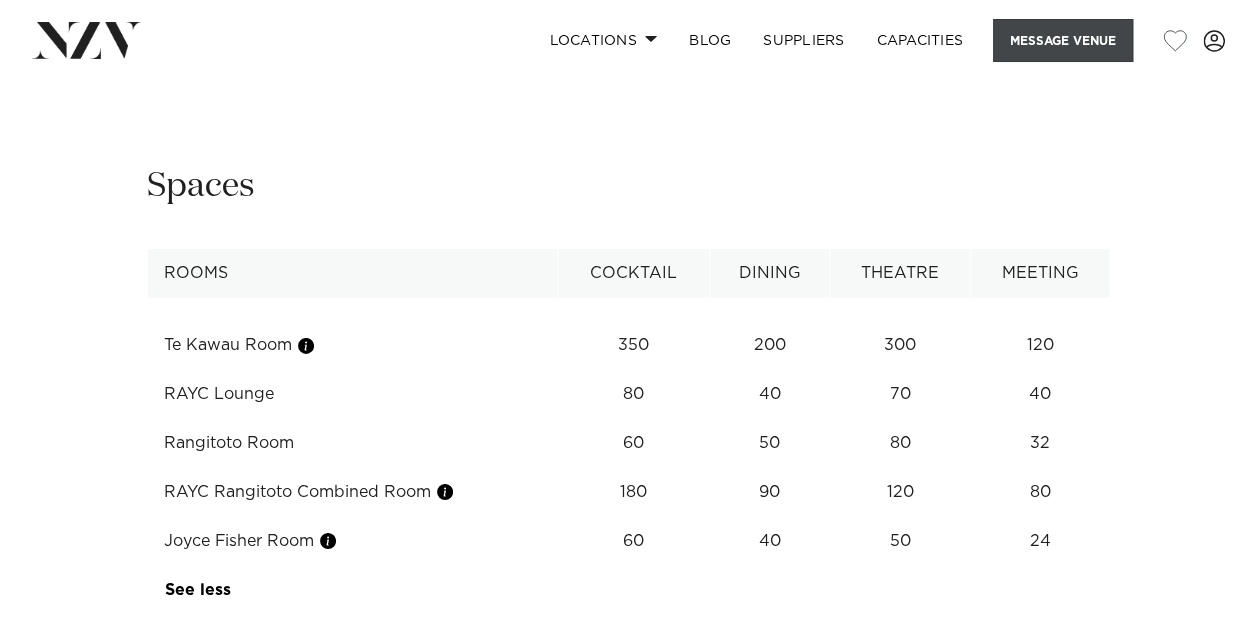 click on "Message Venue" at bounding box center (1063, 40) 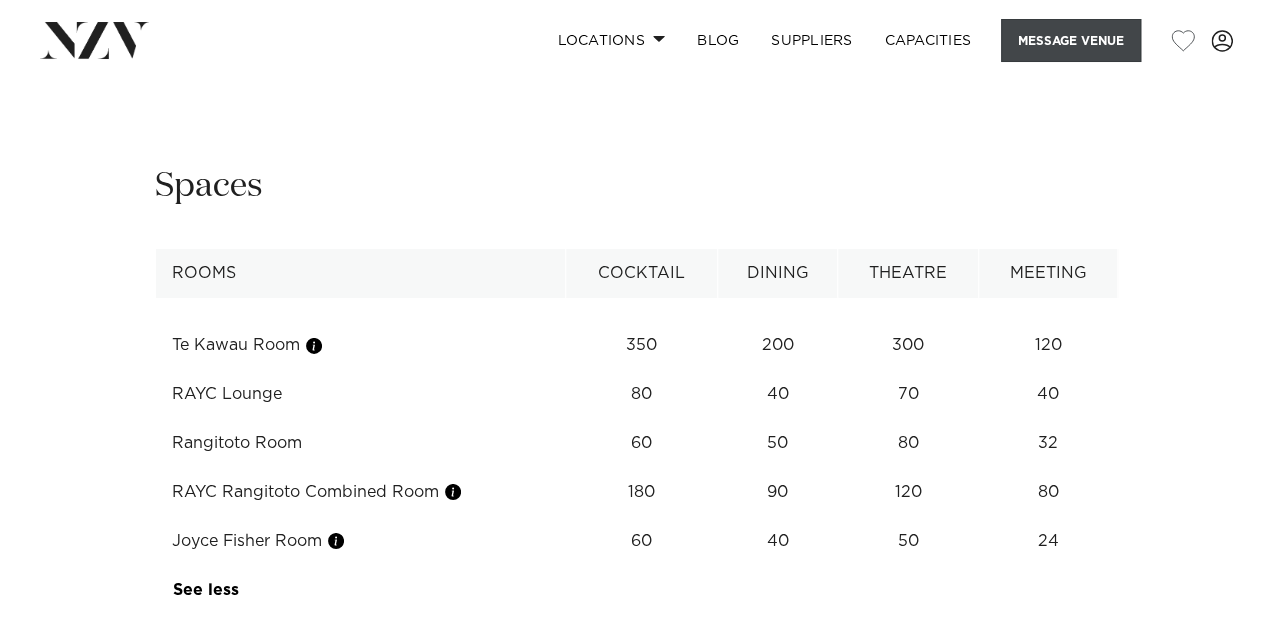 scroll, scrollTop: 3115, scrollLeft: 0, axis: vertical 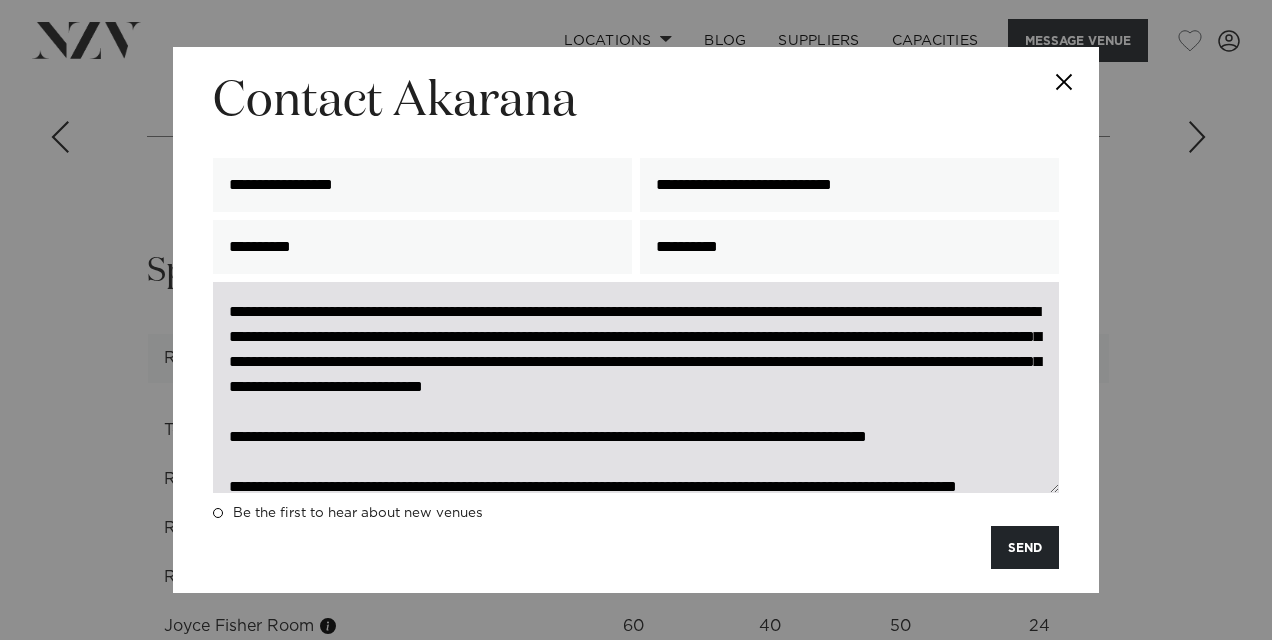 click on "**********" at bounding box center (636, 387) 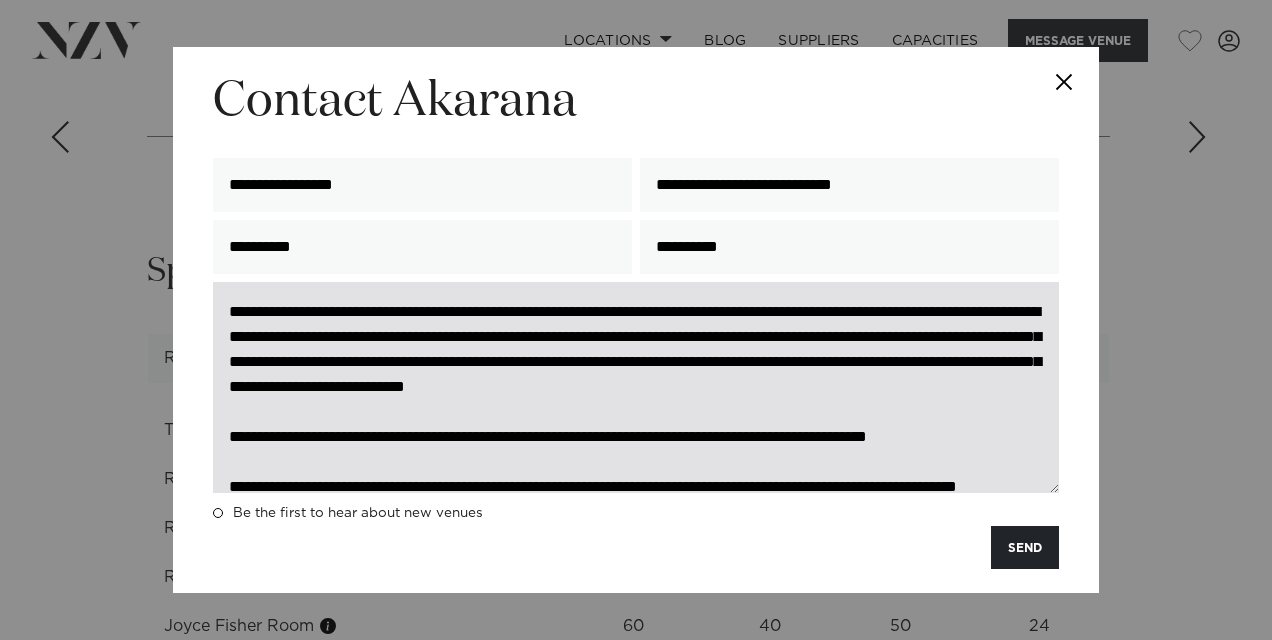 click on "**********" at bounding box center [636, 387] 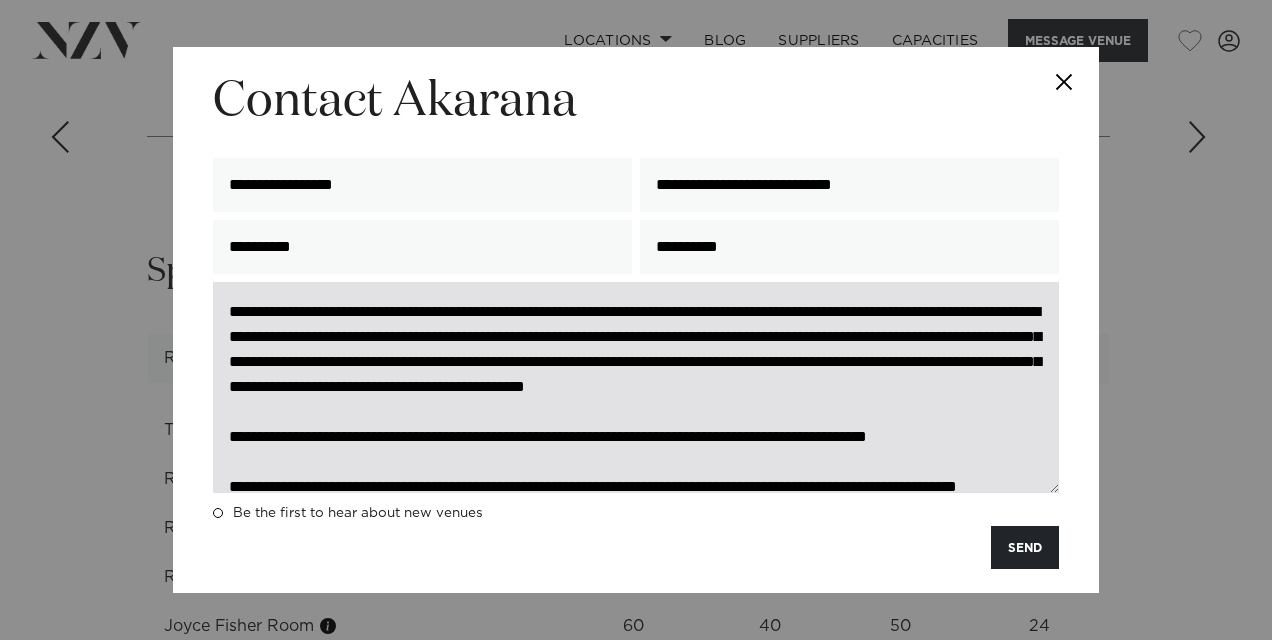drag, startPoint x: 904, startPoint y: 418, endPoint x: 890, endPoint y: 394, distance: 27.784887 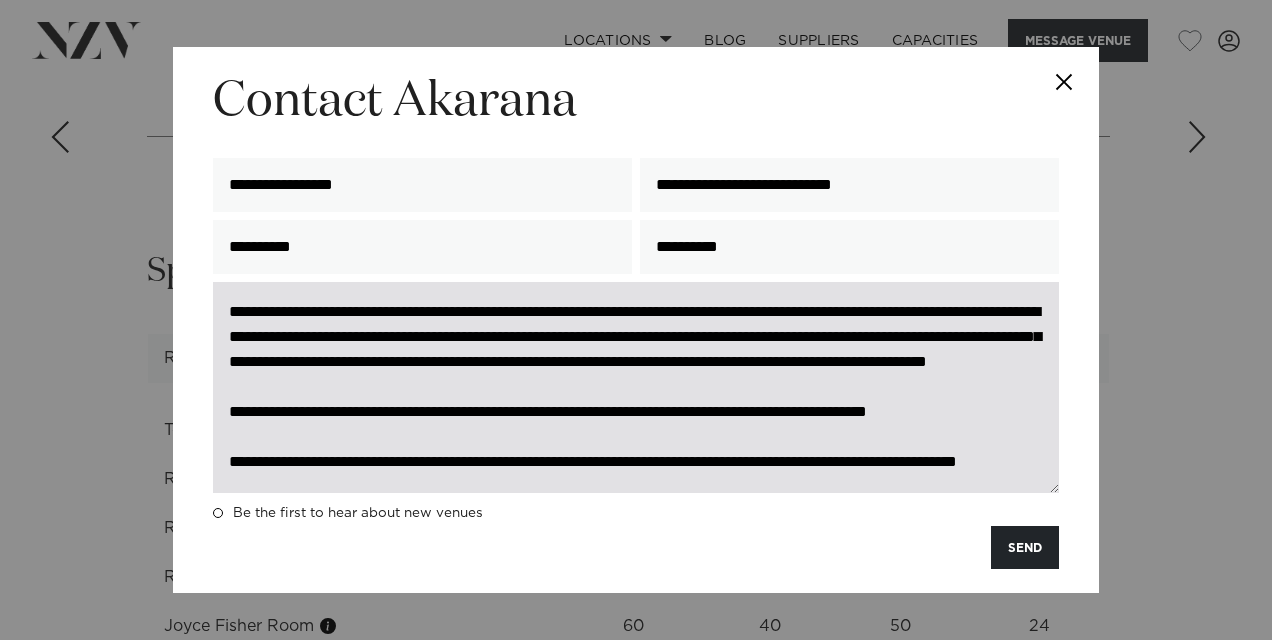 click on "**********" at bounding box center (636, 387) 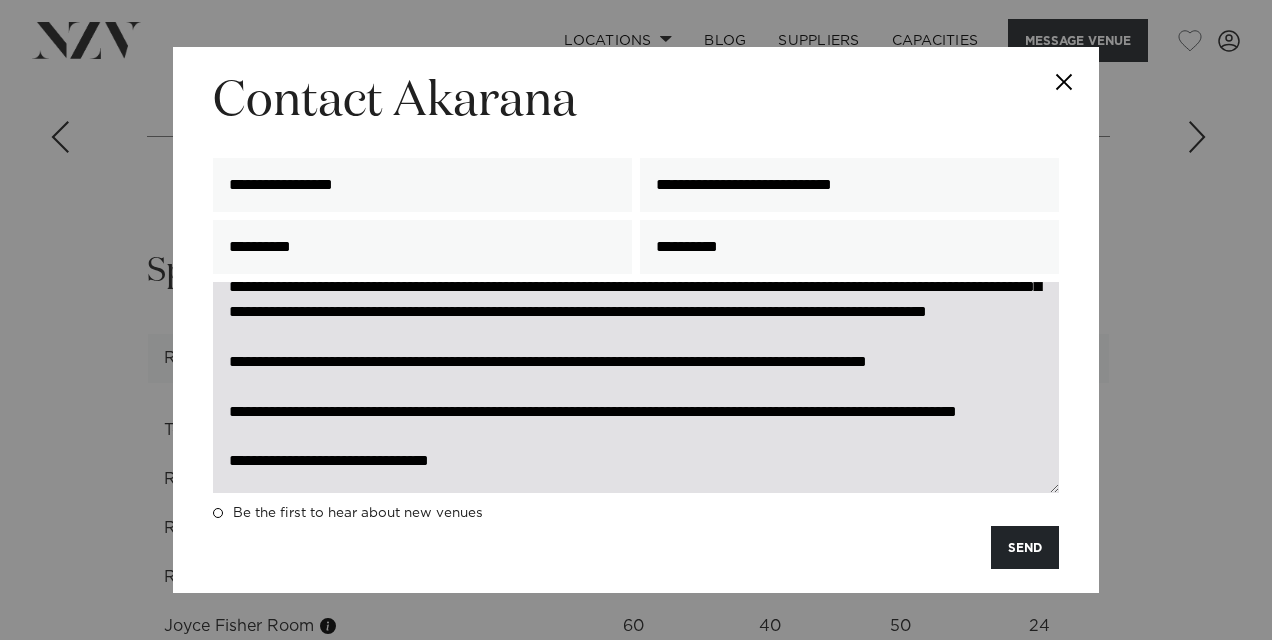 scroll, scrollTop: 0, scrollLeft: 0, axis: both 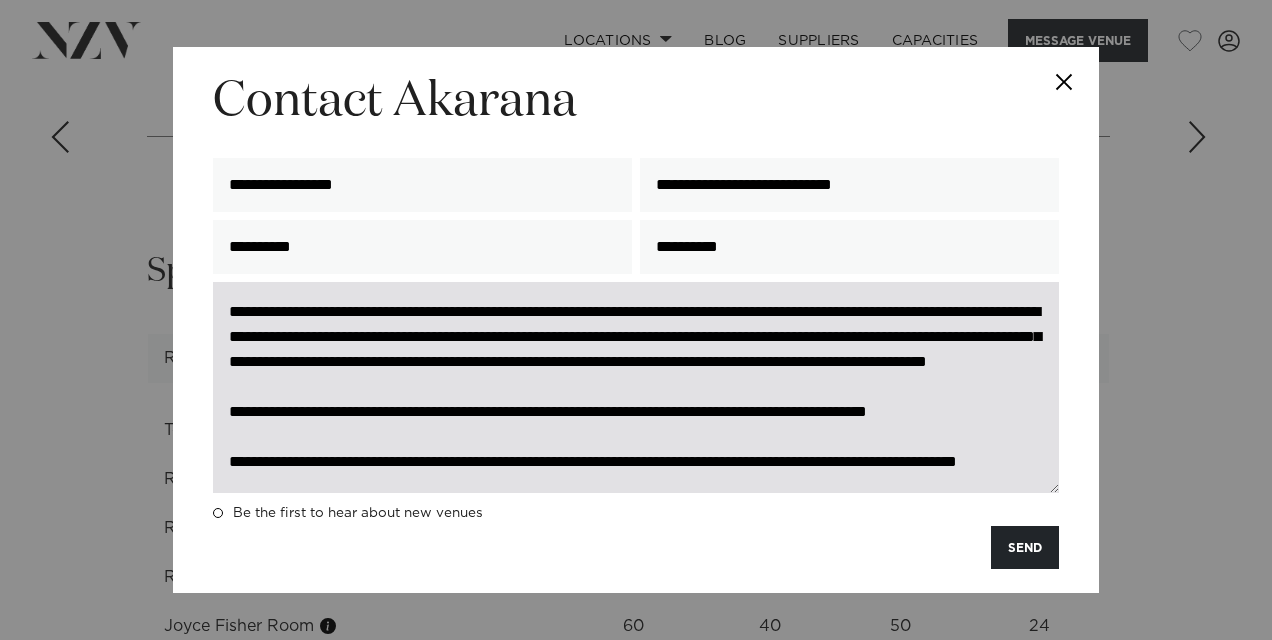 click on "**********" at bounding box center (636, 387) 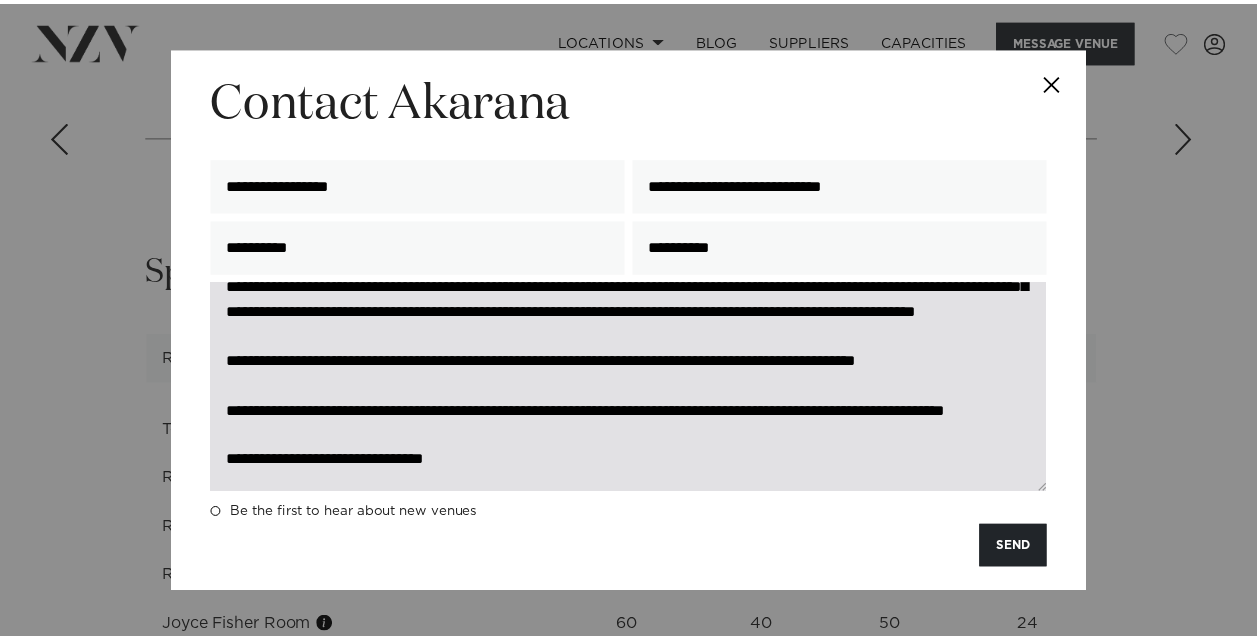 scroll, scrollTop: 0, scrollLeft: 0, axis: both 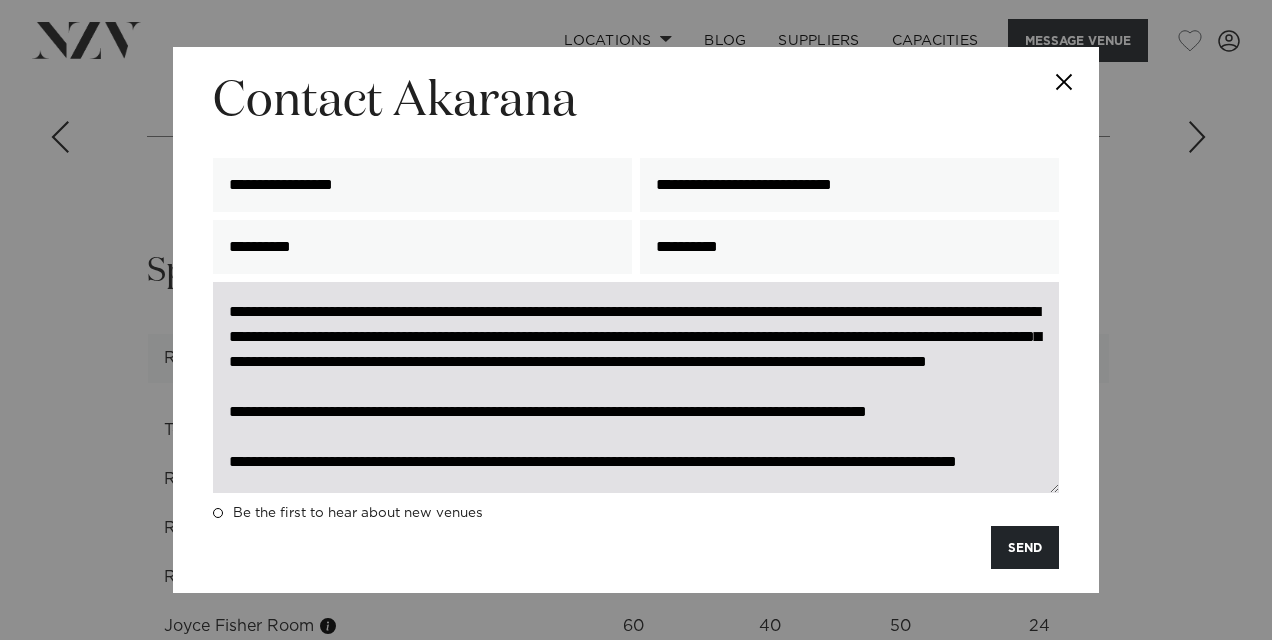 click on "**********" at bounding box center [636, 387] 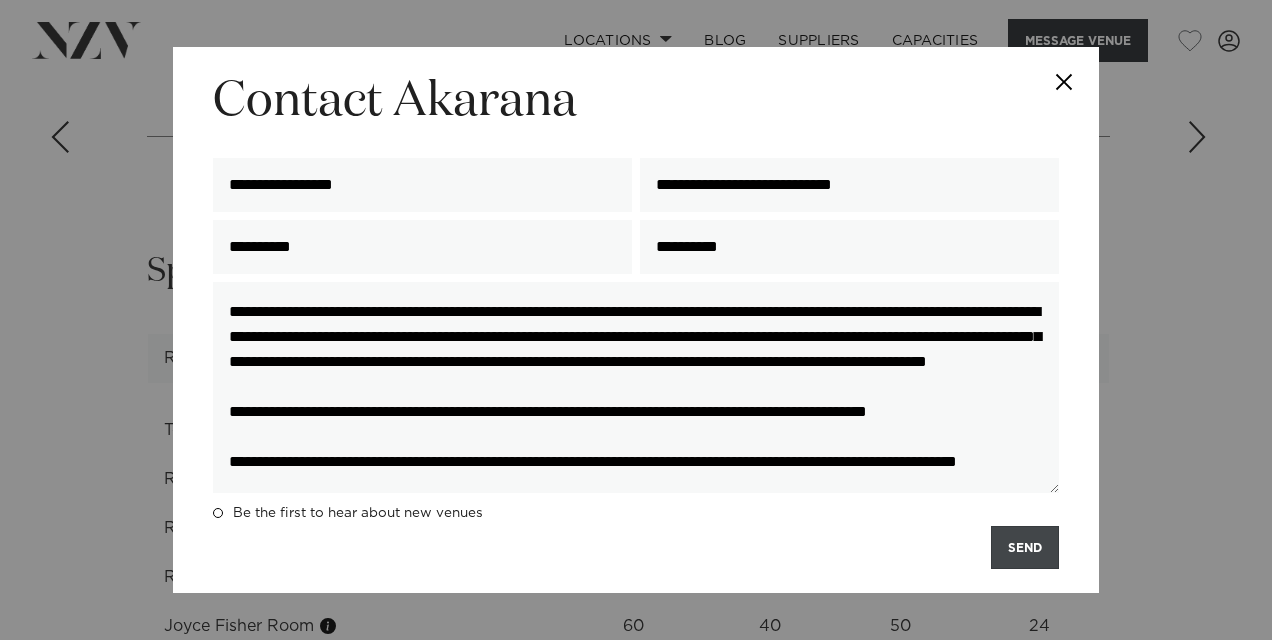 type on "**********" 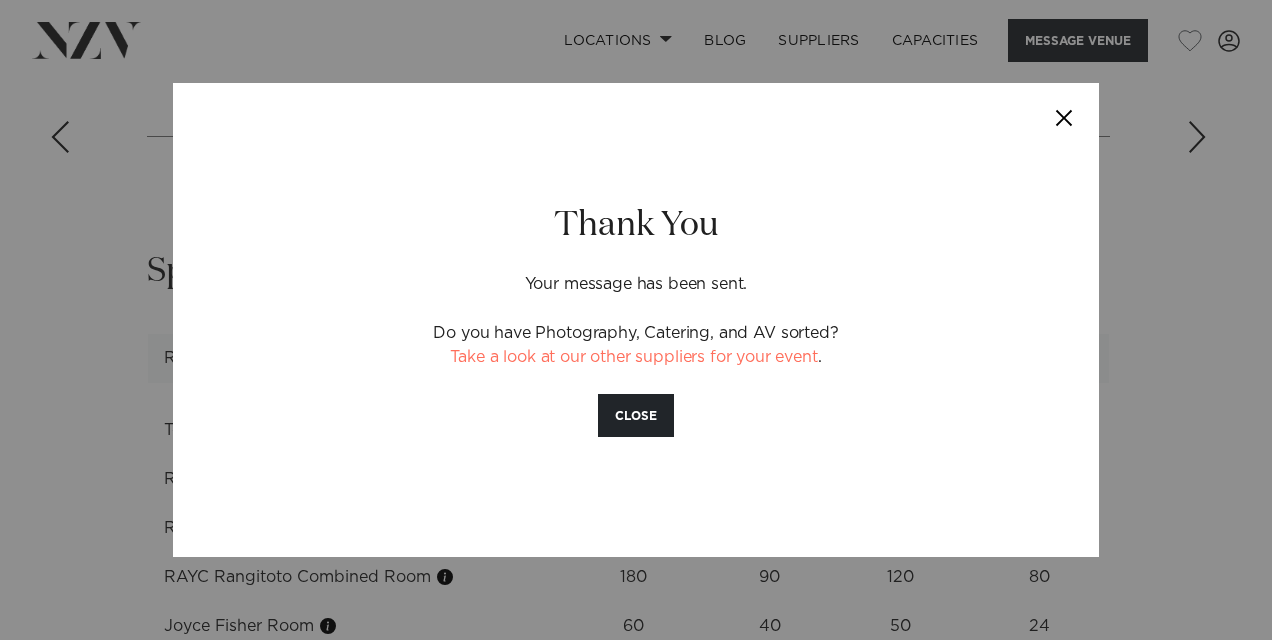 click at bounding box center (1064, 118) 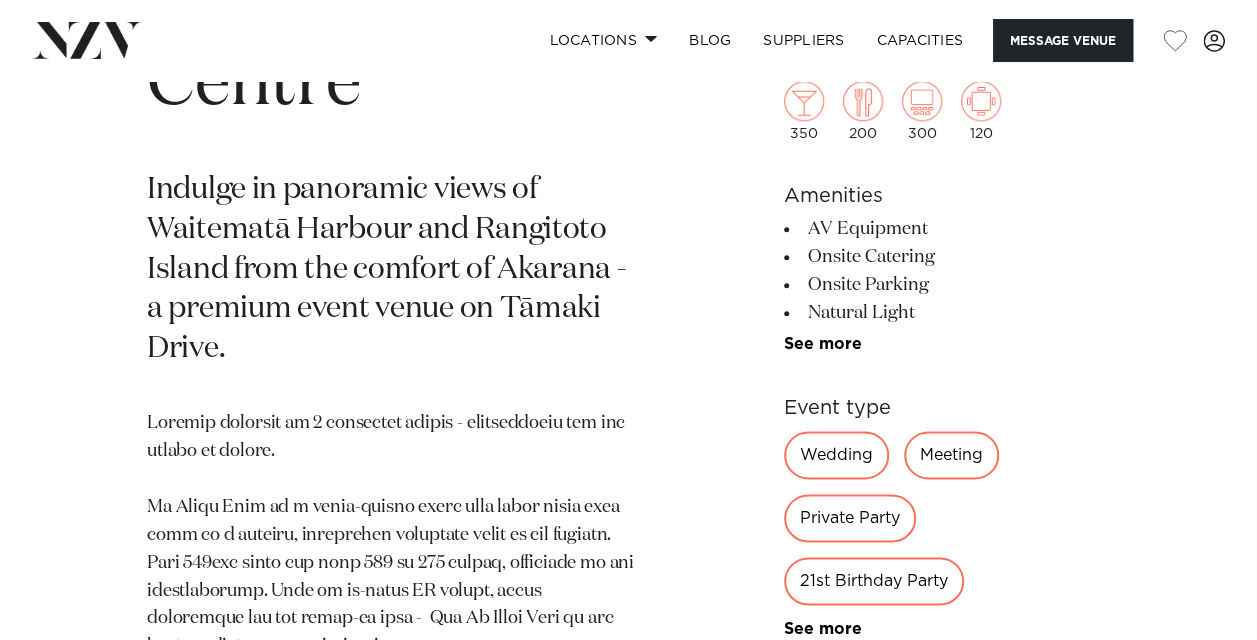 scroll, scrollTop: 615, scrollLeft: 0, axis: vertical 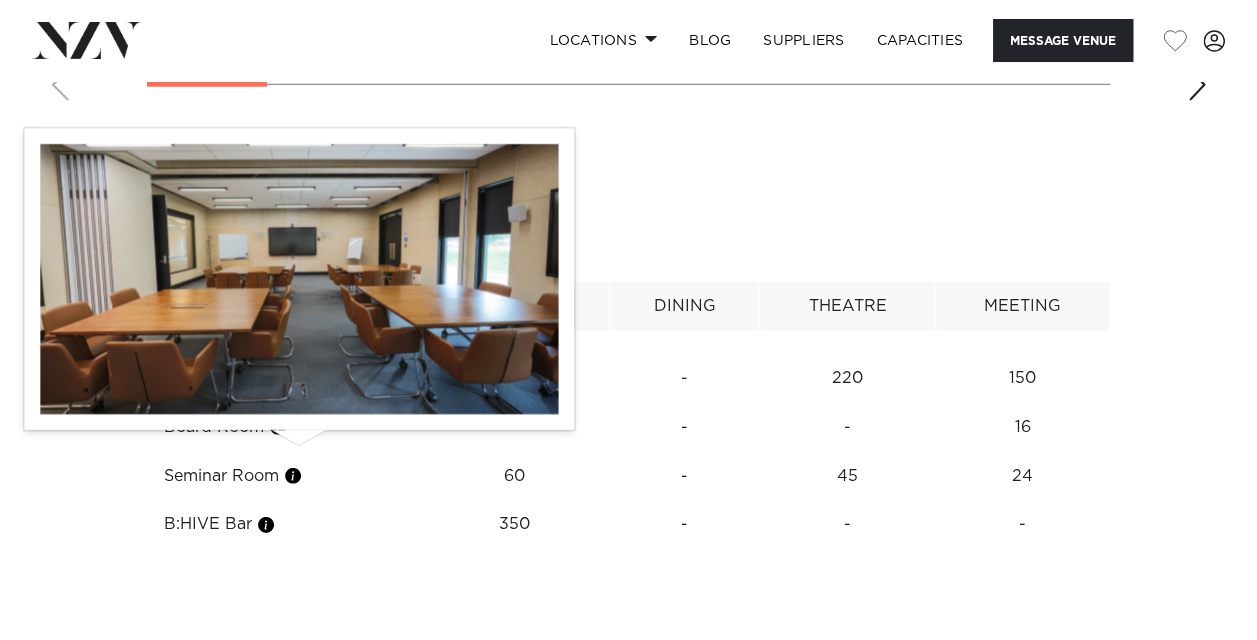 click at bounding box center (293, 476) 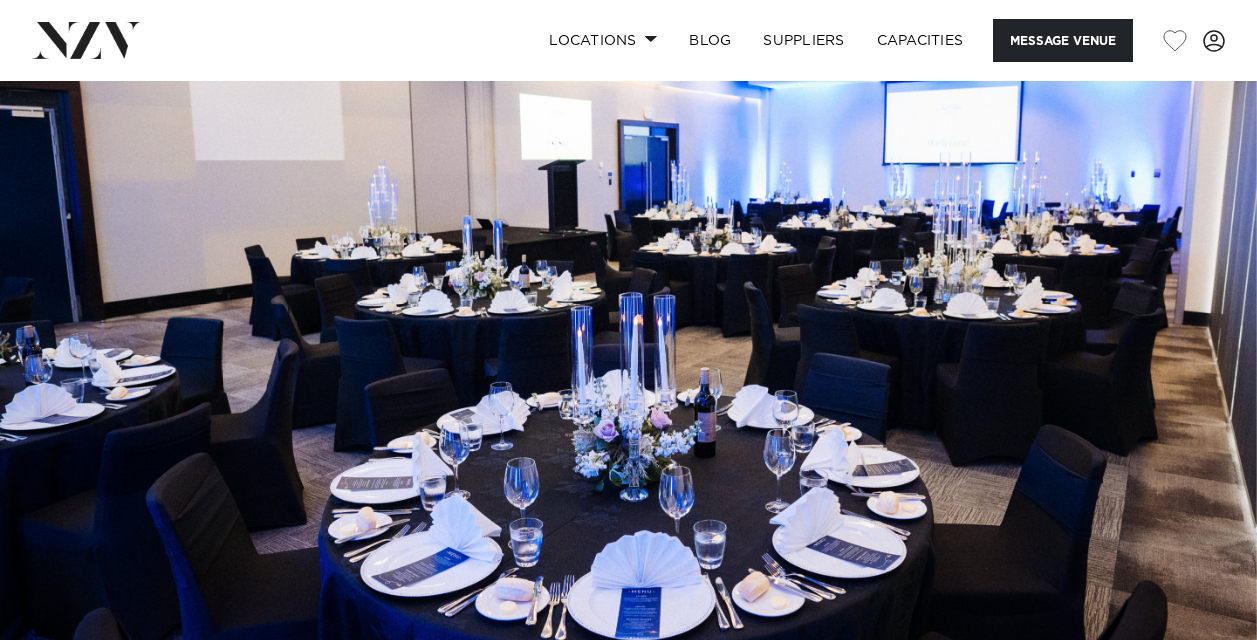 scroll, scrollTop: 0, scrollLeft: 0, axis: both 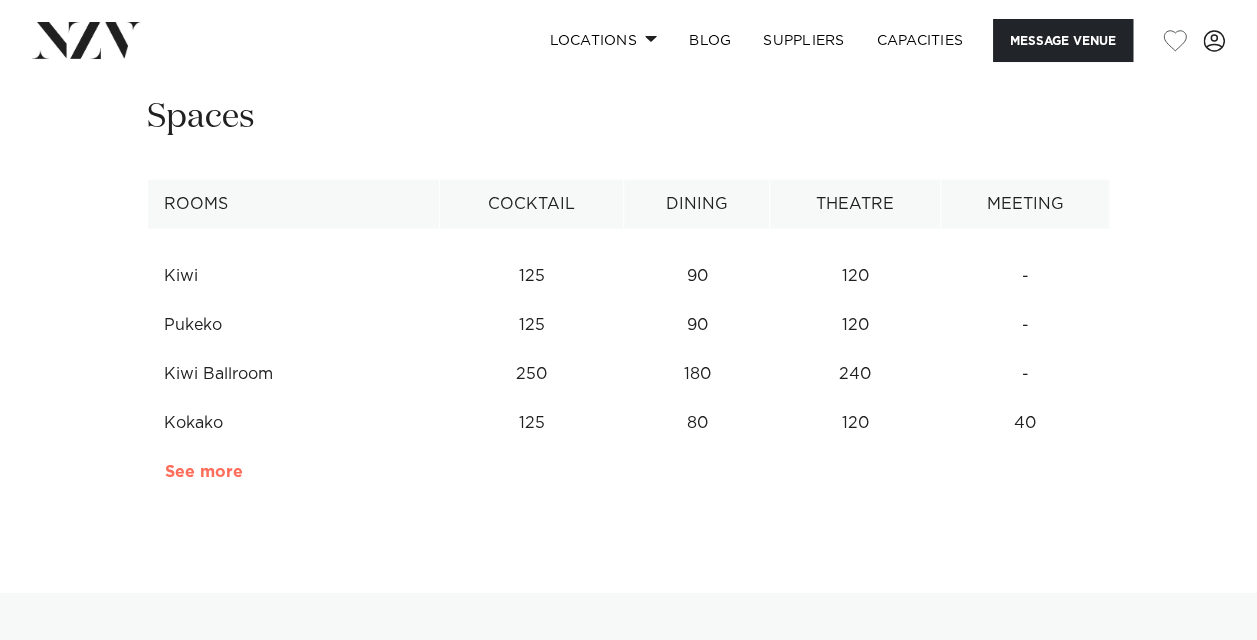 click on "See more" at bounding box center [243, 472] 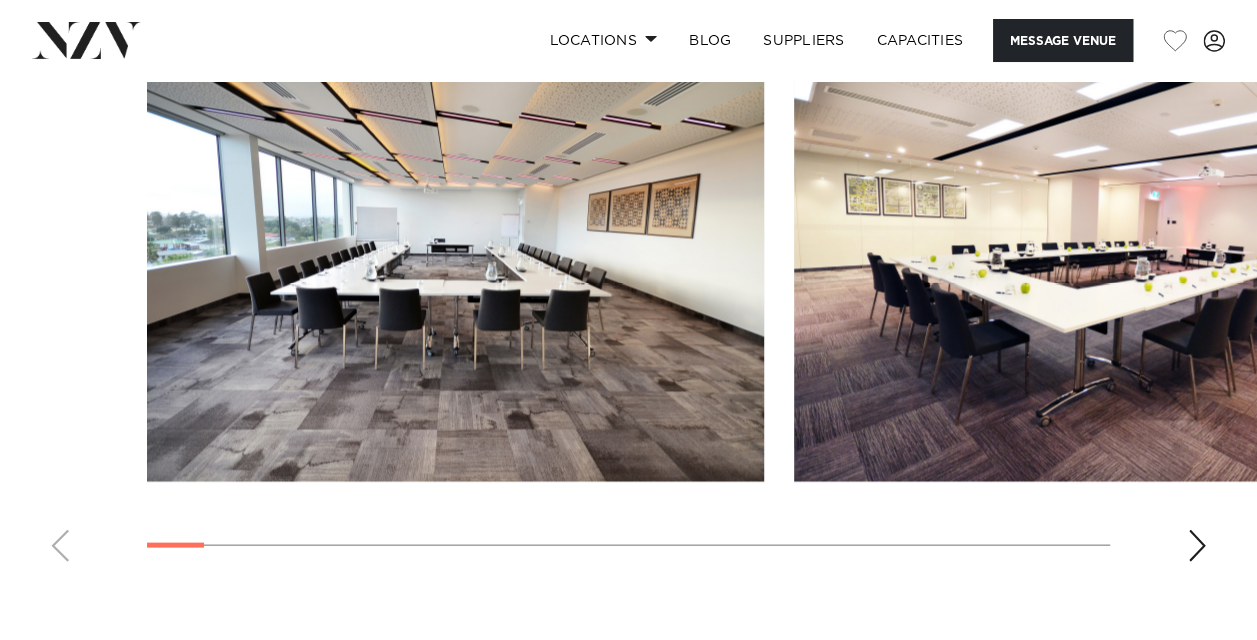 scroll, scrollTop: 1900, scrollLeft: 0, axis: vertical 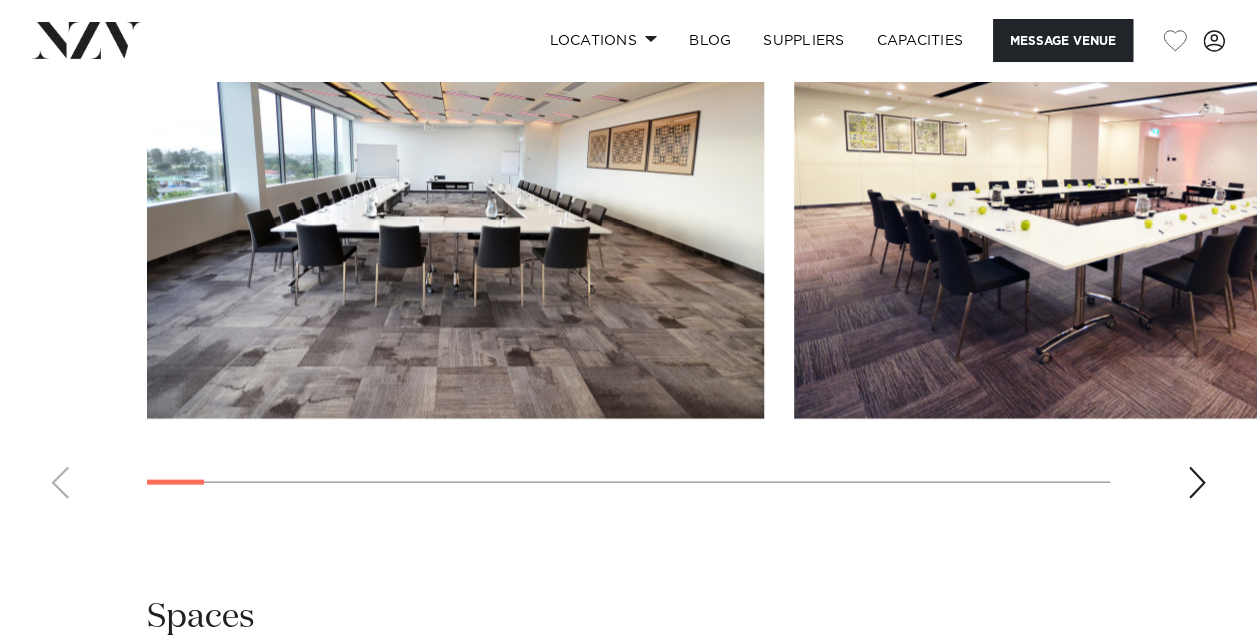 click at bounding box center (628, 240) 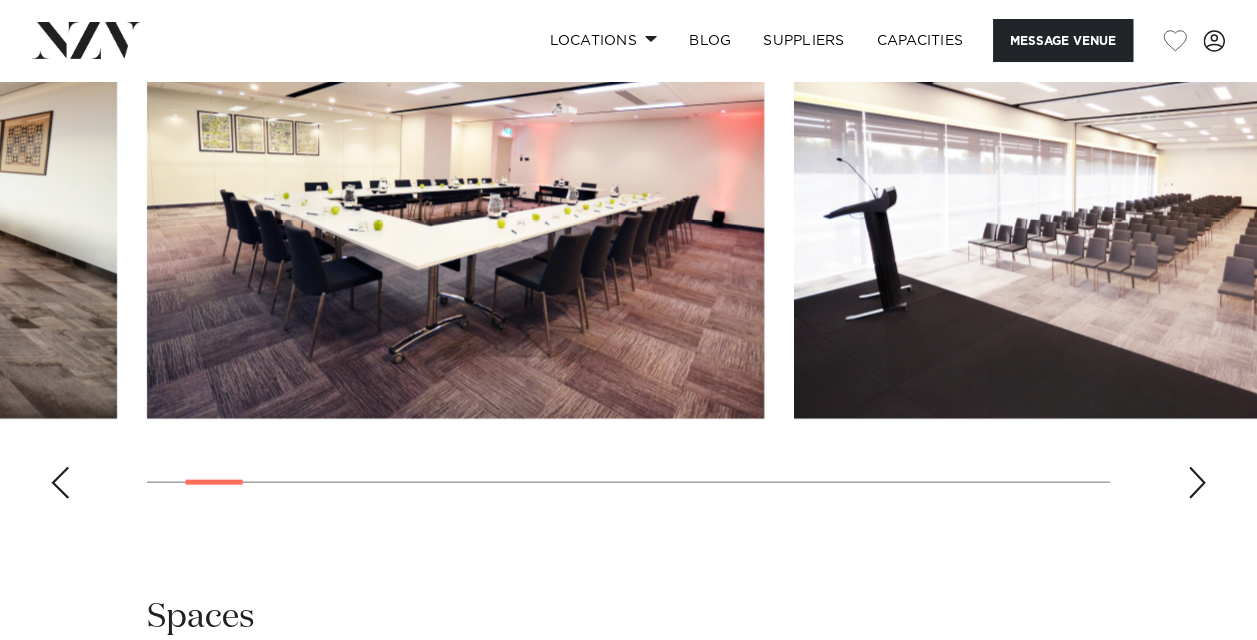 click at bounding box center [1197, 483] 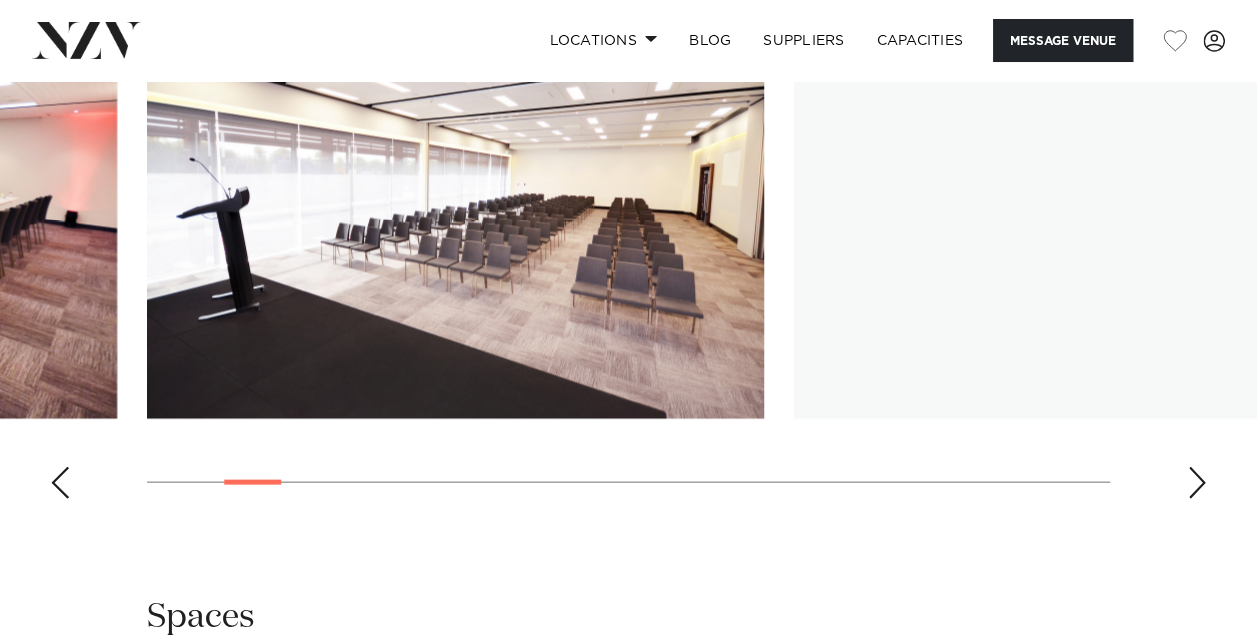 click at bounding box center [1197, 483] 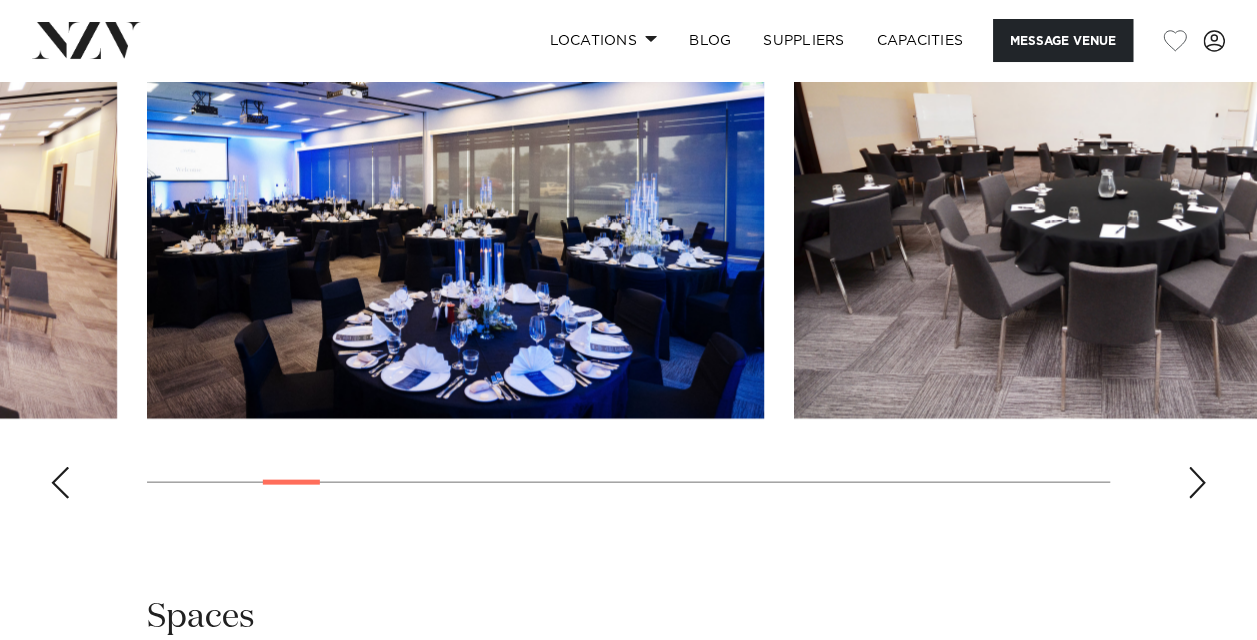 click at bounding box center [1197, 483] 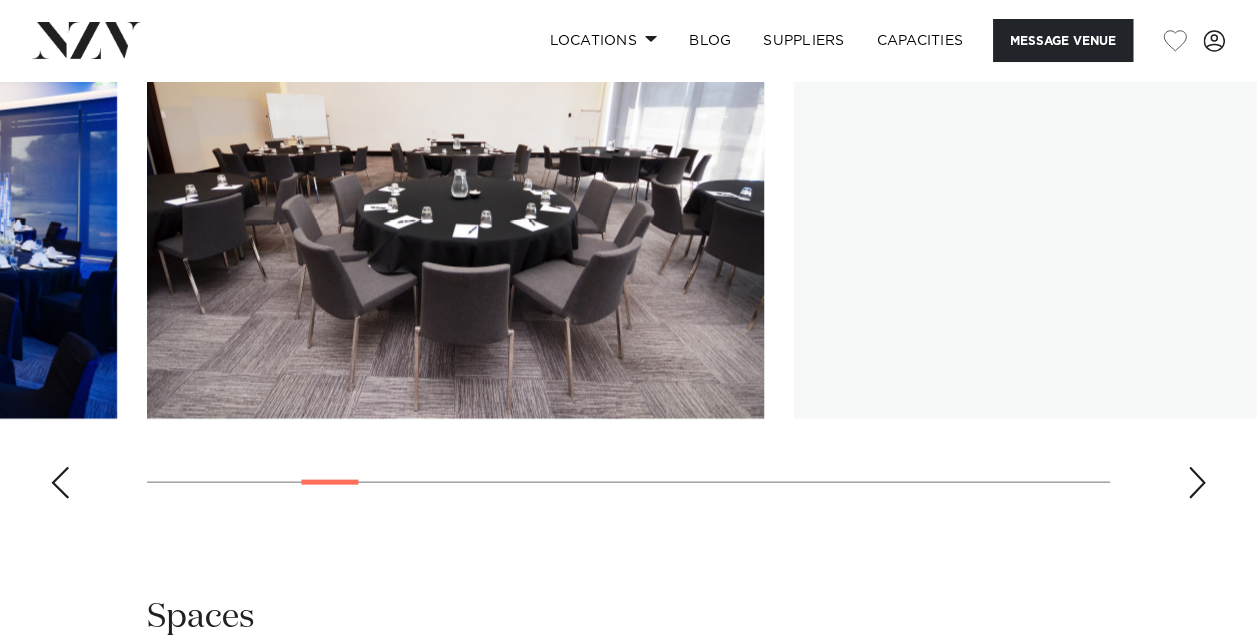 click at bounding box center (1197, 483) 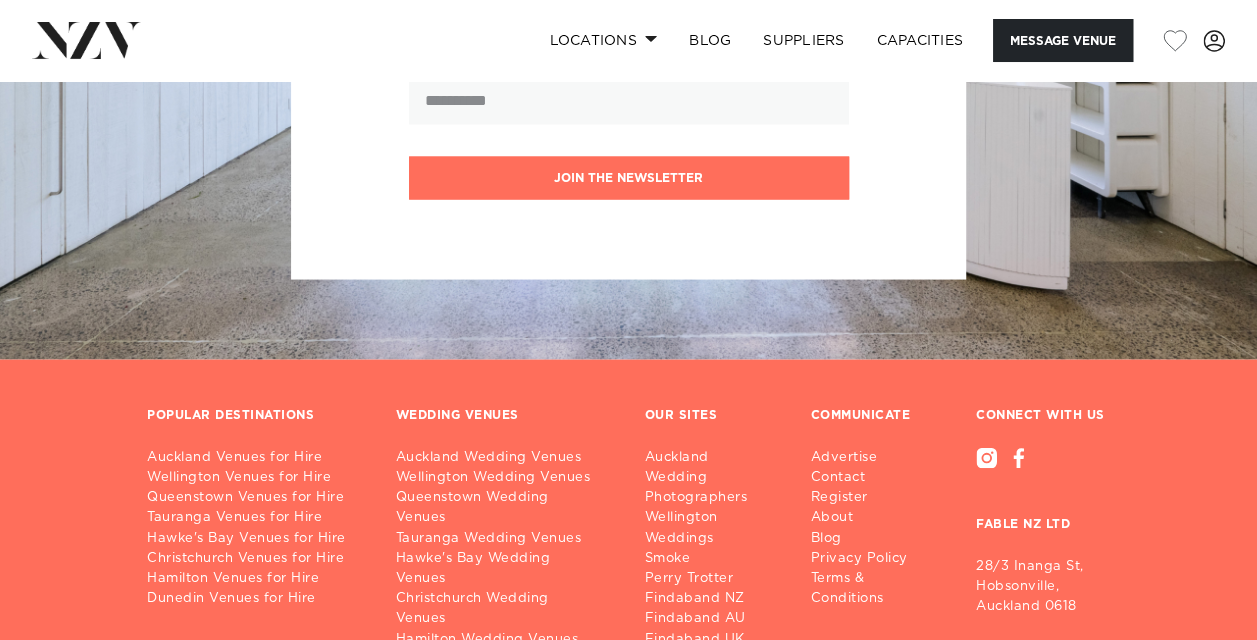 scroll, scrollTop: 5881, scrollLeft: 0, axis: vertical 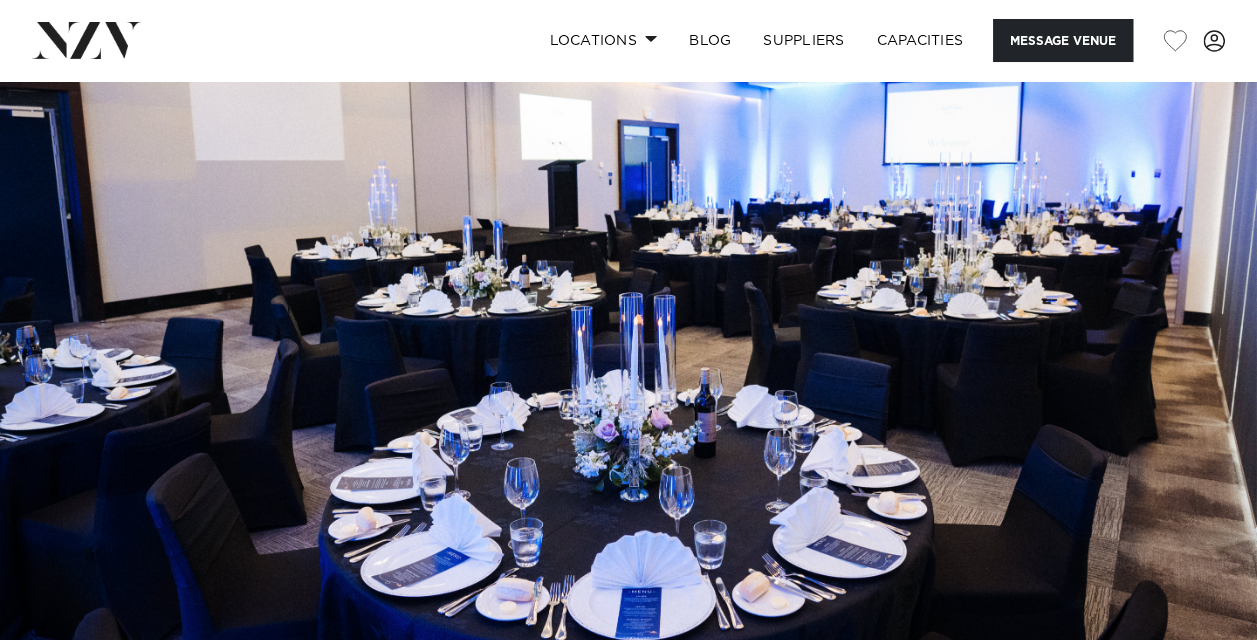 drag, startPoint x: 366, startPoint y: 203, endPoint x: 262, endPoint y: -108, distance: 327.92834 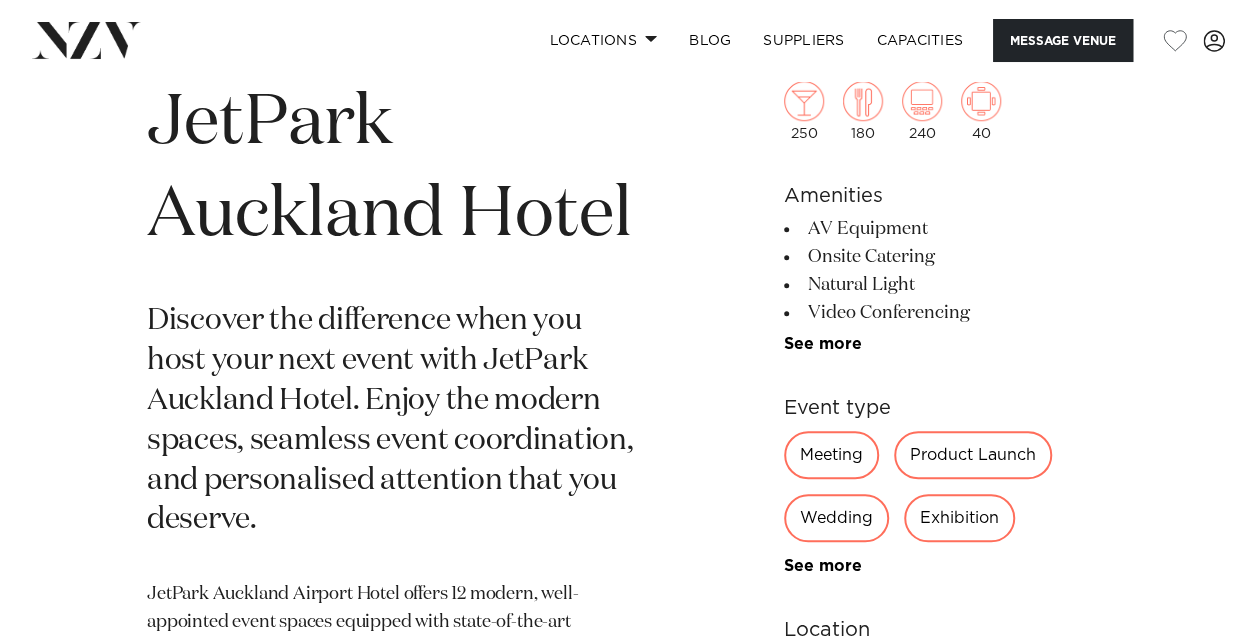 scroll, scrollTop: 900, scrollLeft: 0, axis: vertical 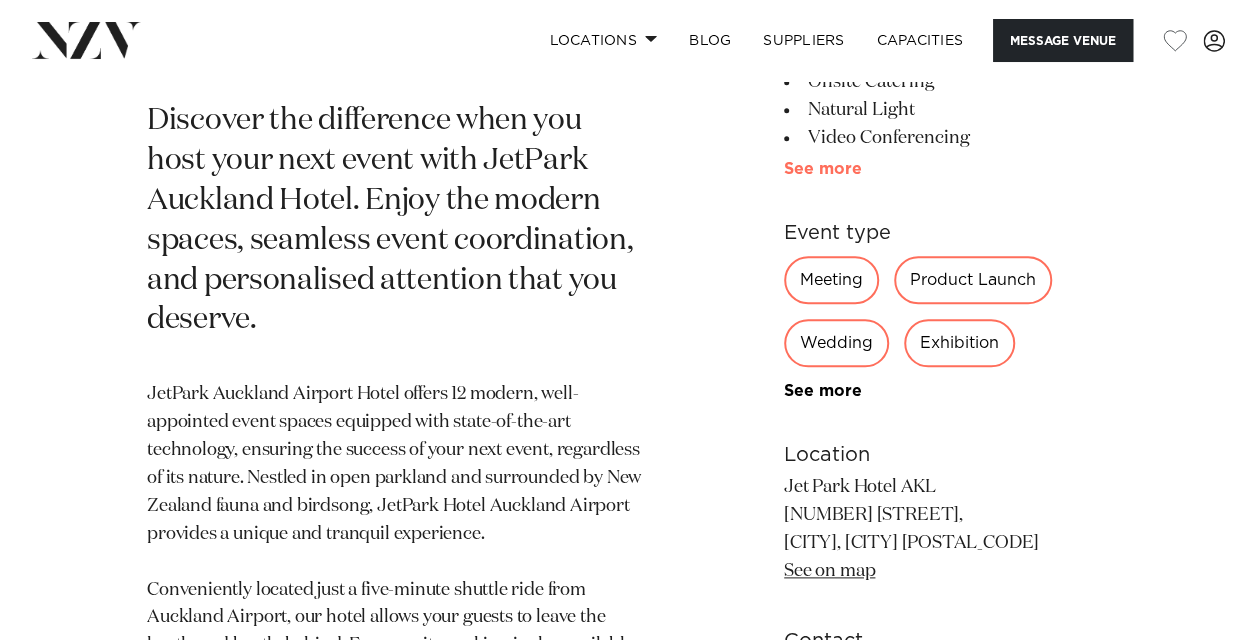 click on "See more" at bounding box center (862, 169) 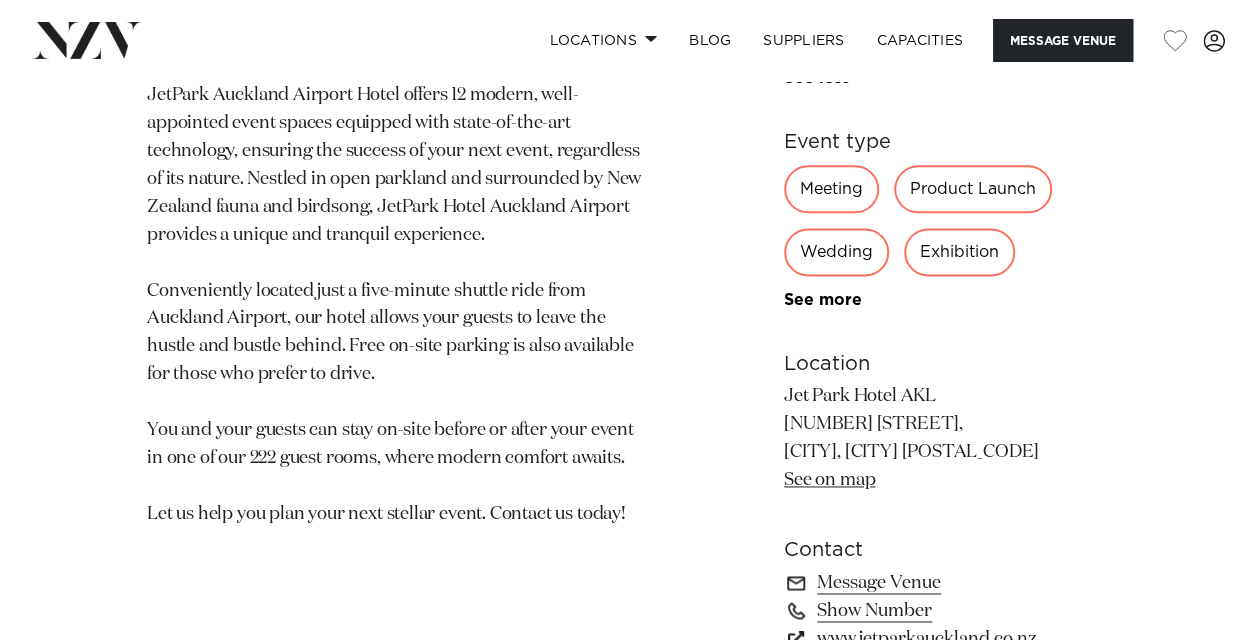 scroll, scrollTop: 1200, scrollLeft: 0, axis: vertical 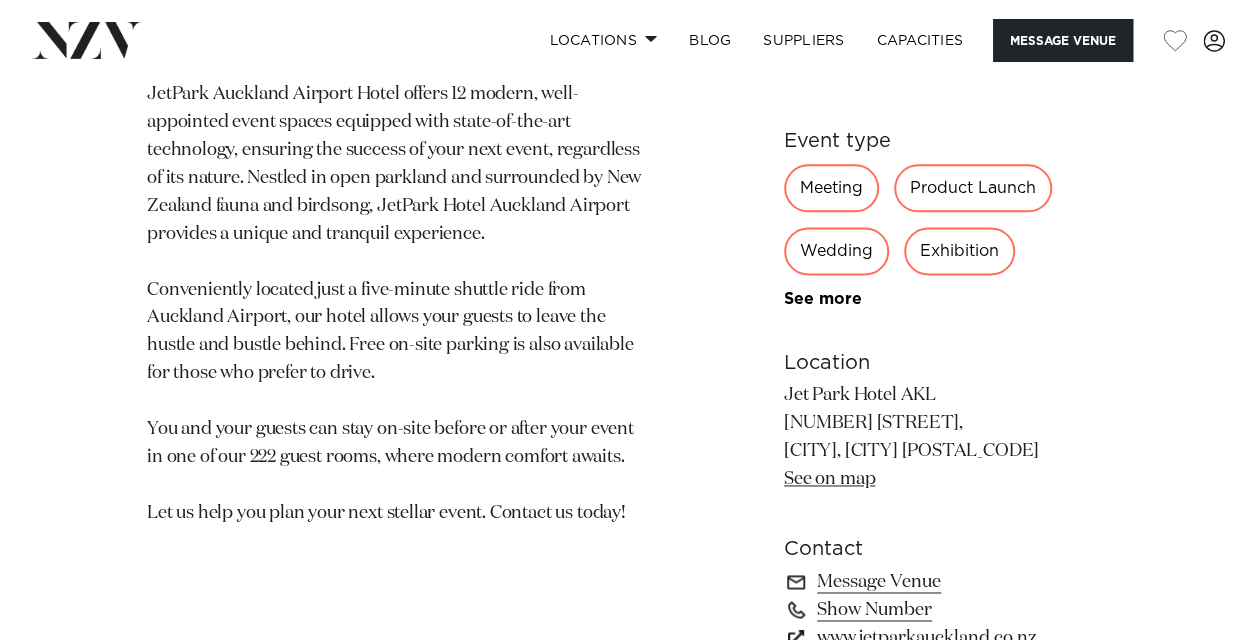 click on "JetPark Auckland Airport Hotel offers 12 modern, well-appointed event spaces equipped with state-of-the-art technology, ensuring the success of your next event, regardless of its nature. Nestled in open parkland and surrounded by New Zealand fauna and birdsong, JetPark Hotel Auckland Airport provides a unique and tranquil experience.
Conveniently located just a five-minute shuttle ride from Auckland Airport, our hotel allows your guests to leave the hustle and bustle behind. Free on-site parking is also available for those who prefer to drive.
You and your guests can stay on-site before or after your event in one of our 222 guest rooms, where modern comfort awaits.
Let us help you plan your next stellar event. Contact us today!" at bounding box center [394, 304] 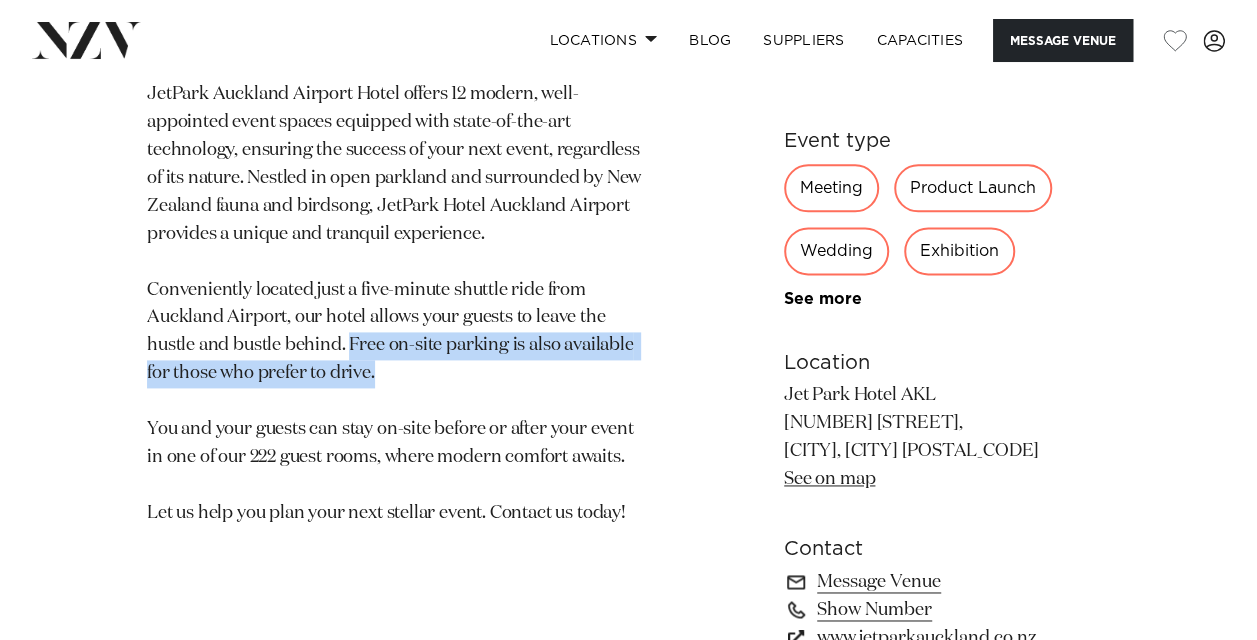 drag, startPoint x: 350, startPoint y: 344, endPoint x: 384, endPoint y: 370, distance: 42.80187 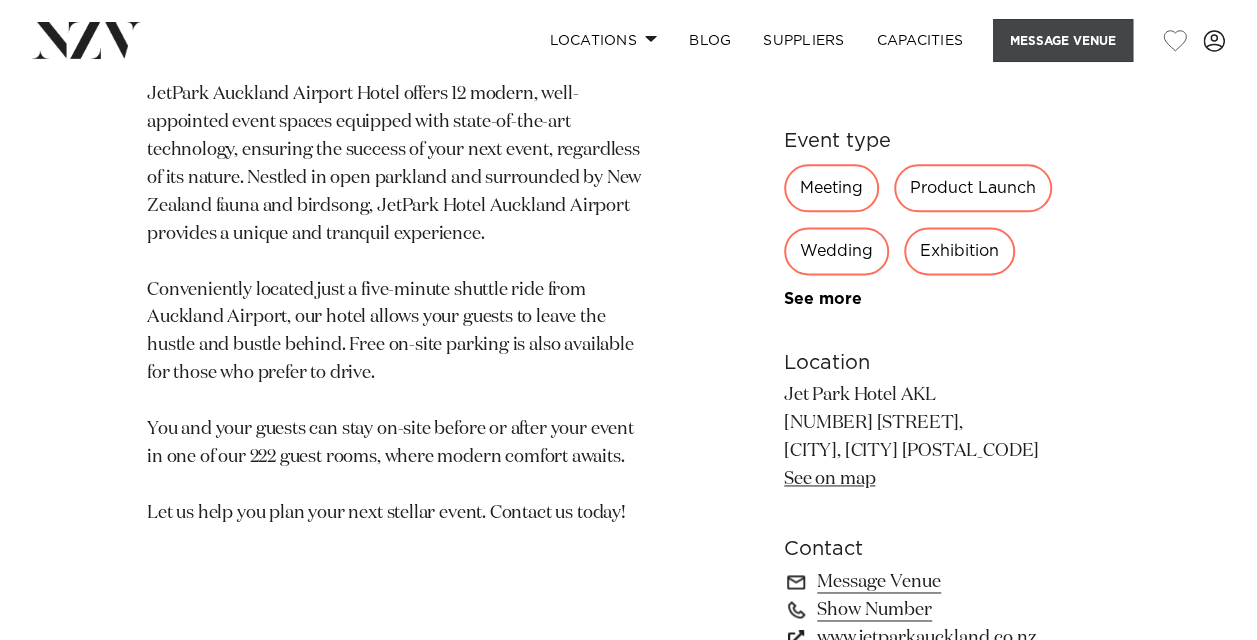 click on "Message Venue" at bounding box center (1063, 40) 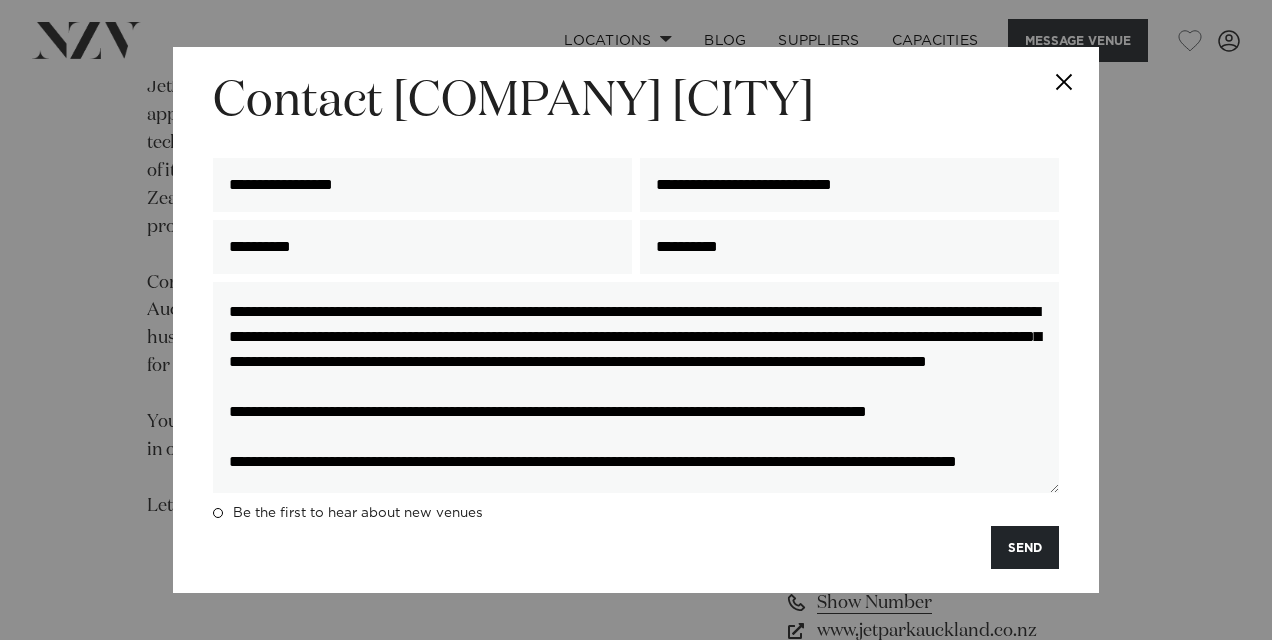 click at bounding box center (1064, 82) 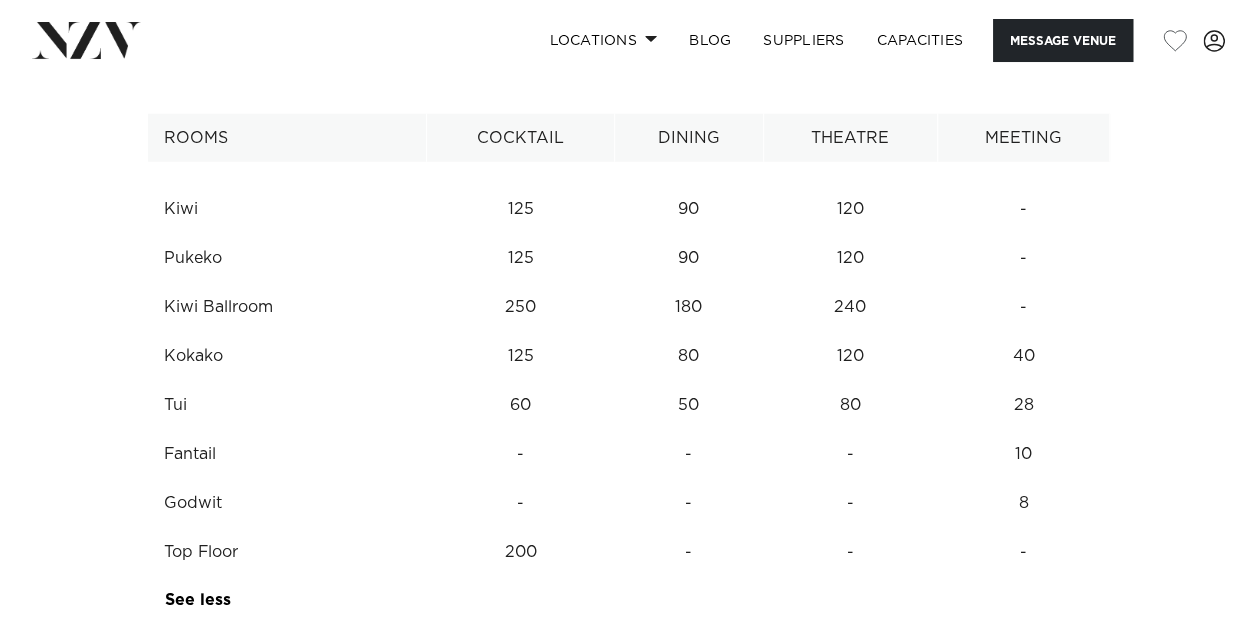 scroll, scrollTop: 2607, scrollLeft: 0, axis: vertical 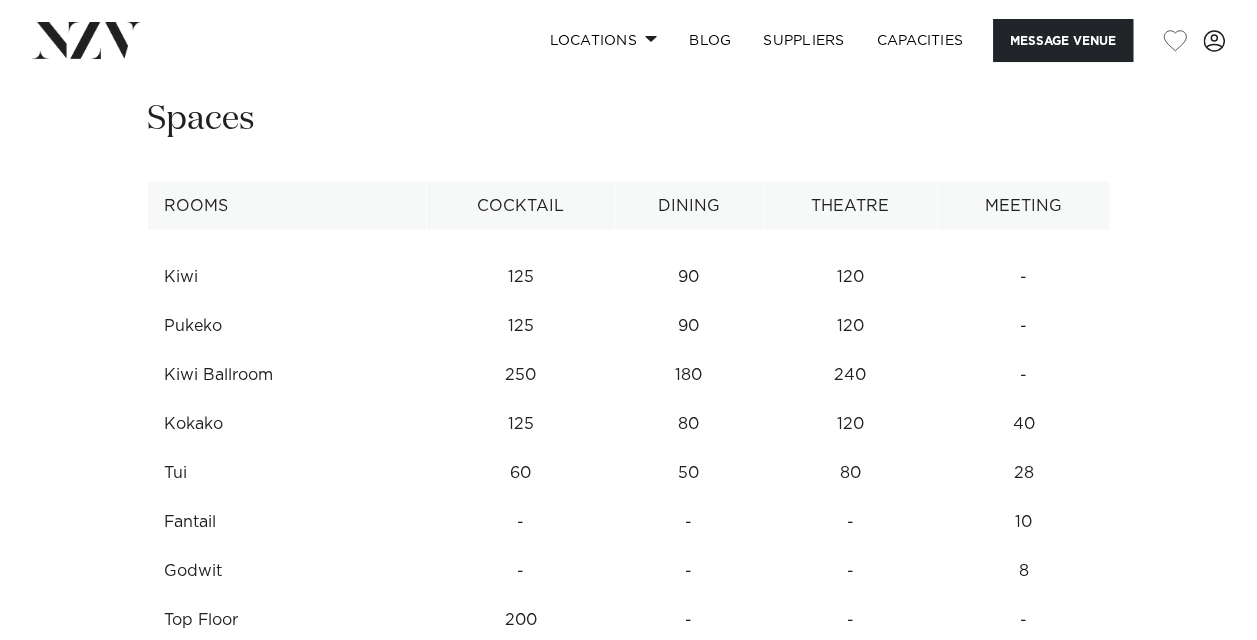click on "Kokako" at bounding box center [287, 424] 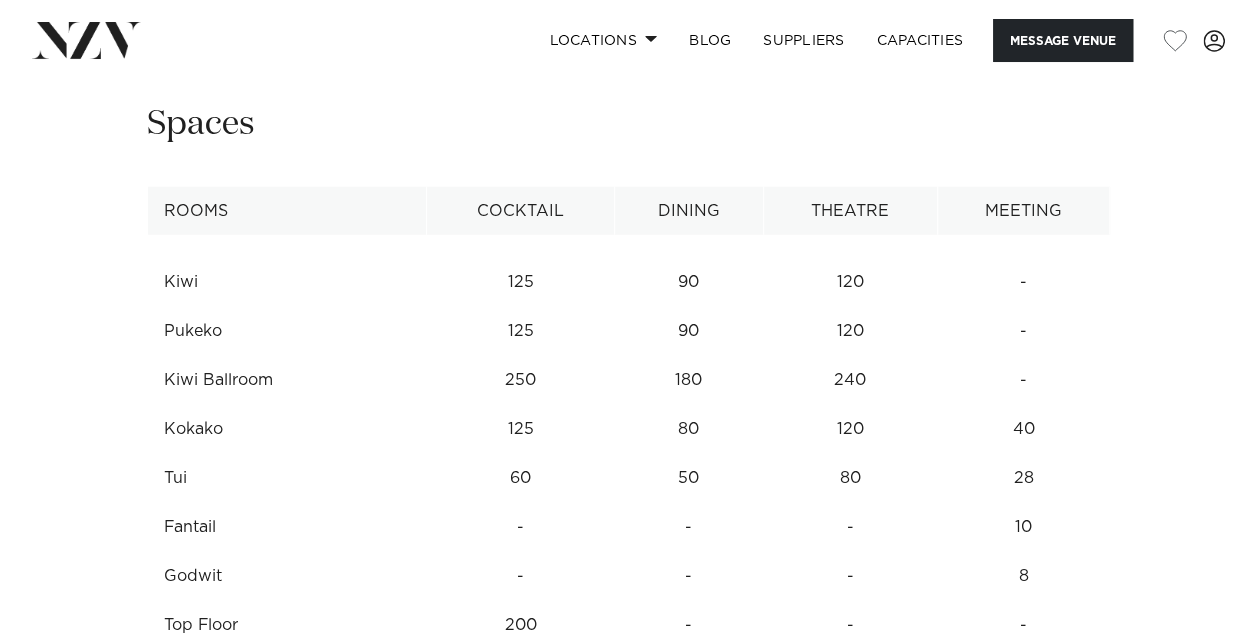 scroll, scrollTop: 2707, scrollLeft: 0, axis: vertical 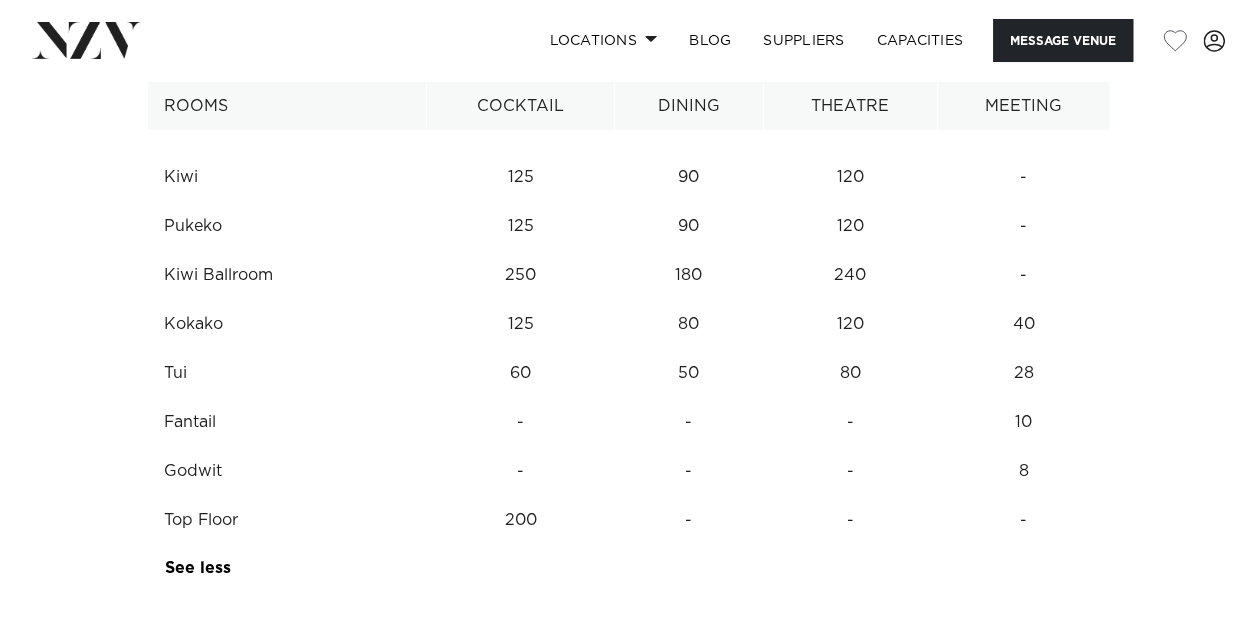 click on "Kokako" at bounding box center [287, 324] 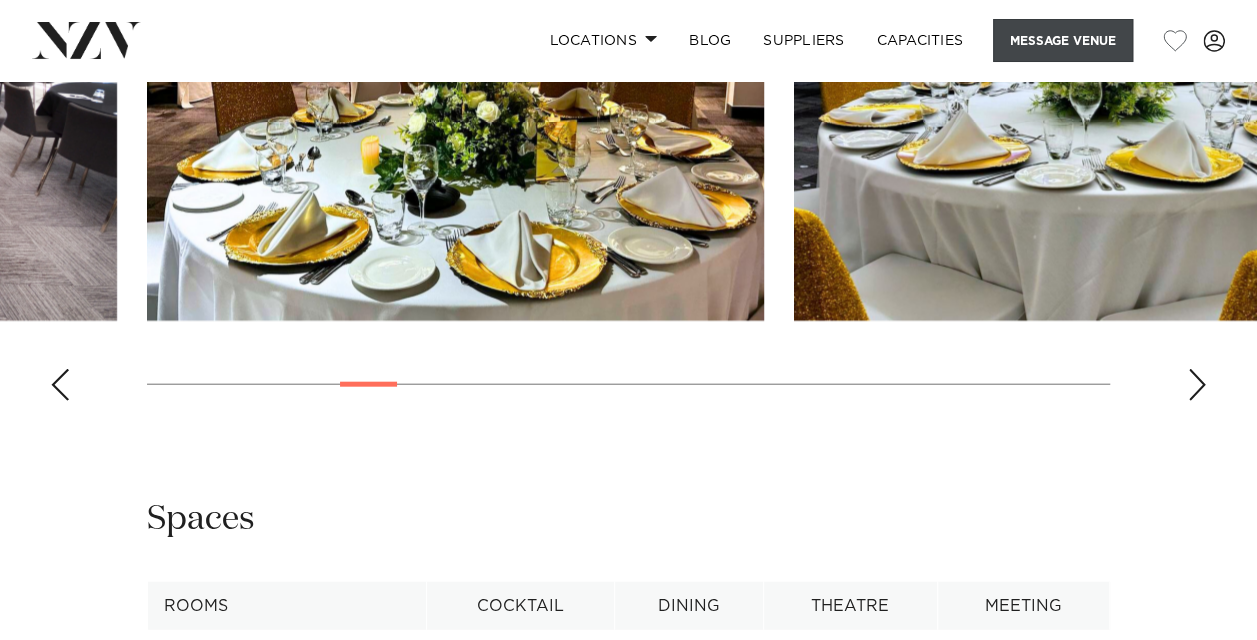 click on "Message Venue" at bounding box center (1063, 40) 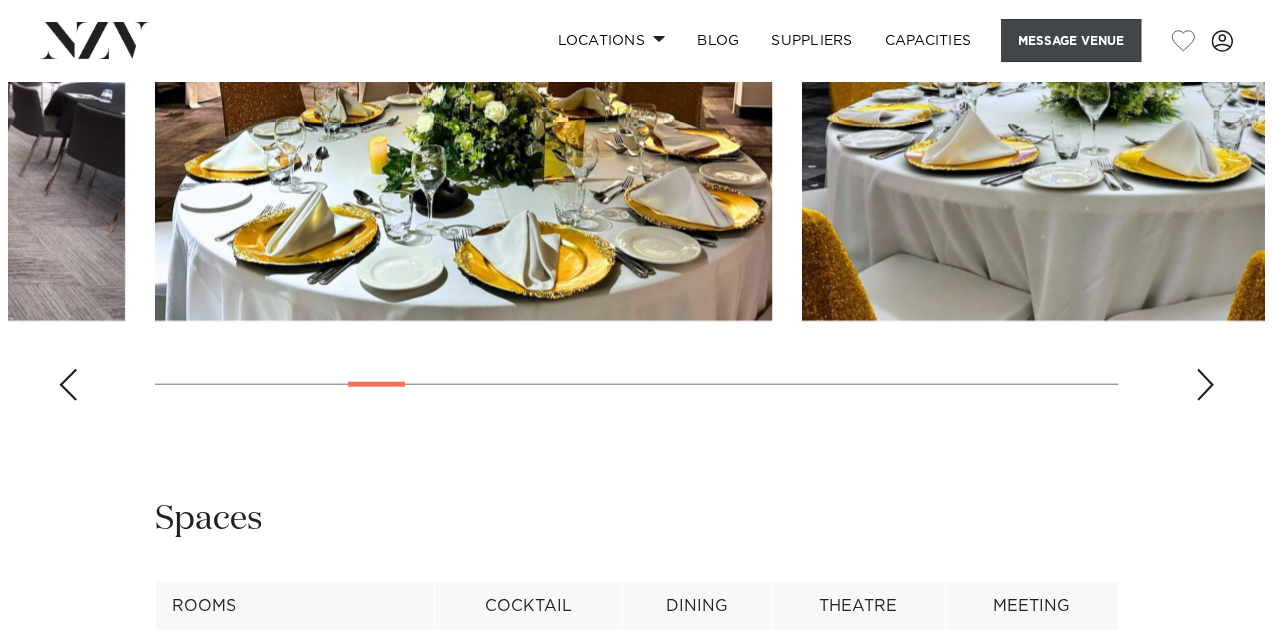 scroll, scrollTop: 2214, scrollLeft: 0, axis: vertical 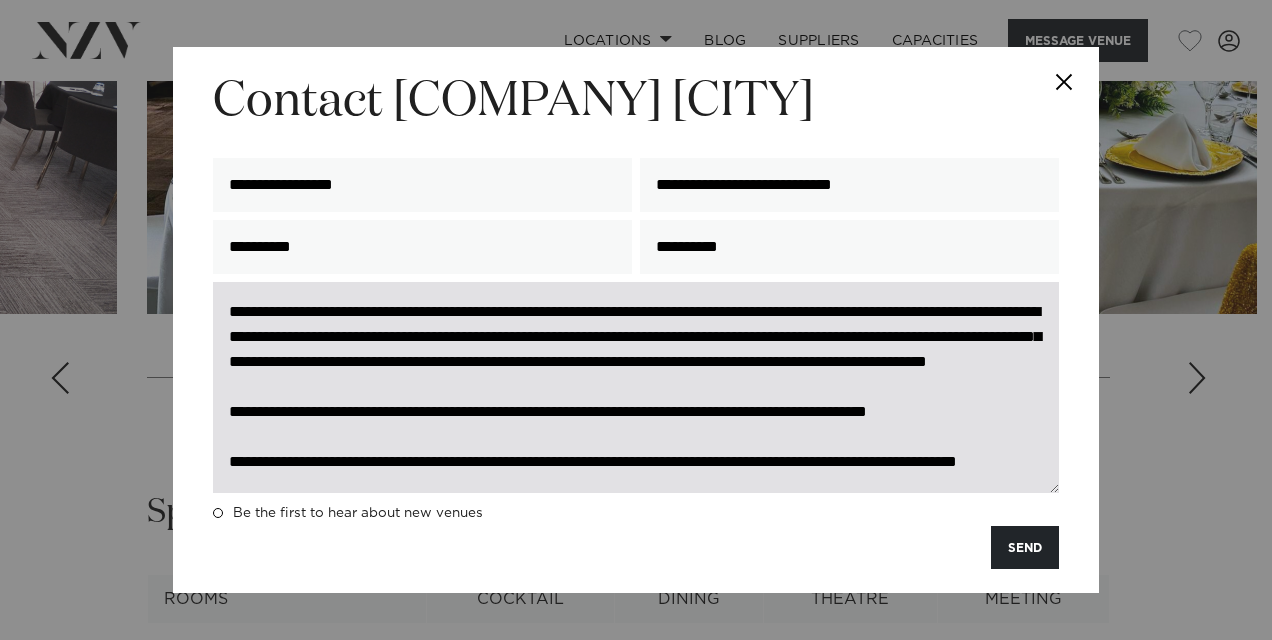 click on "**********" at bounding box center (636, 387) 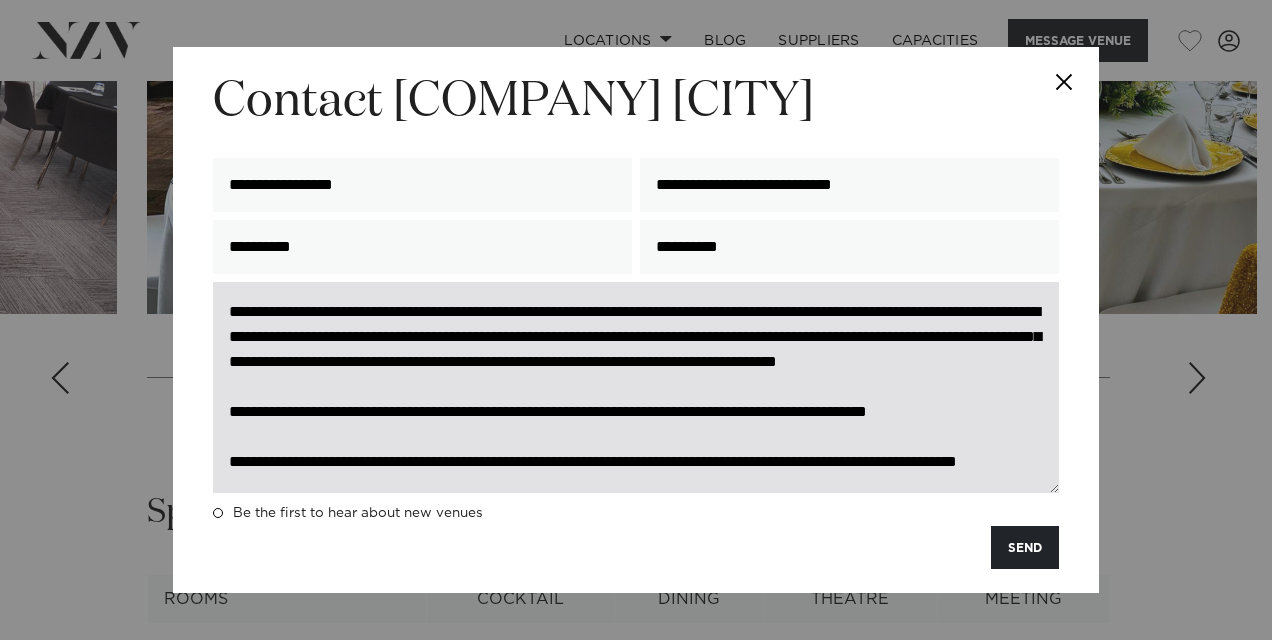 click on "**********" at bounding box center (636, 387) 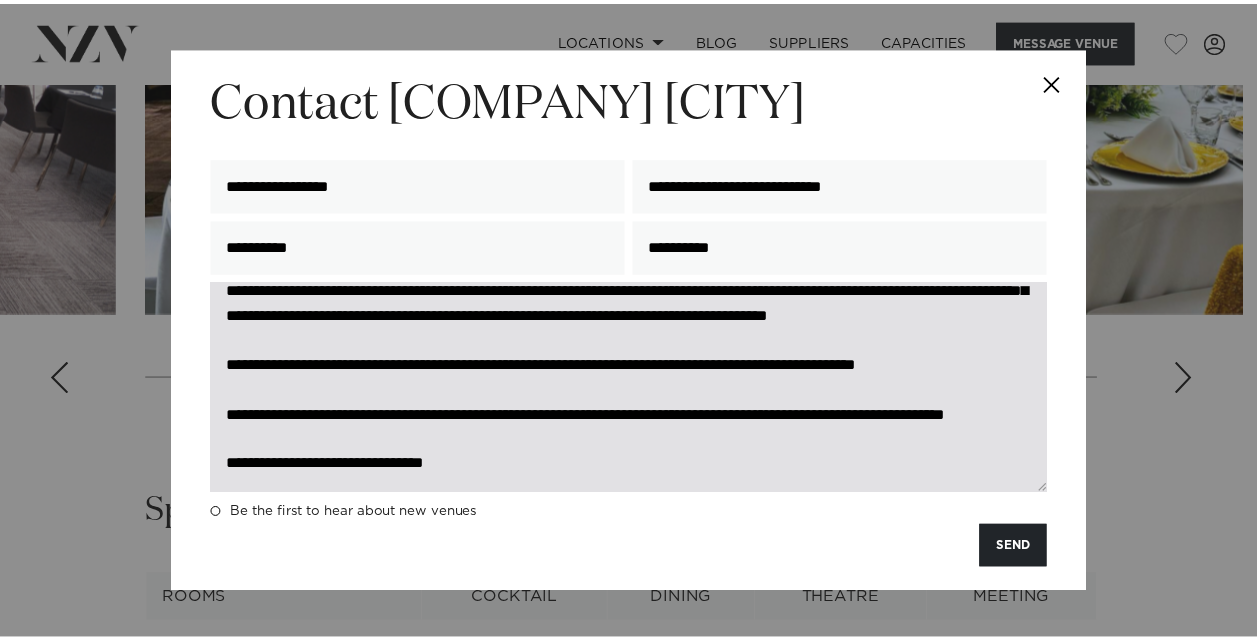 scroll, scrollTop: 0, scrollLeft: 0, axis: both 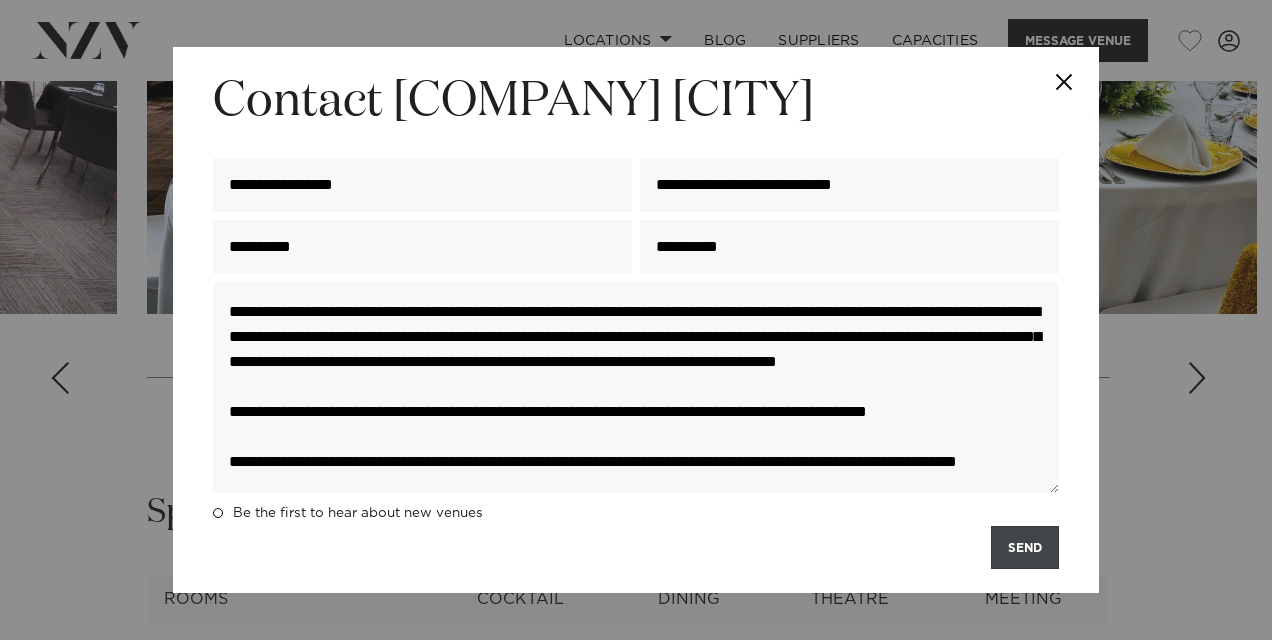 type on "**********" 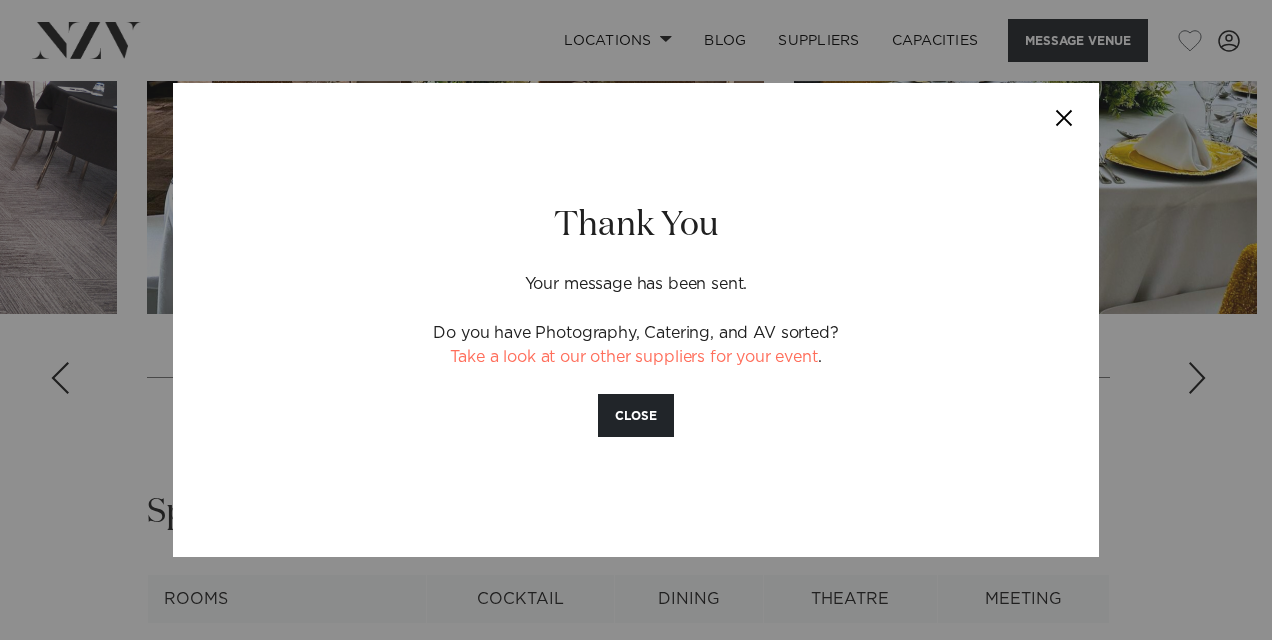drag, startPoint x: 1075, startPoint y: 95, endPoint x: 1075, endPoint y: 120, distance: 25 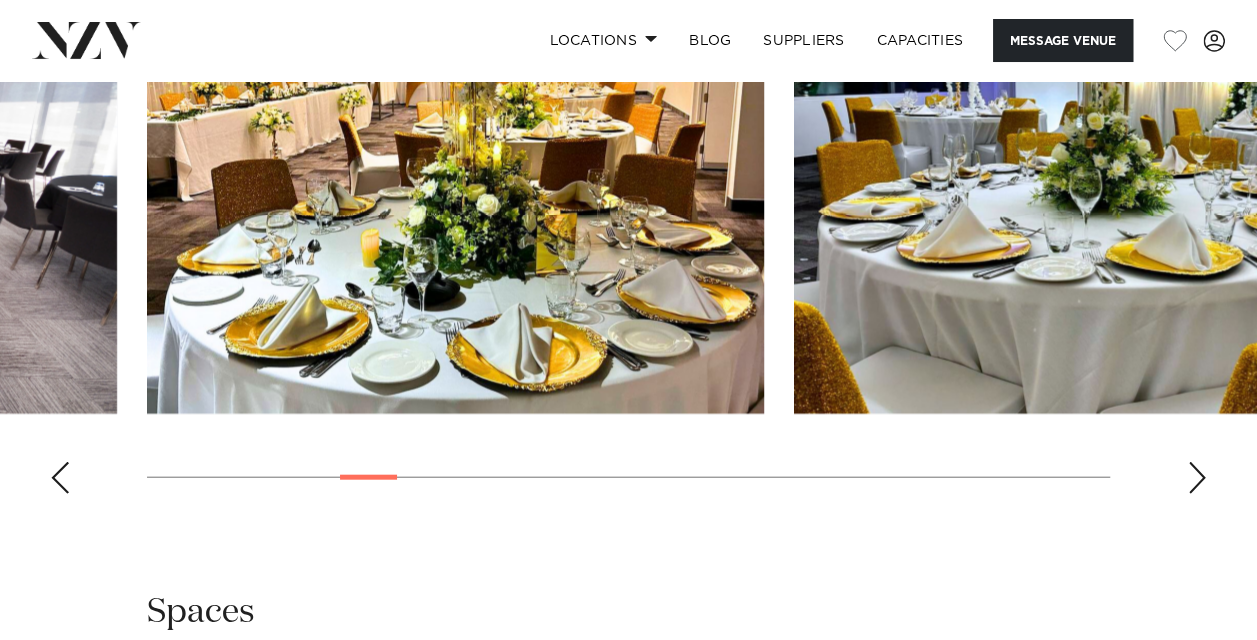 scroll, scrollTop: 2014, scrollLeft: 0, axis: vertical 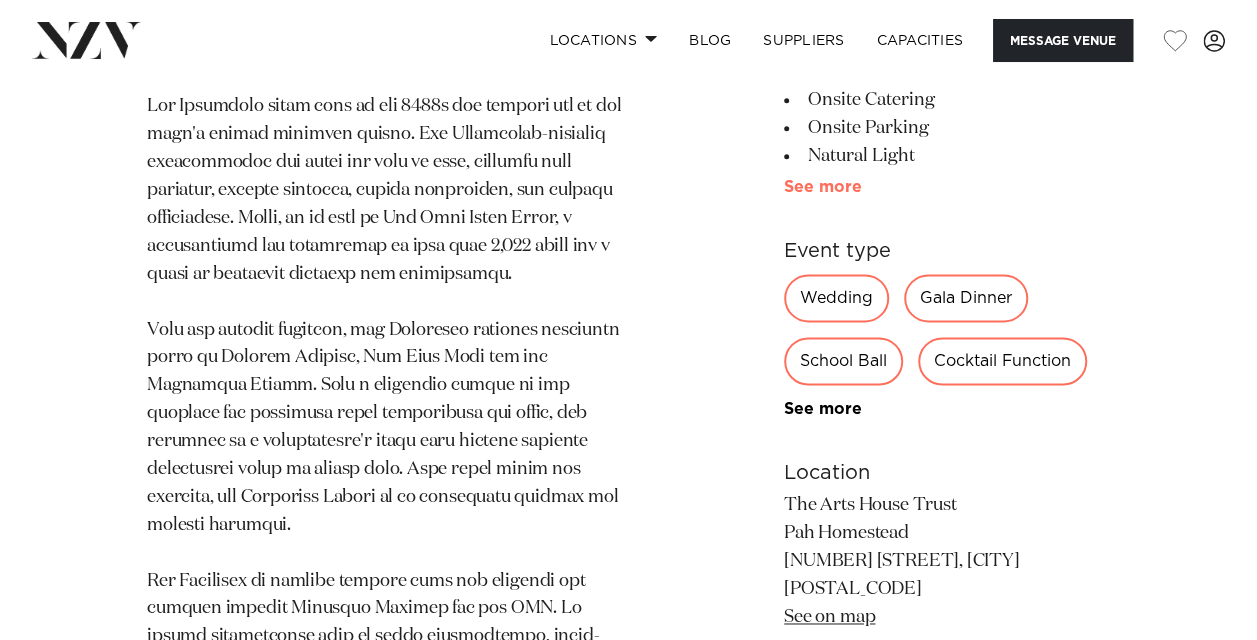 click on "See more" at bounding box center [862, 187] 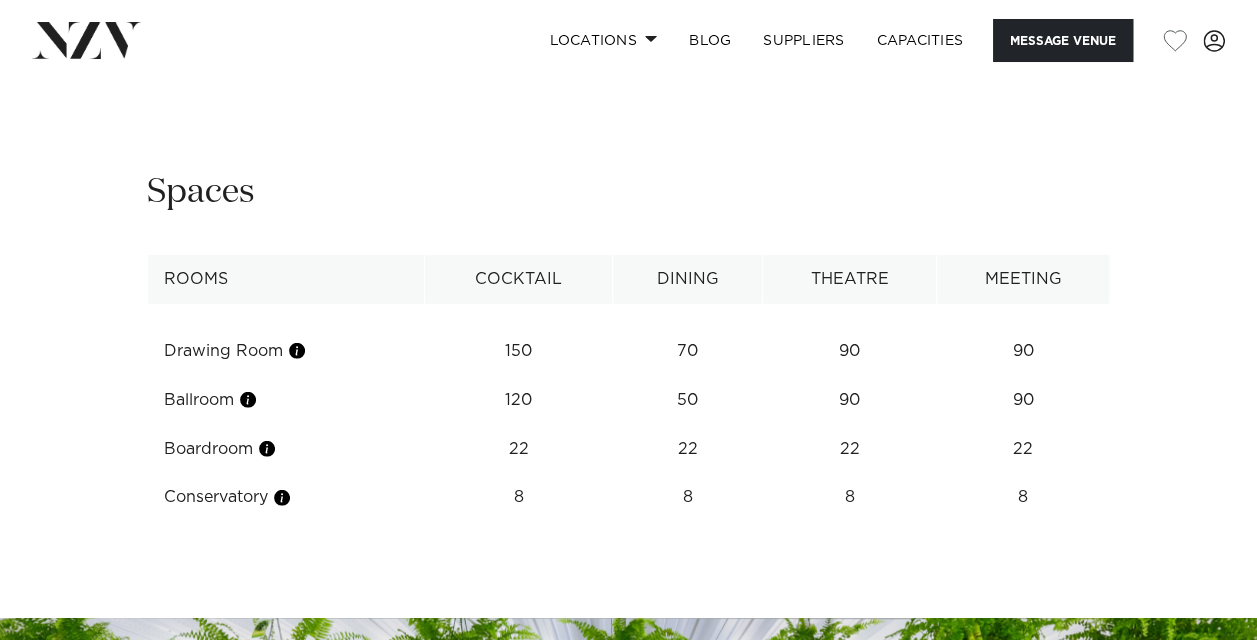 scroll, scrollTop: 2300, scrollLeft: 0, axis: vertical 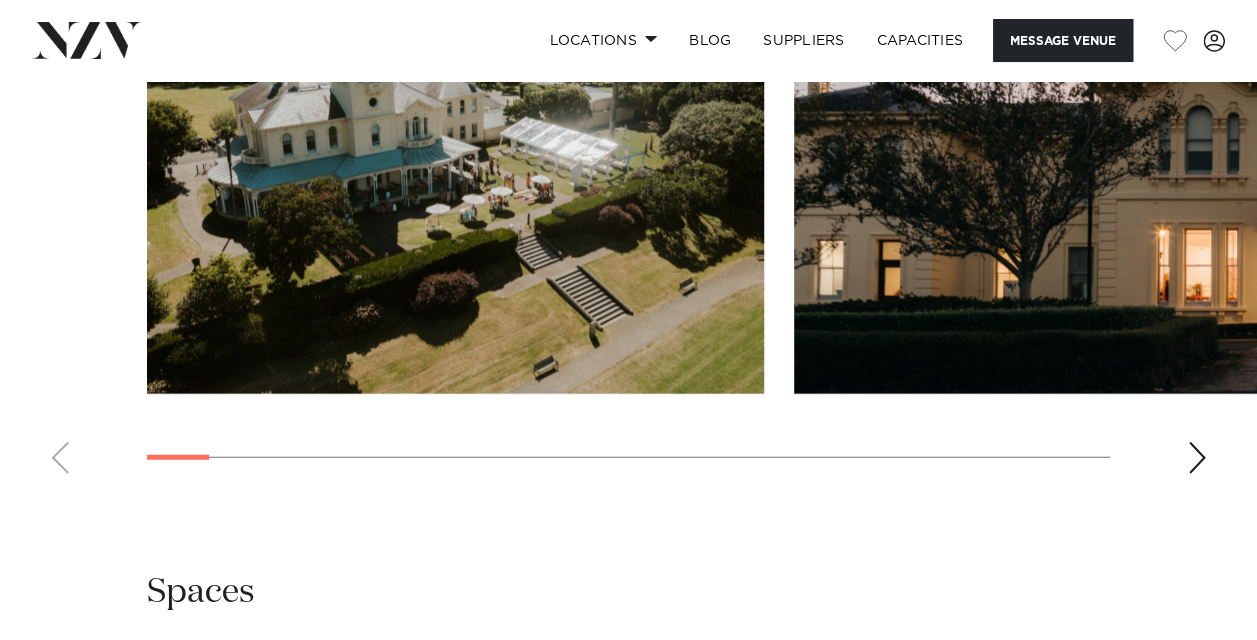 click at bounding box center (628, 215) 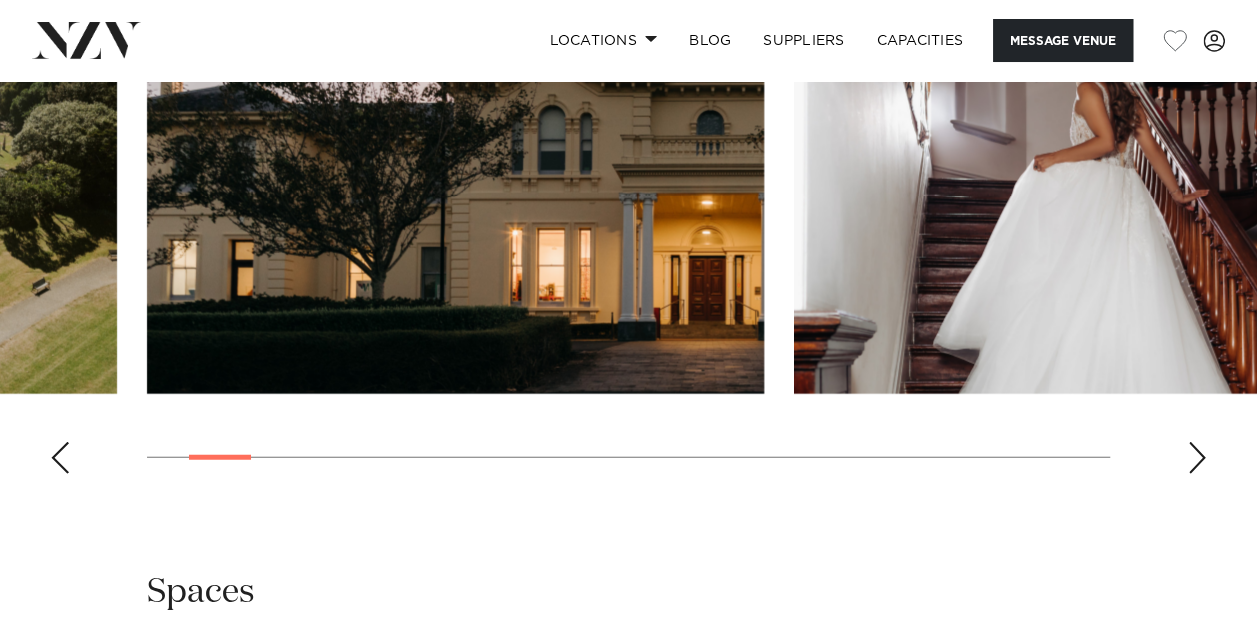 click at bounding box center (1197, 458) 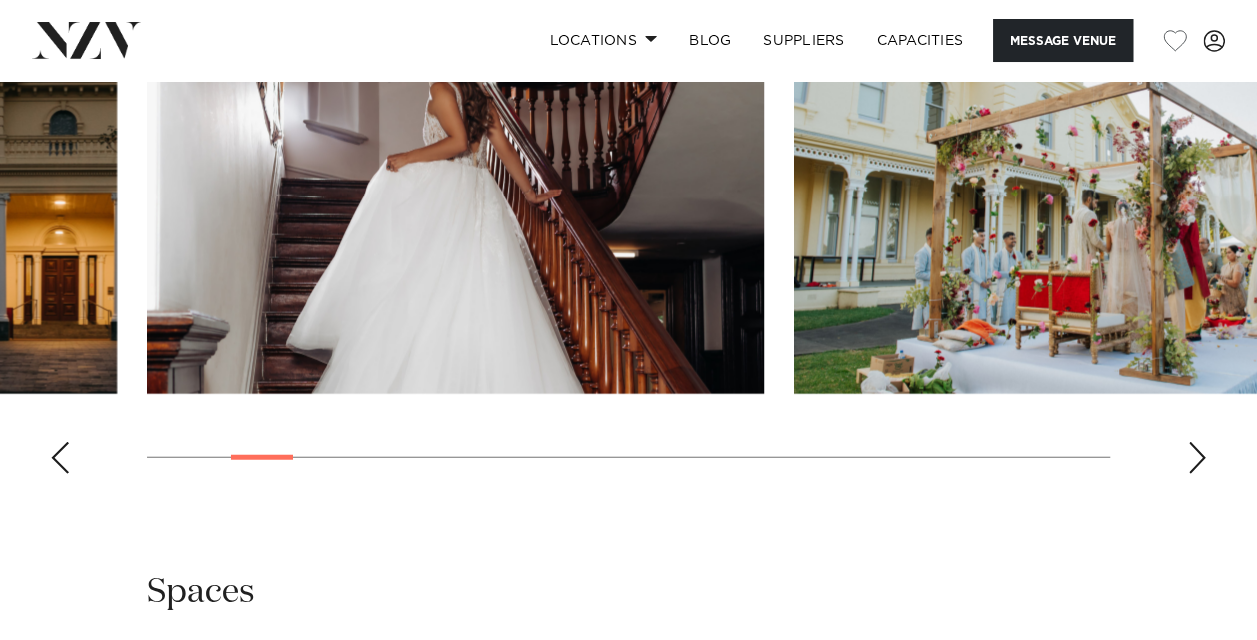 click at bounding box center [1197, 458] 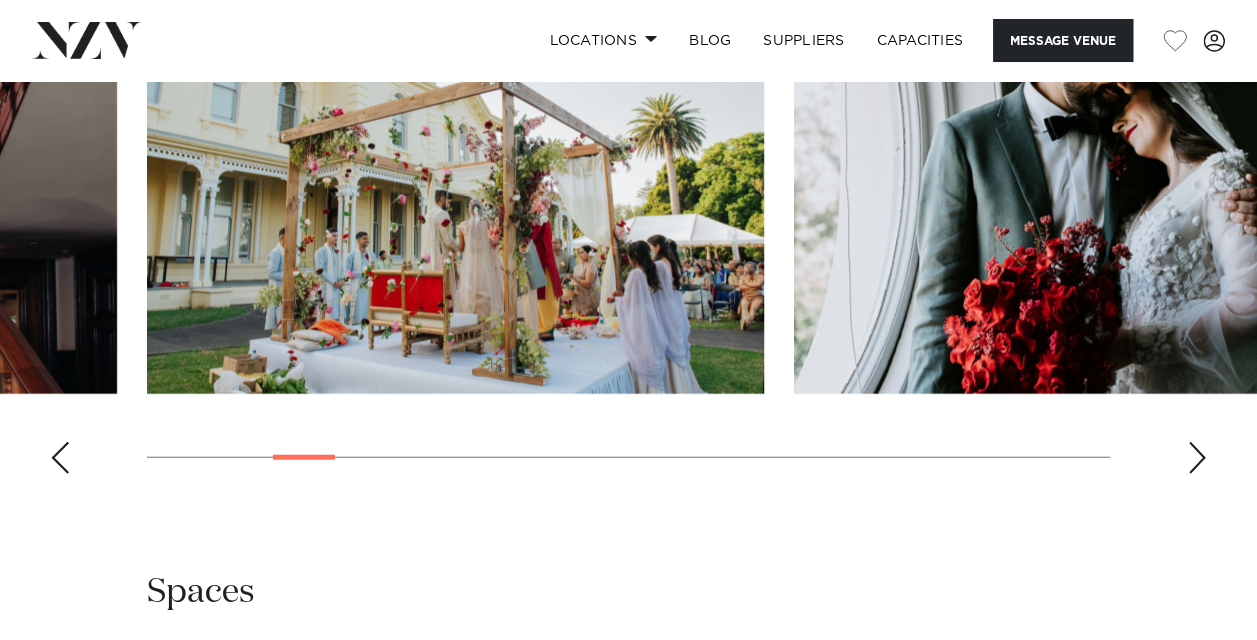 click at bounding box center [1197, 458] 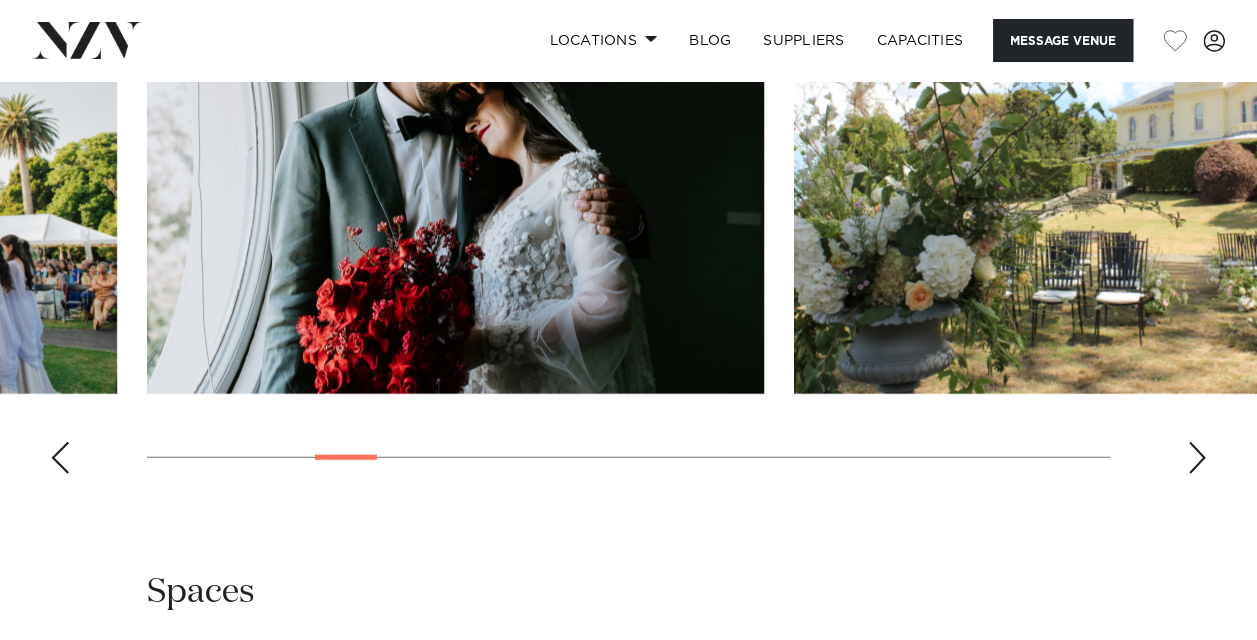 click at bounding box center [1197, 458] 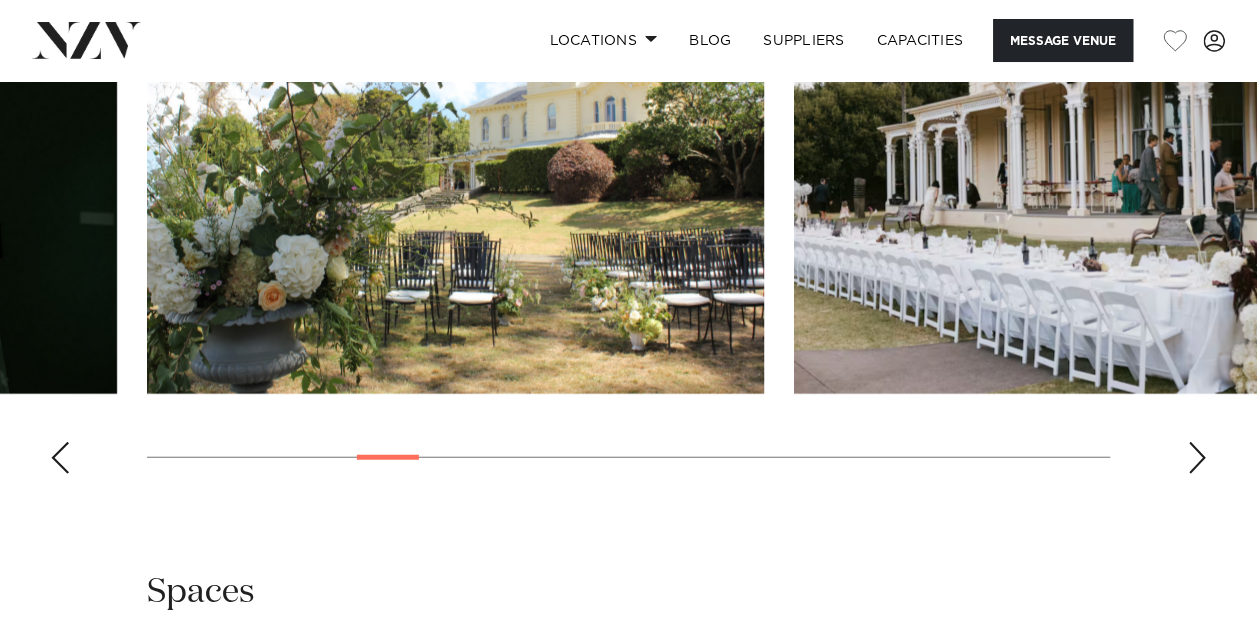 click at bounding box center (1197, 458) 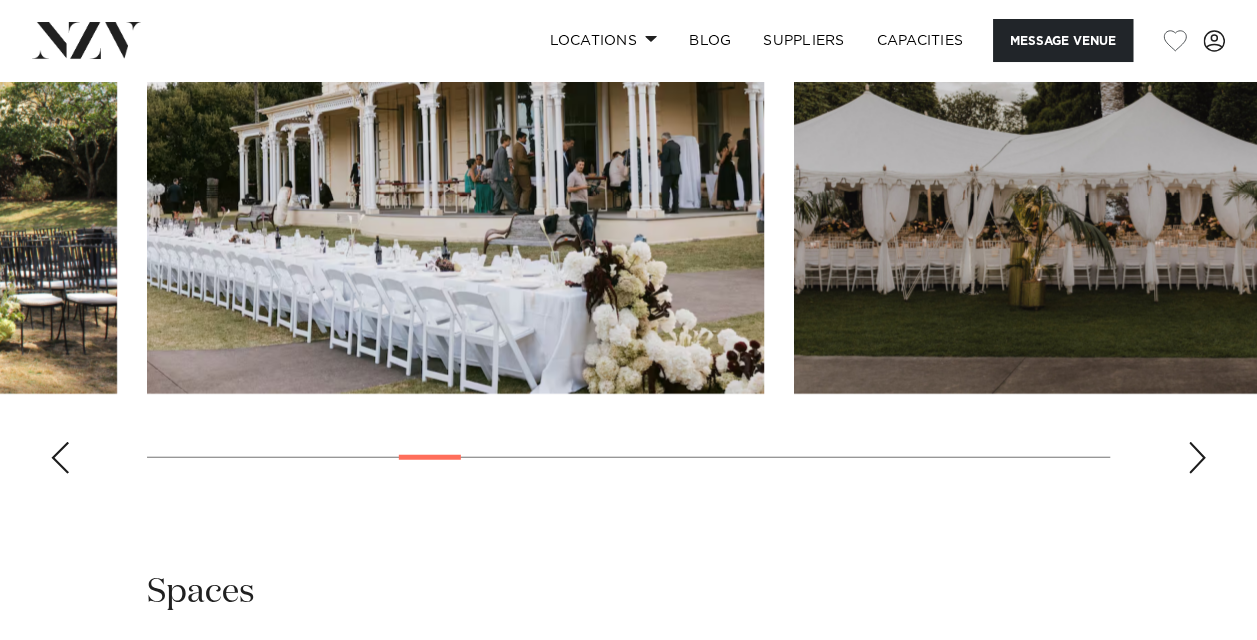 click at bounding box center [1197, 458] 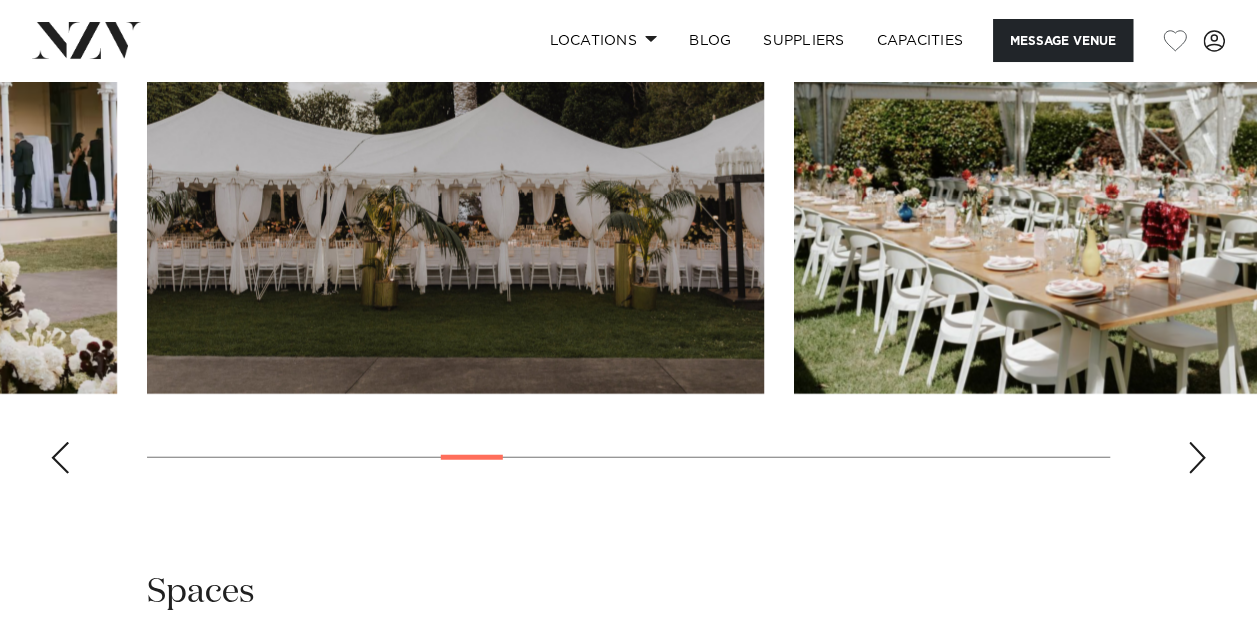 click at bounding box center [1197, 458] 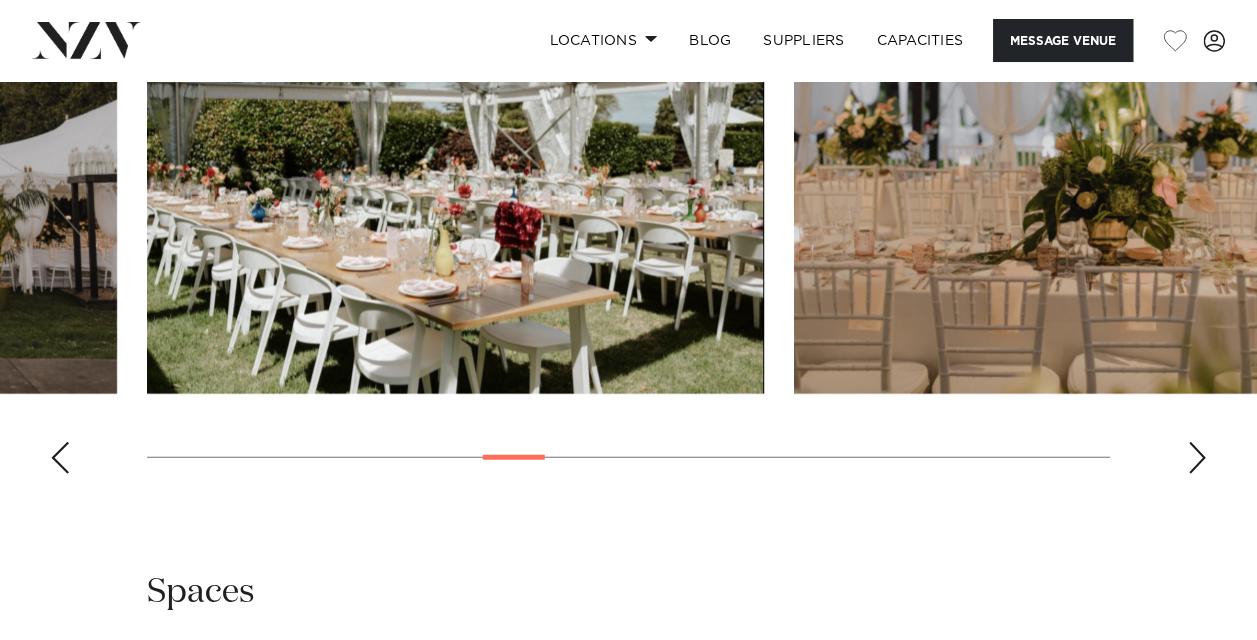 click at bounding box center (1197, 458) 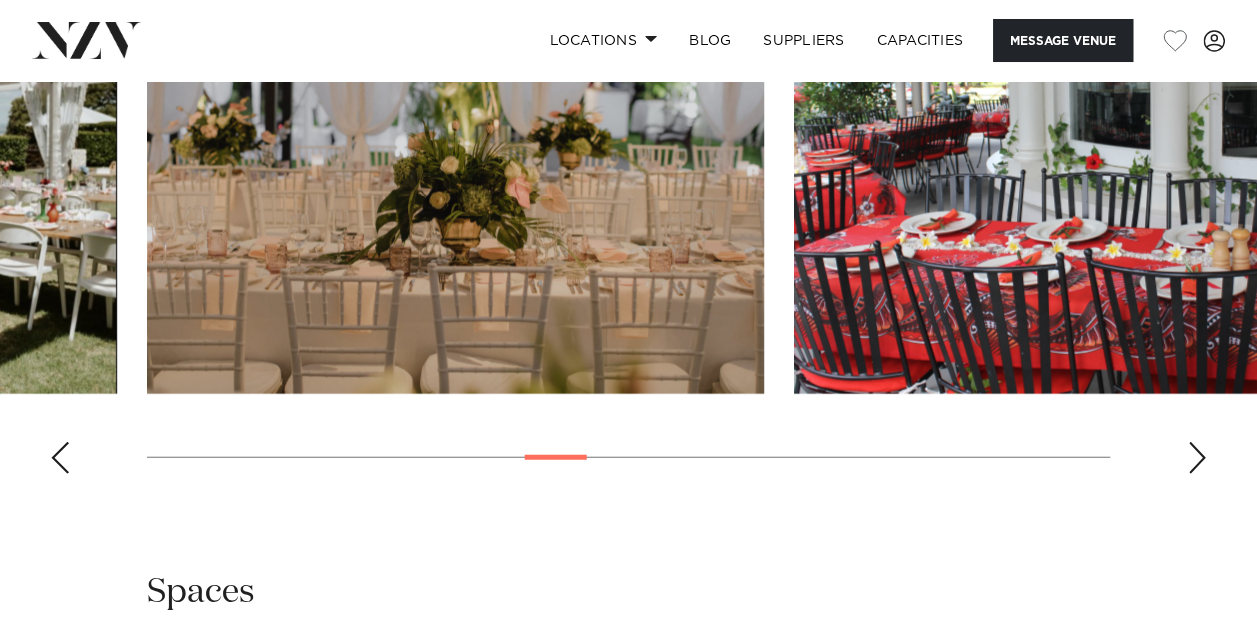 click at bounding box center (1197, 458) 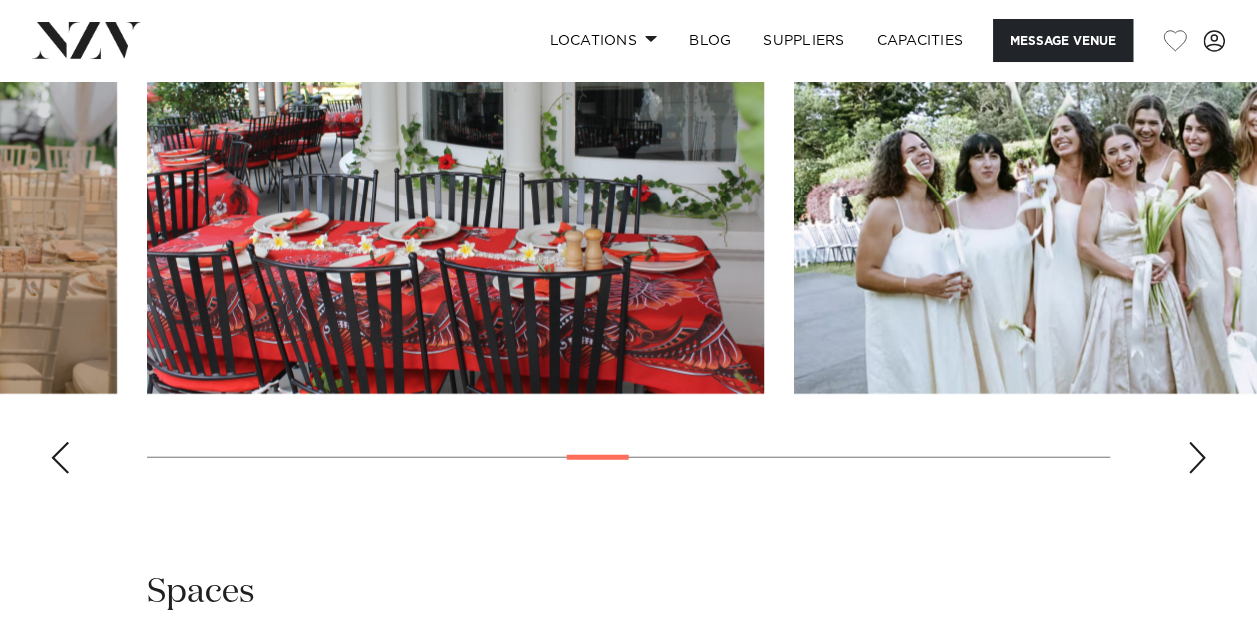 click at bounding box center [1197, 458] 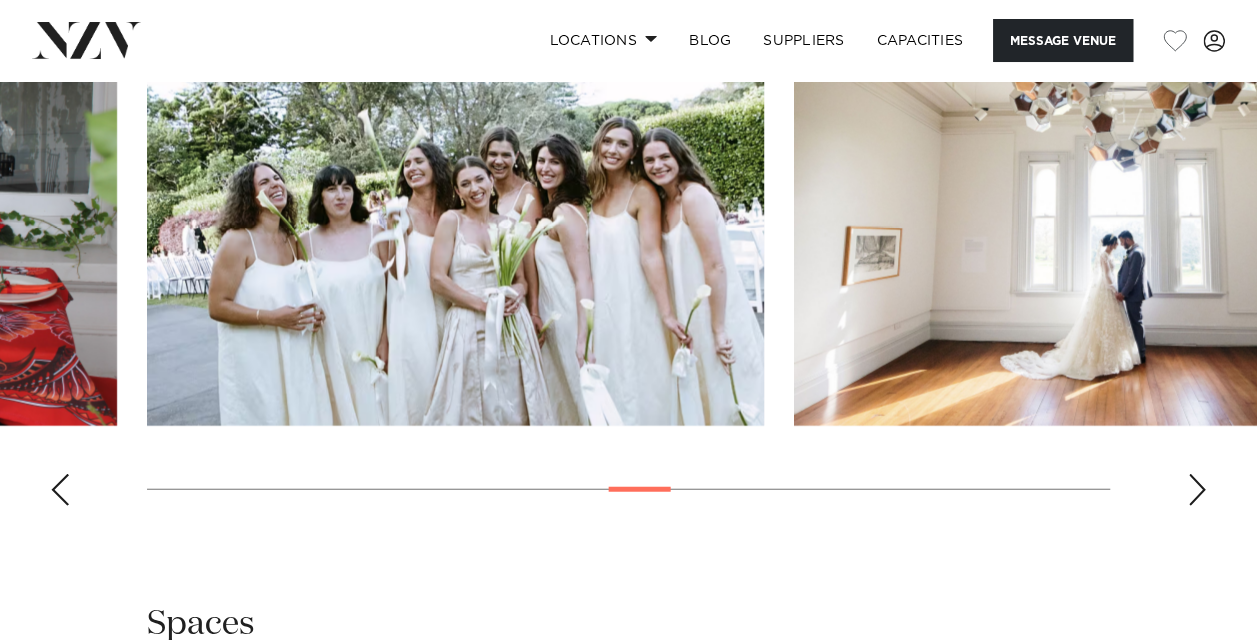 scroll, scrollTop: 2300, scrollLeft: 0, axis: vertical 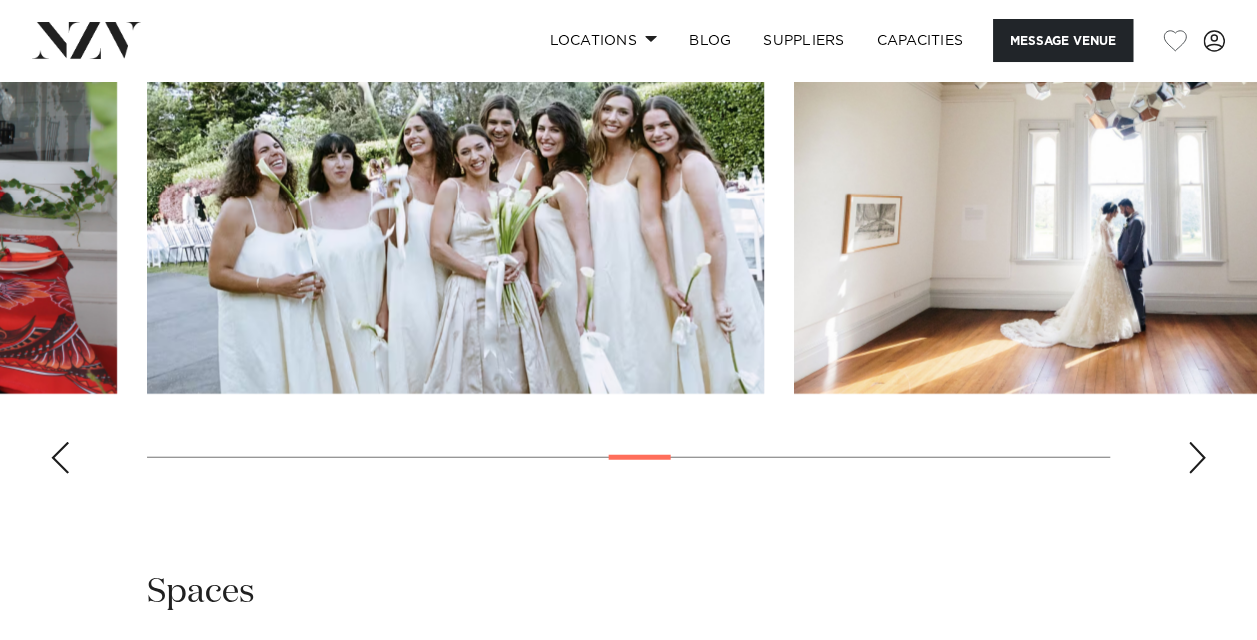click at bounding box center (628, 215) 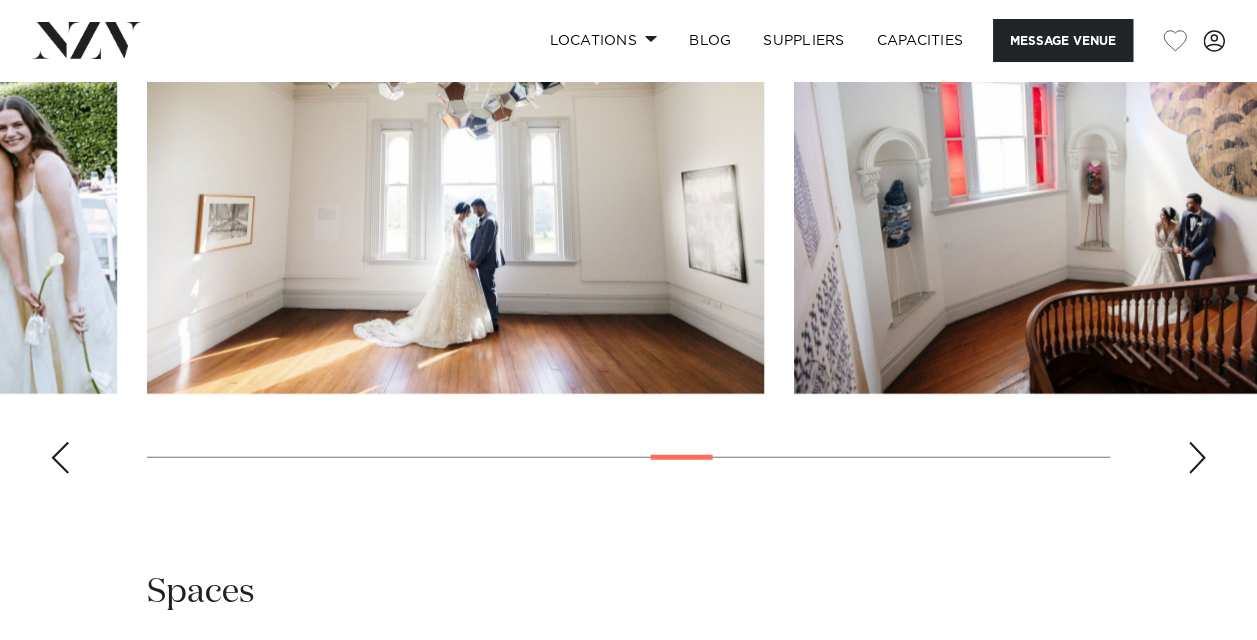 click at bounding box center [1197, 458] 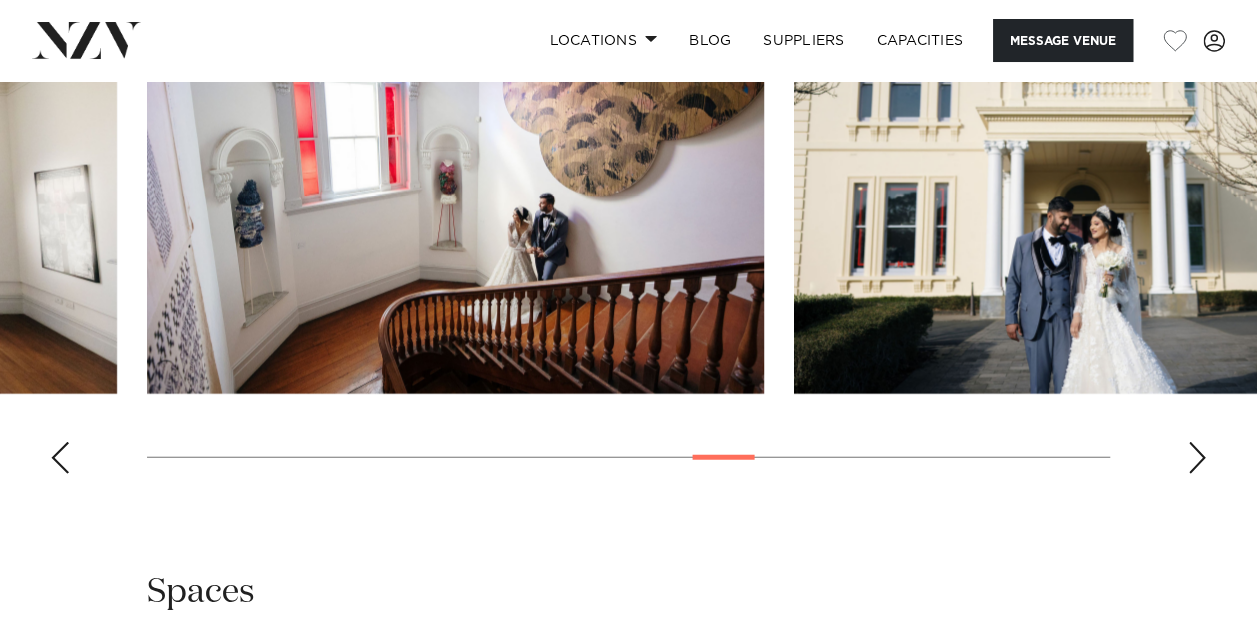 click at bounding box center [1197, 458] 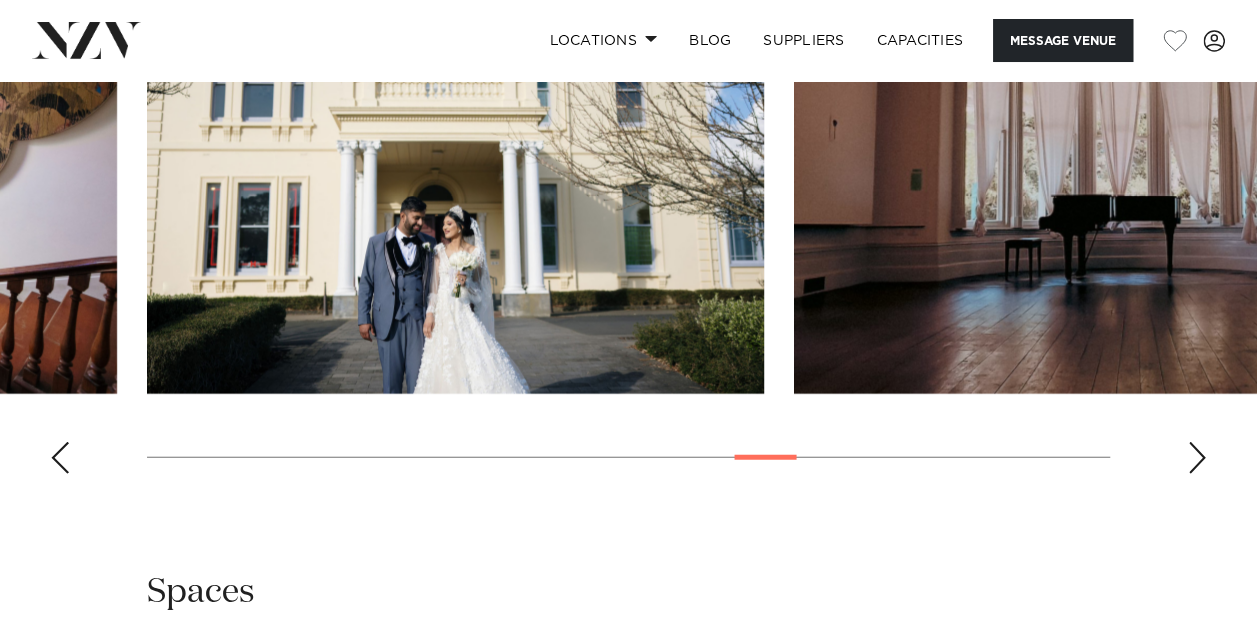 click at bounding box center (1197, 458) 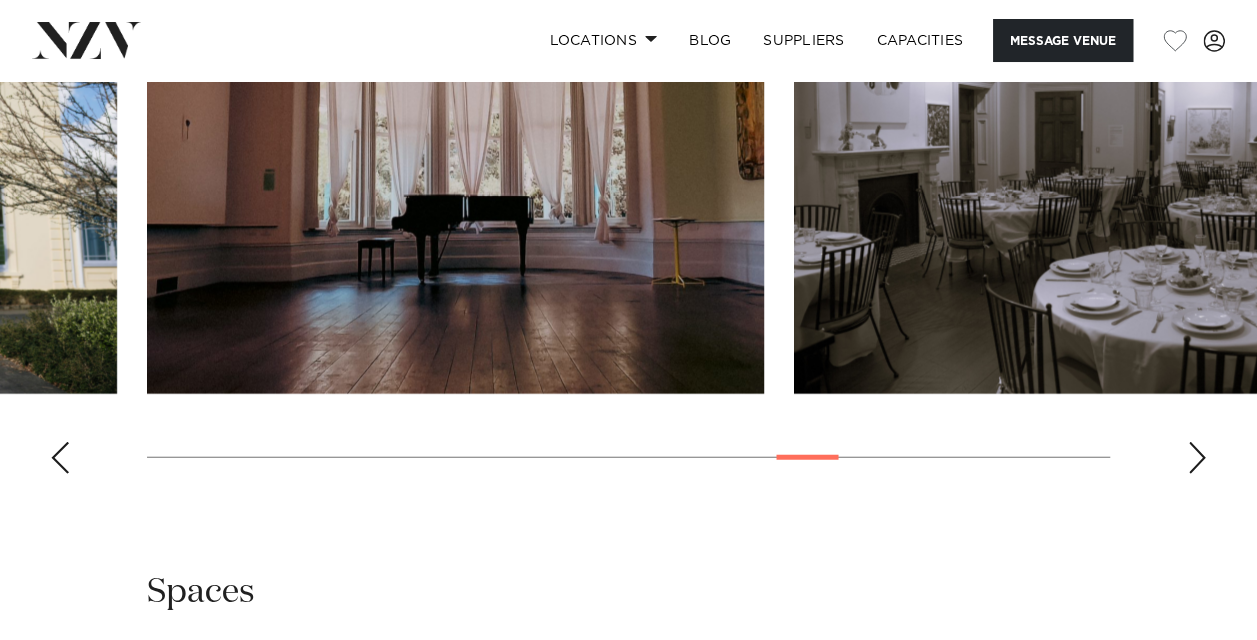 click at bounding box center [1197, 458] 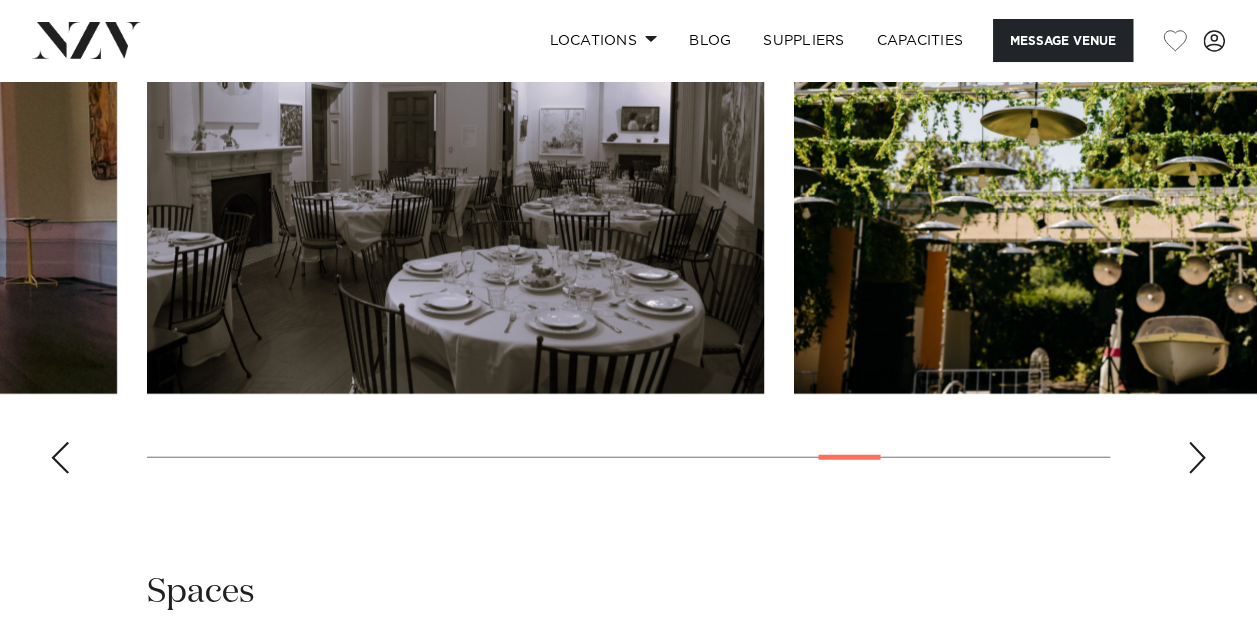 click at bounding box center [1197, 458] 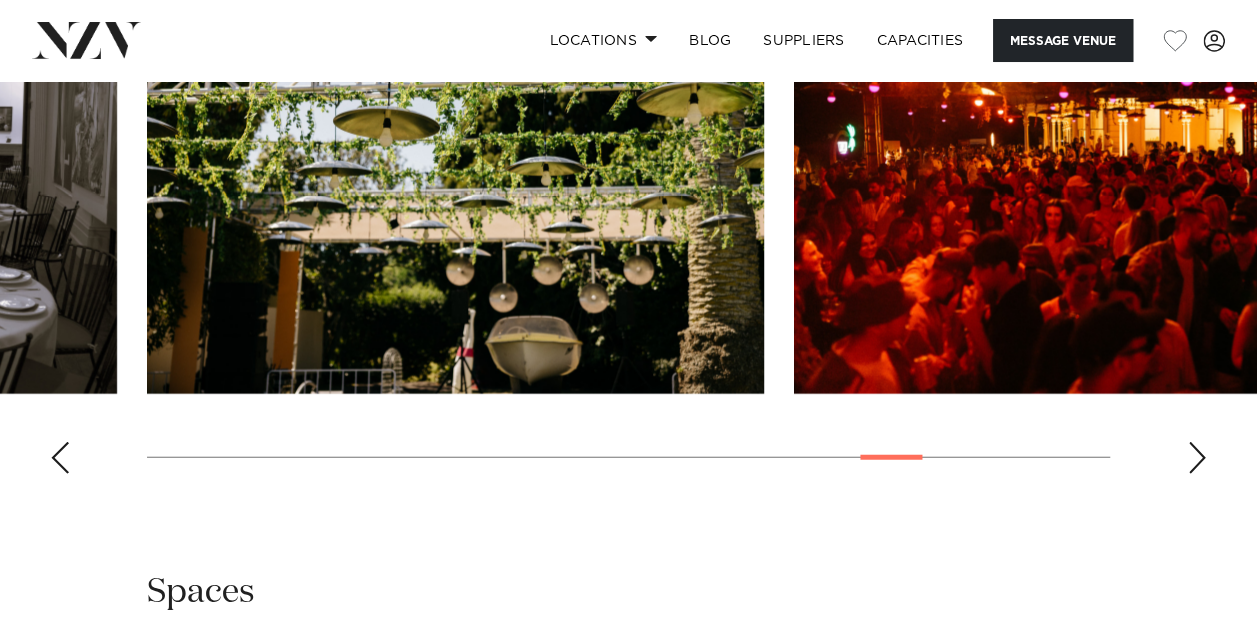 click at bounding box center (1197, 458) 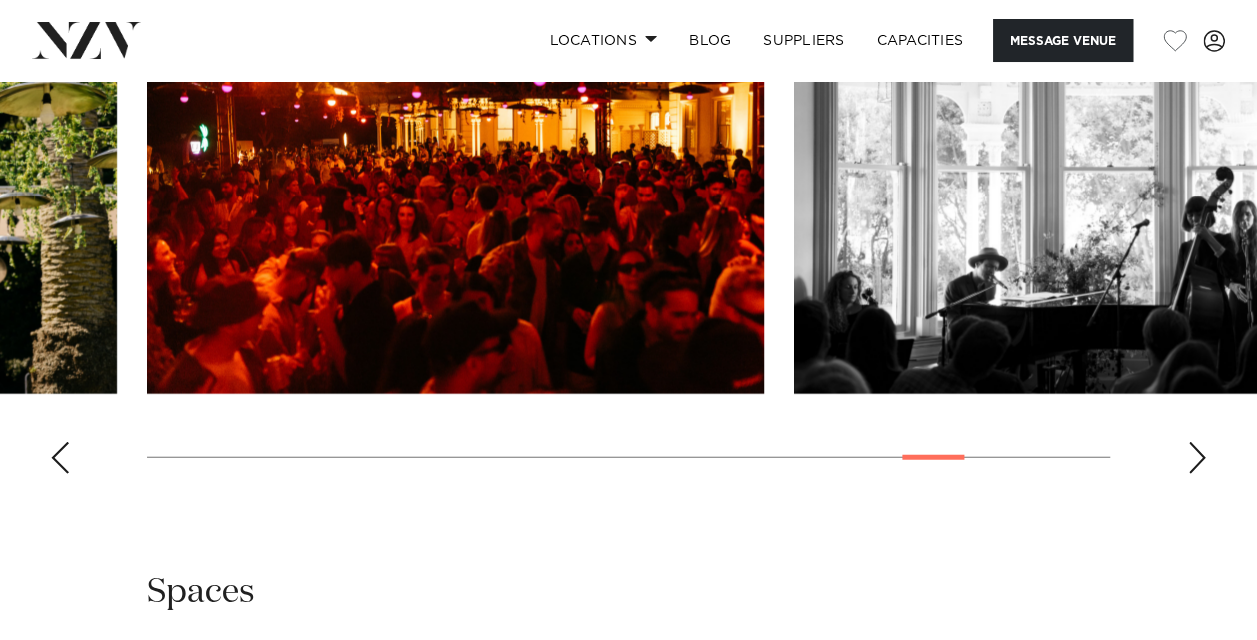 click at bounding box center [1197, 458] 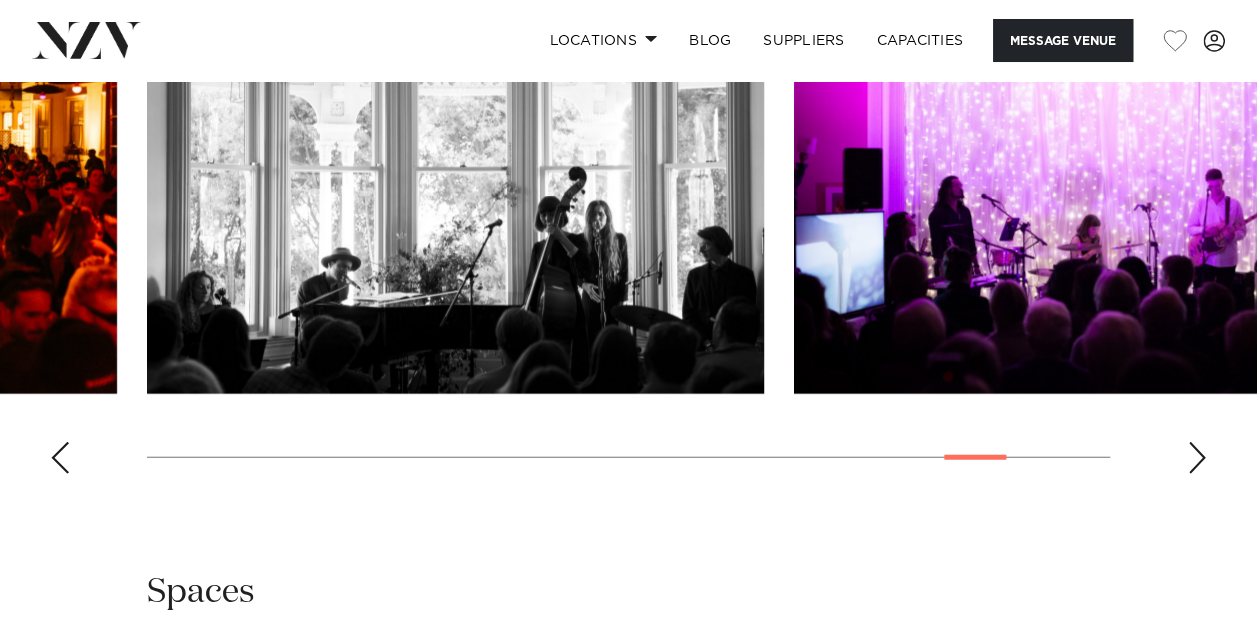 click at bounding box center (1197, 458) 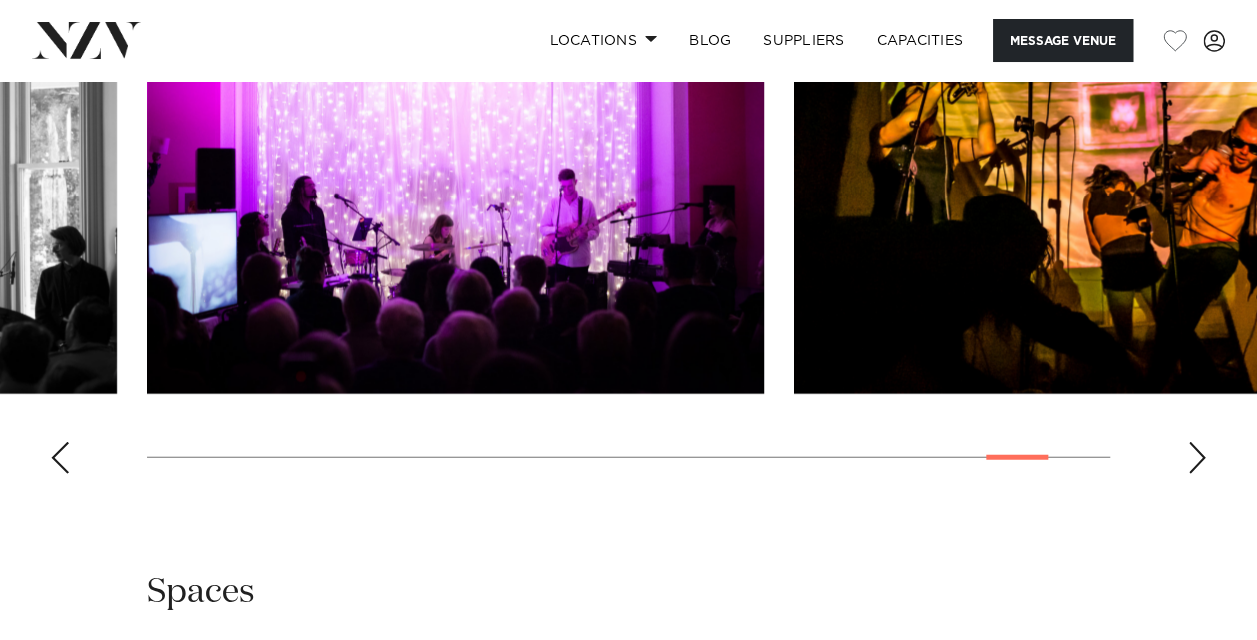 click at bounding box center (1197, 458) 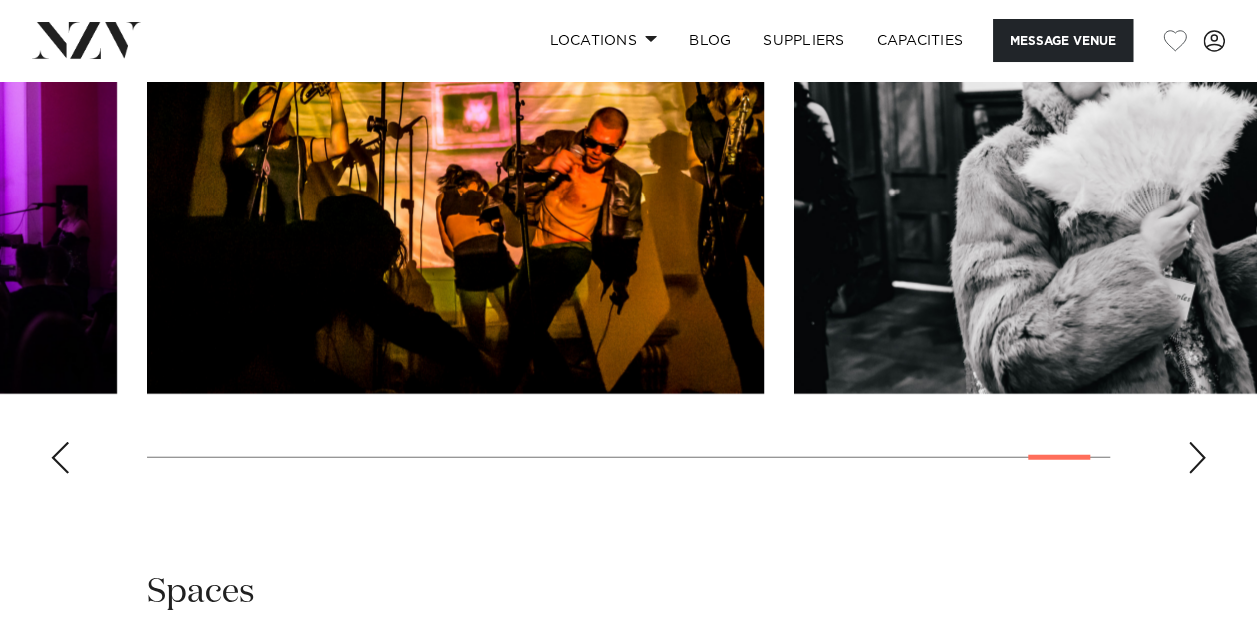 click at bounding box center [1197, 458] 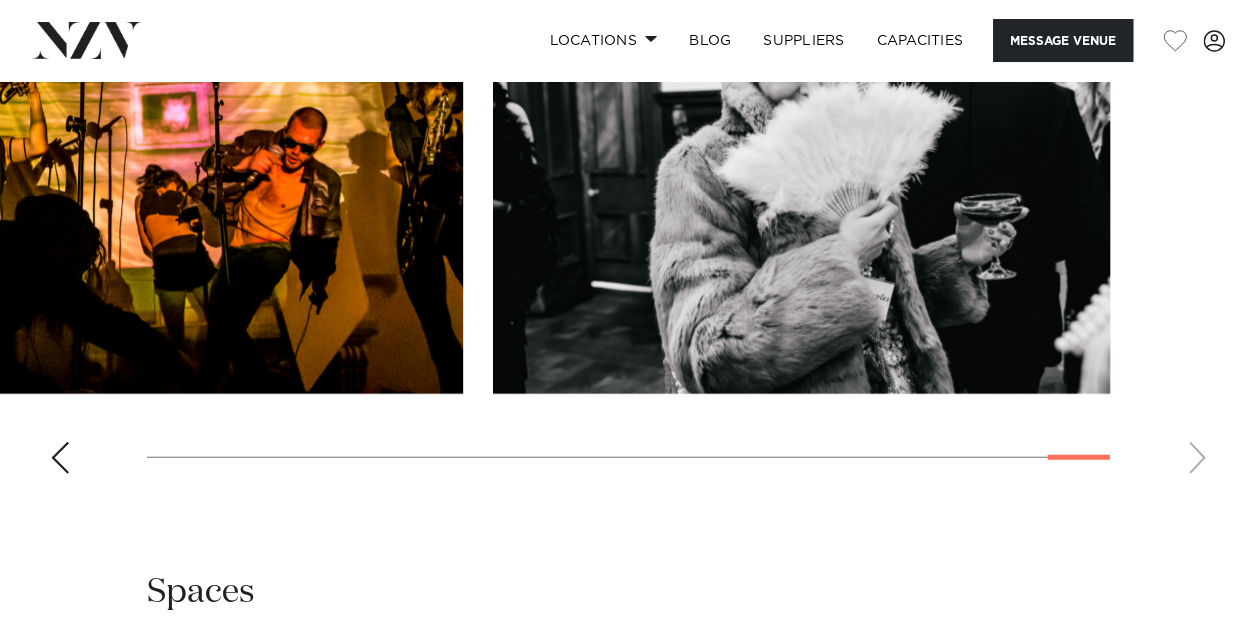 scroll, scrollTop: 2800, scrollLeft: 0, axis: vertical 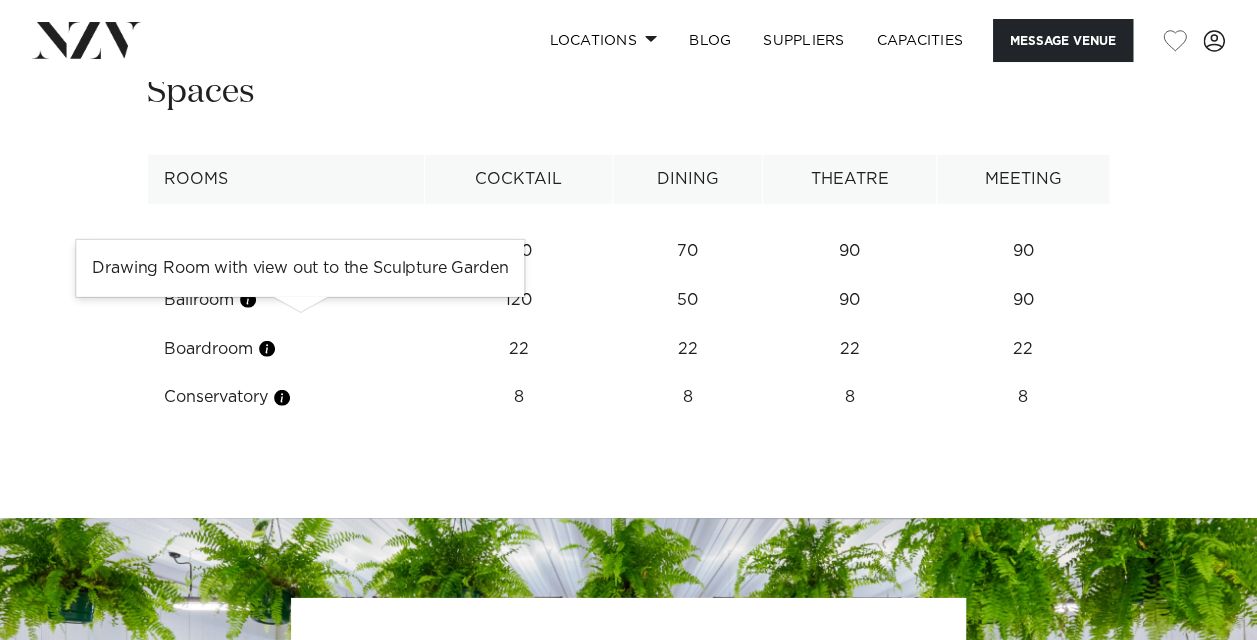 click at bounding box center [297, 251] 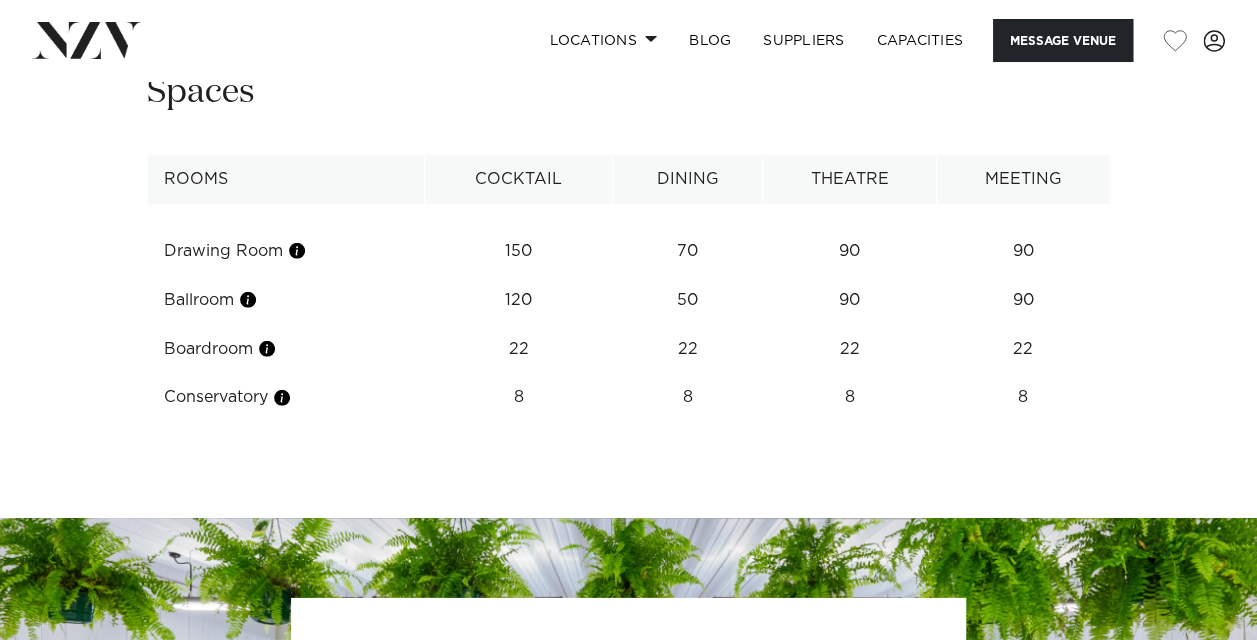 click at bounding box center (248, 300) 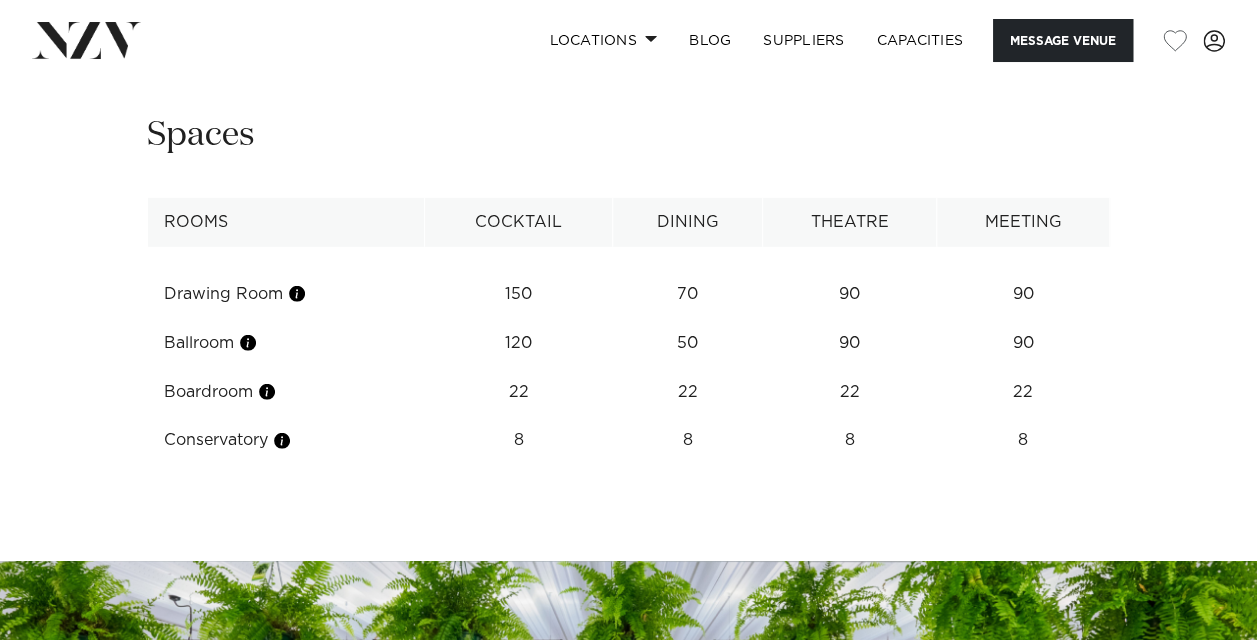 scroll, scrollTop: 2900, scrollLeft: 0, axis: vertical 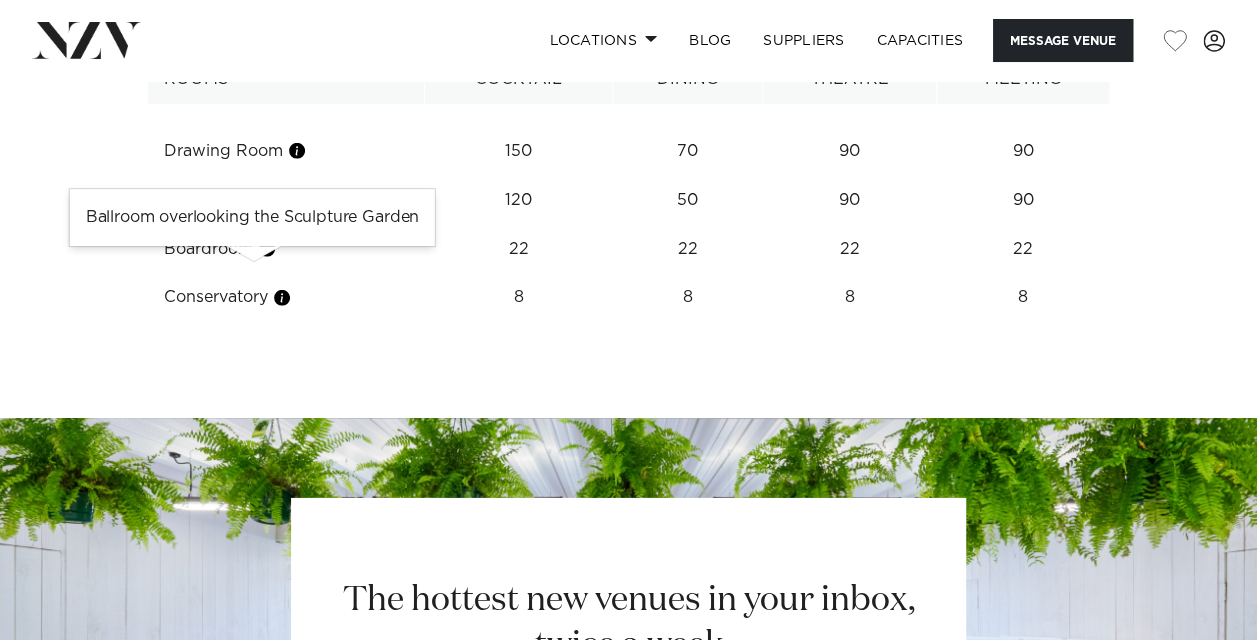 click at bounding box center [248, 200] 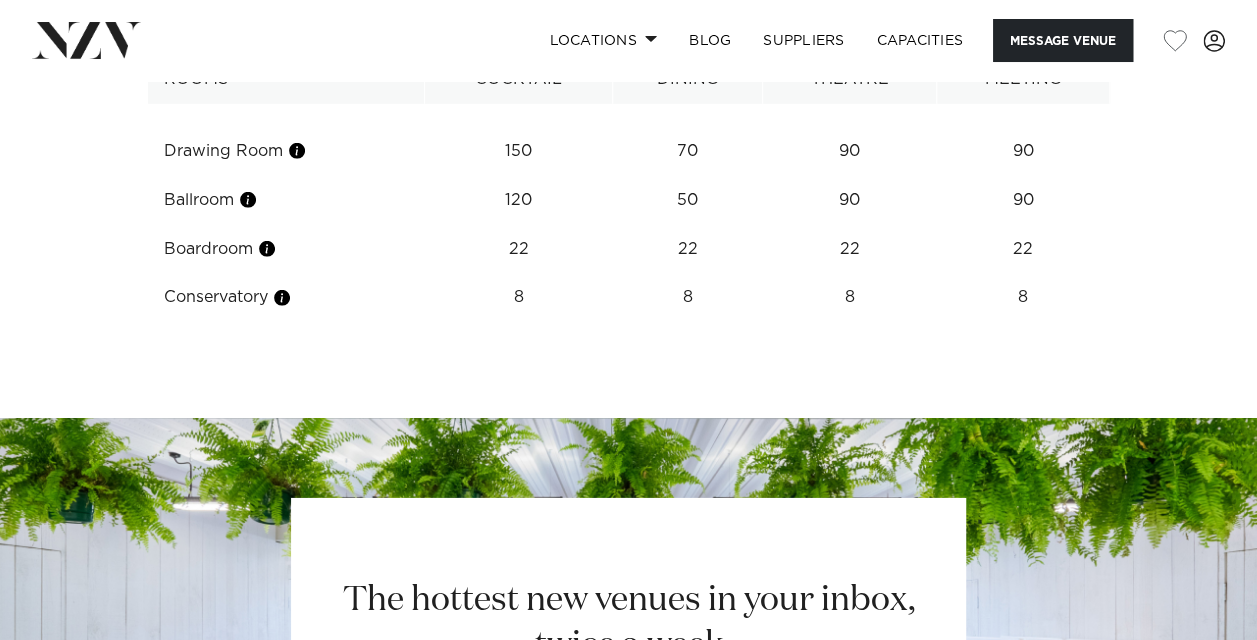 click on "Boardroom" at bounding box center [286, 249] 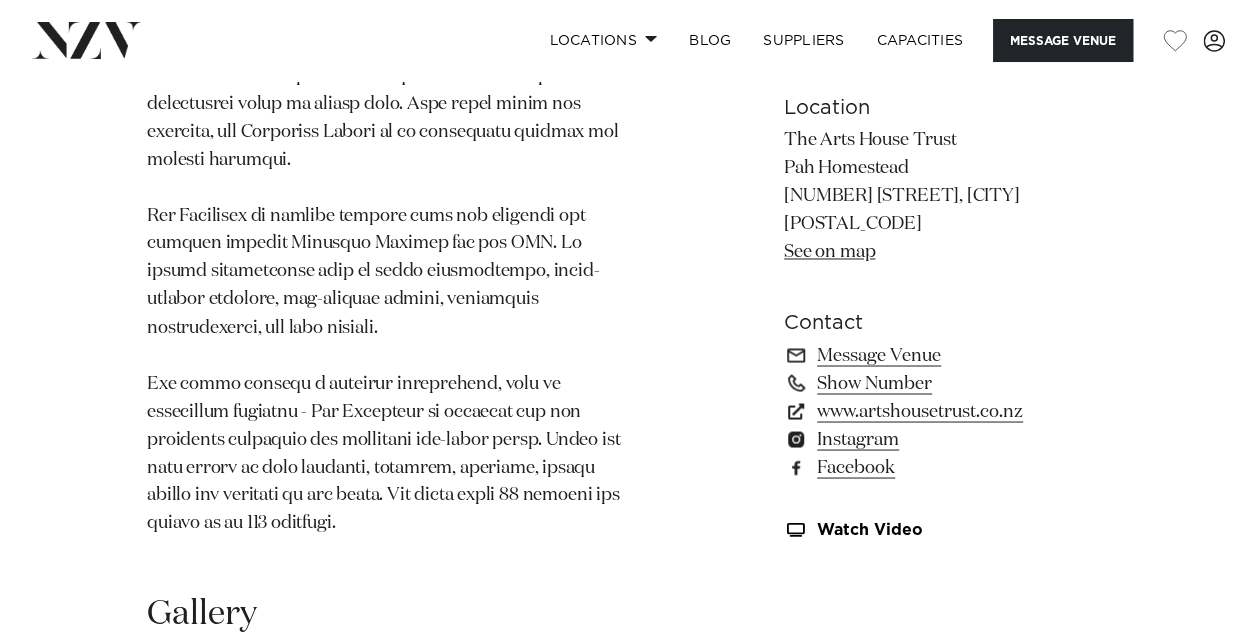 scroll, scrollTop: 1300, scrollLeft: 0, axis: vertical 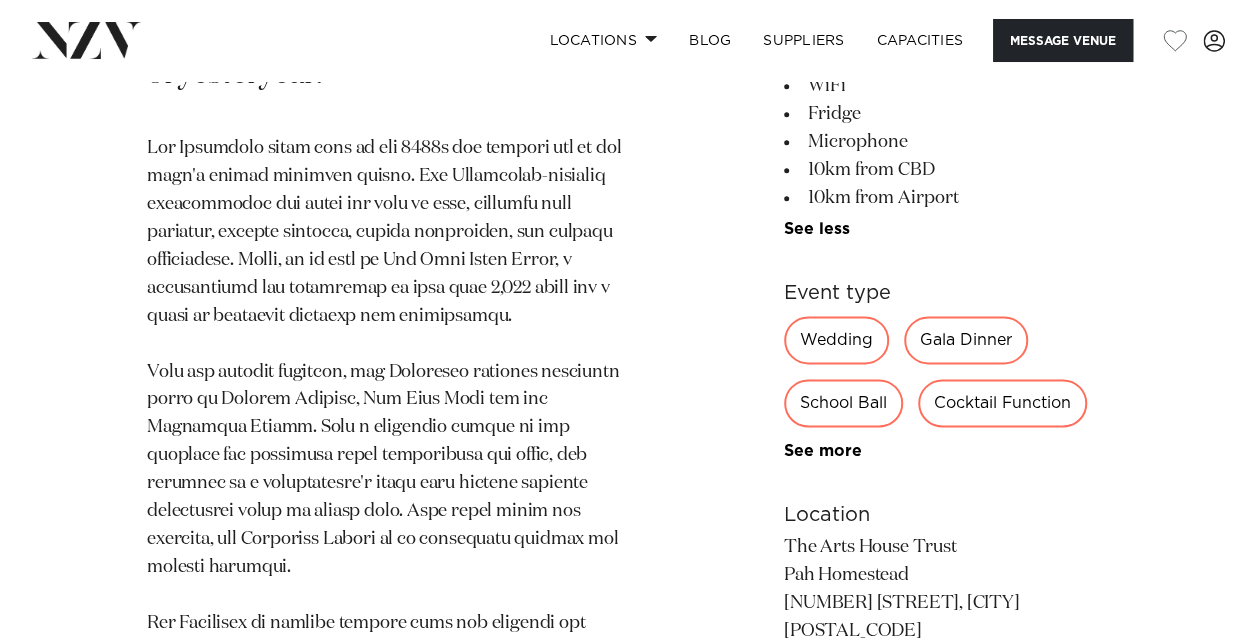 drag, startPoint x: 639, startPoint y: 494, endPoint x: 616, endPoint y: 400, distance: 96.77293 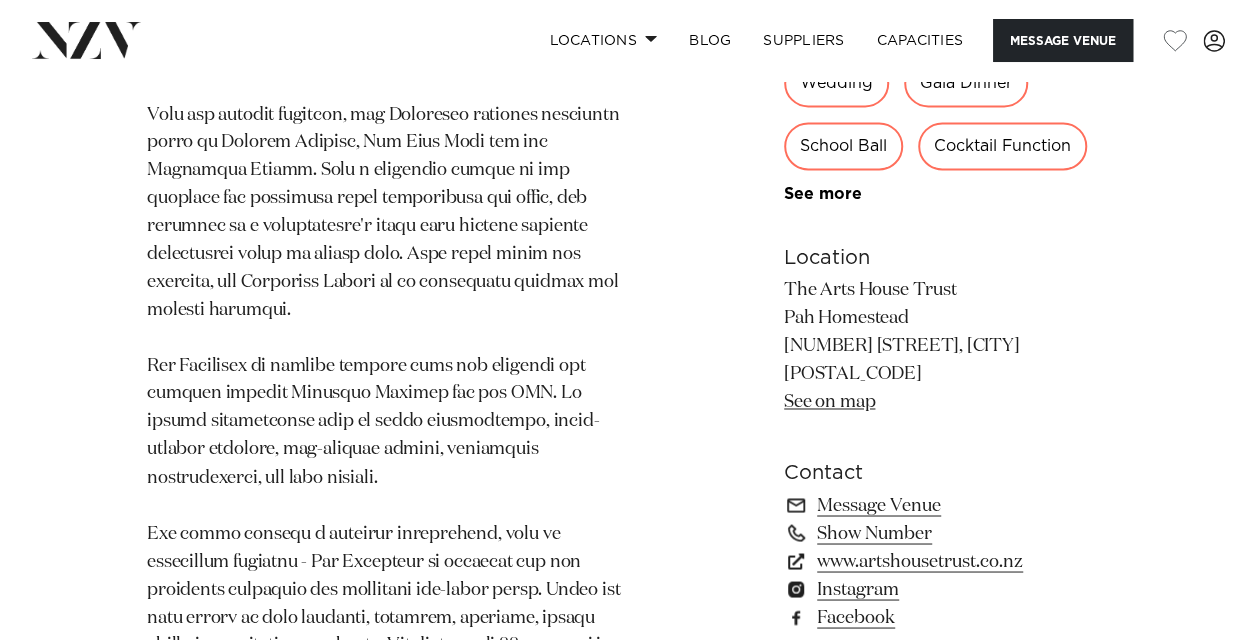 scroll, scrollTop: 1352, scrollLeft: 0, axis: vertical 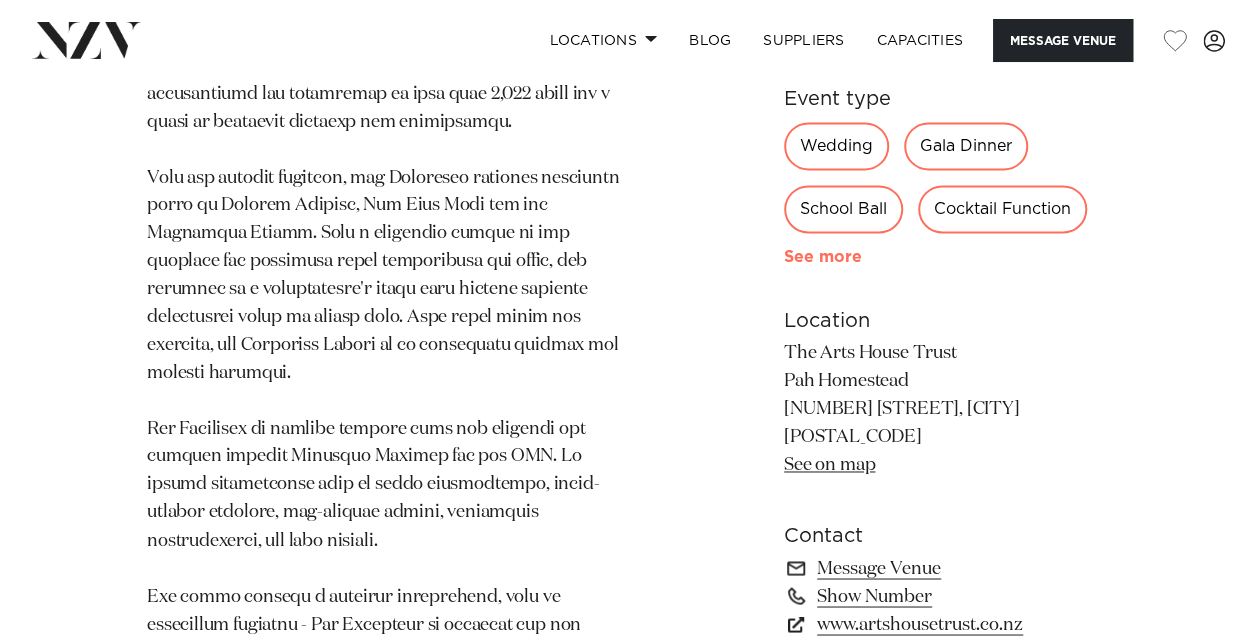 click on "See more" at bounding box center (862, 257) 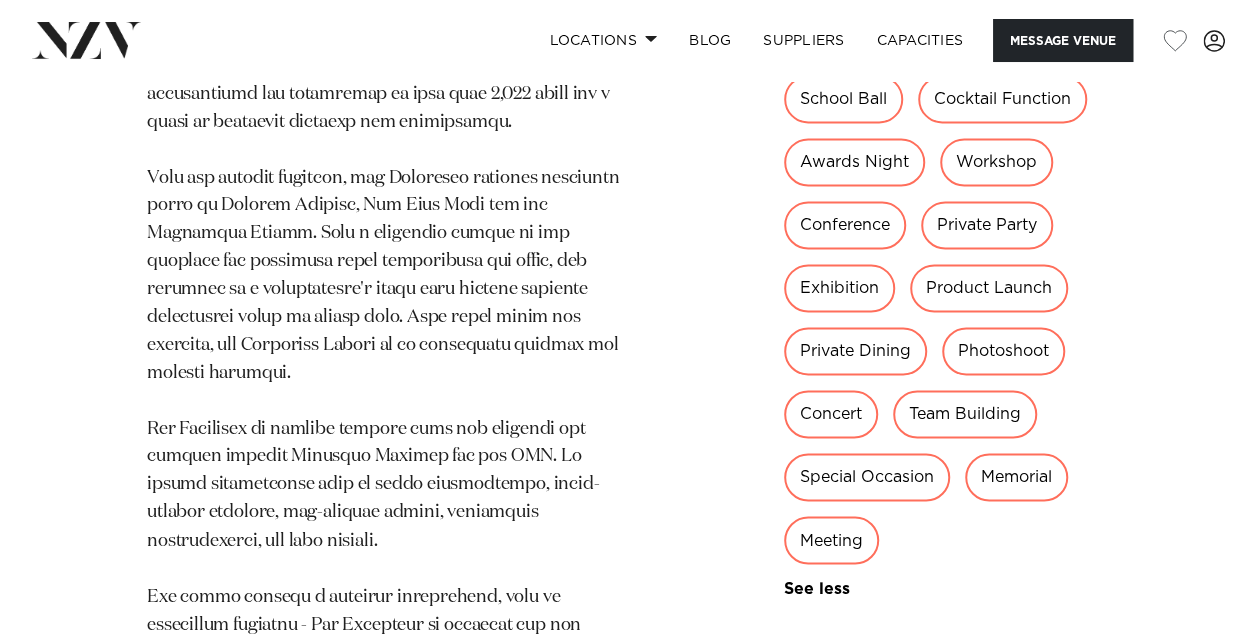 scroll, scrollTop: 1252, scrollLeft: 0, axis: vertical 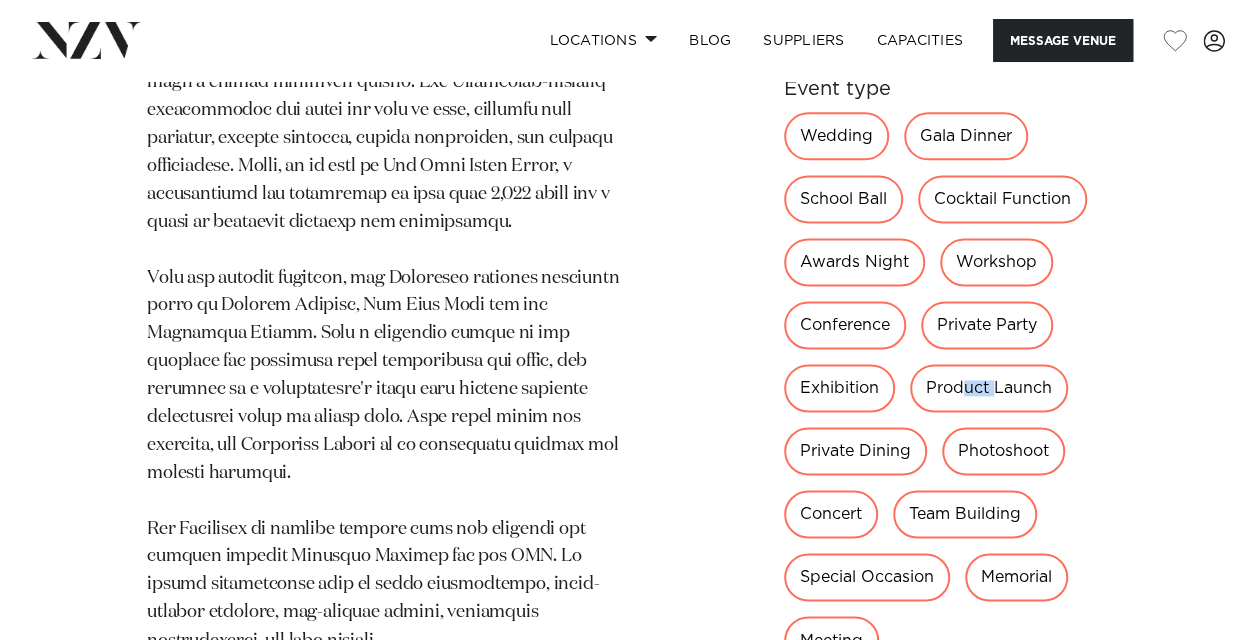 drag, startPoint x: 993, startPoint y: 394, endPoint x: 968, endPoint y: 398, distance: 25.317978 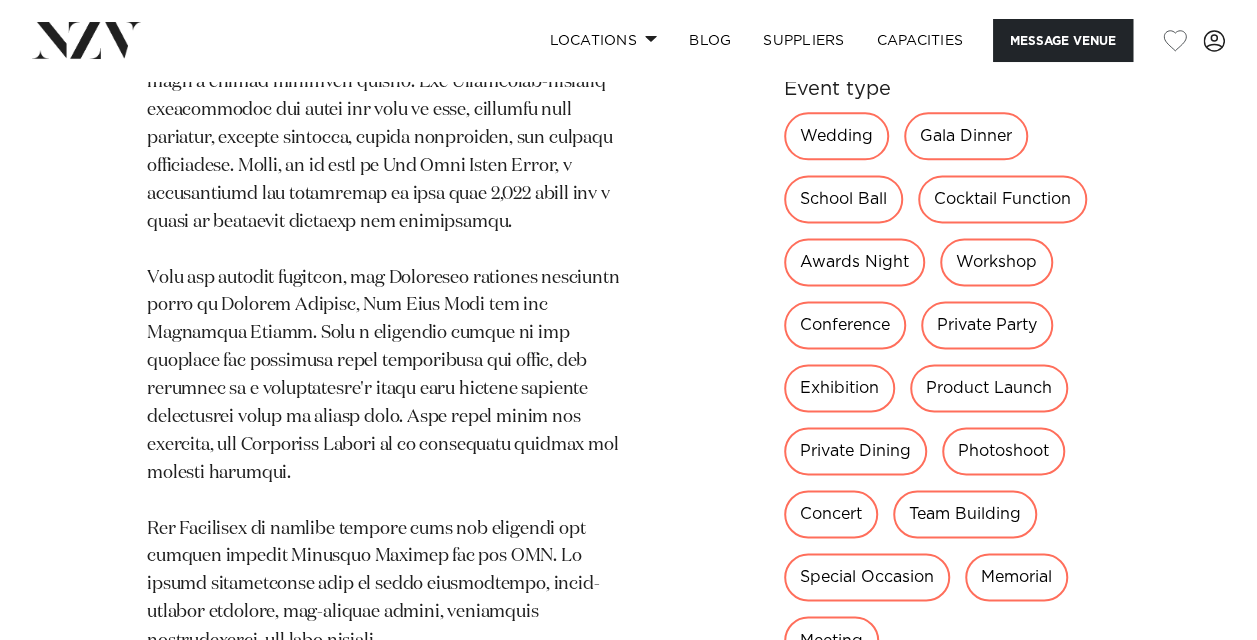 drag, startPoint x: 968, startPoint y: 398, endPoint x: 945, endPoint y: 400, distance: 23.086792 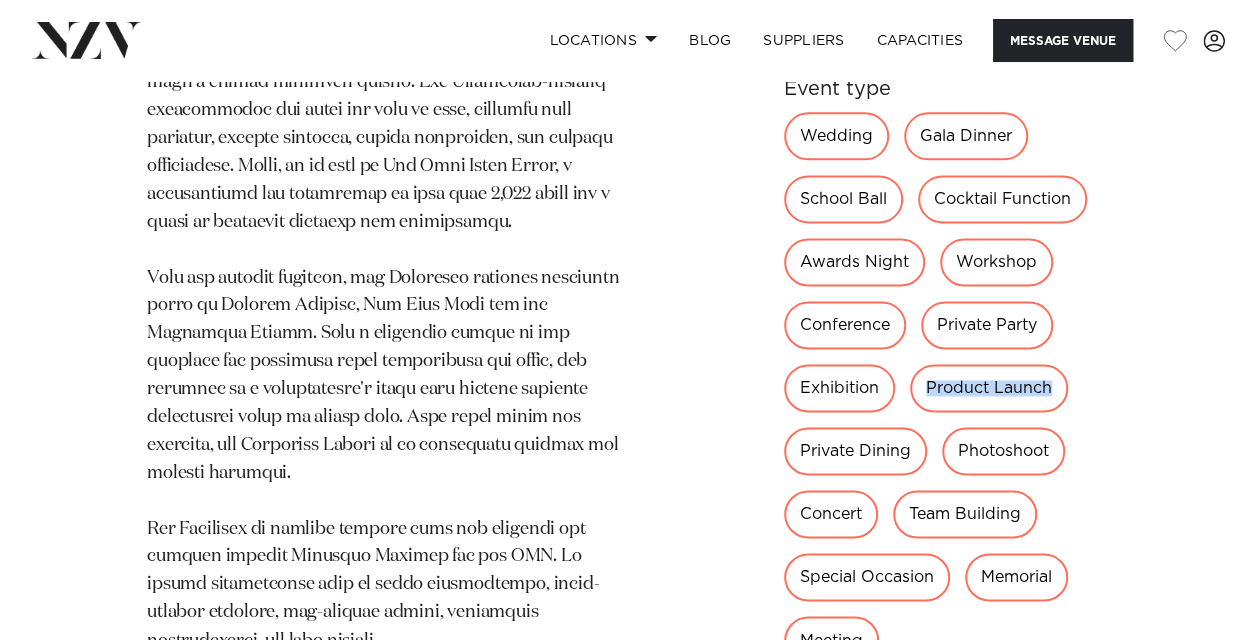 drag, startPoint x: 924, startPoint y: 390, endPoint x: 1058, endPoint y: 389, distance: 134.00374 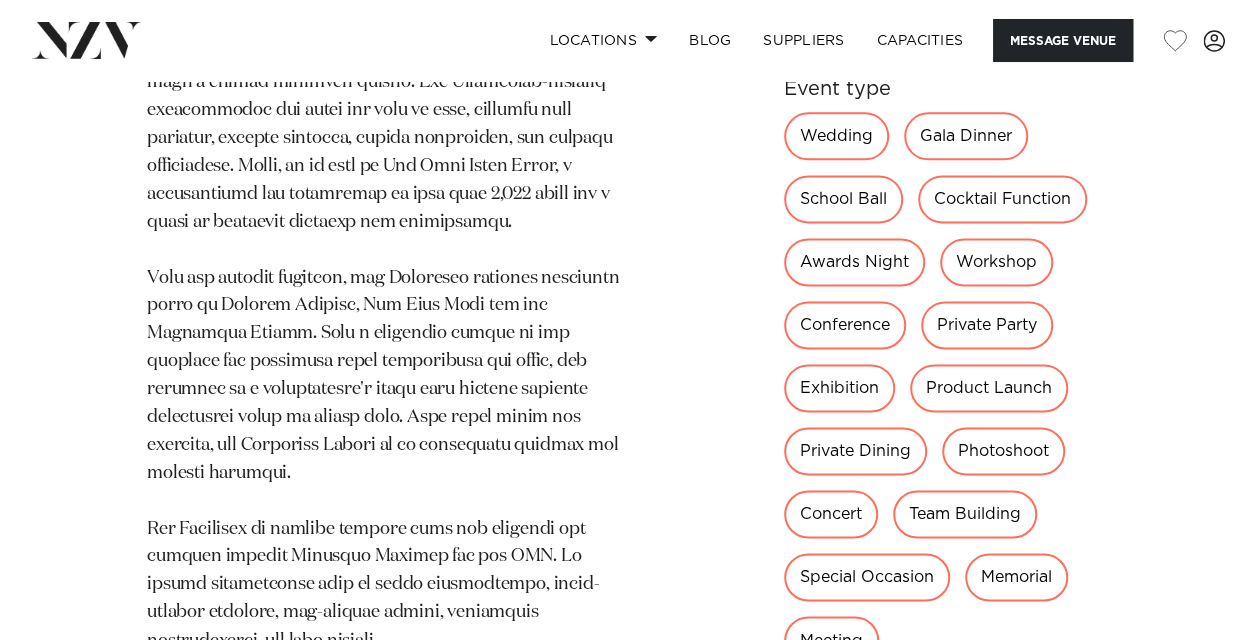 click on "Auckland
The Arts House Trust at Pah Homestead
Set within the picturesque Monte Cecilia Park, Pah Homestead is a heritage venue filled with the charm of yesteryear.
150
250
90
70
Amenities
AV Equipment
Onsite Catering
Onsite Parking
Natural Light" at bounding box center (628, 351) 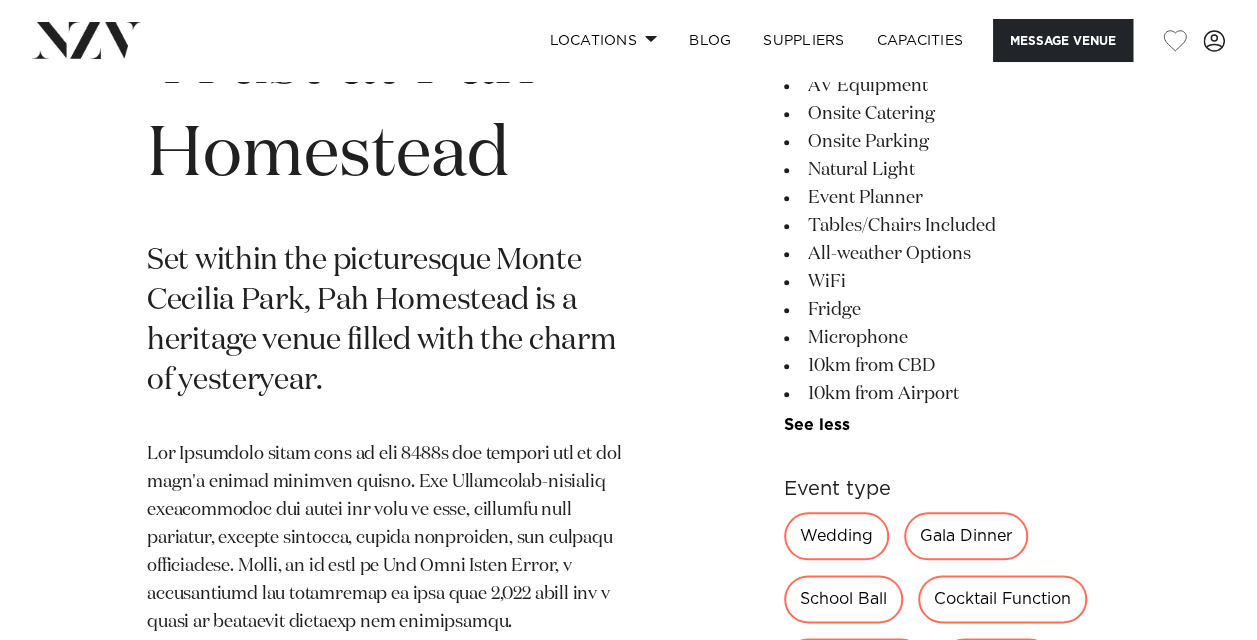 scroll, scrollTop: 752, scrollLeft: 0, axis: vertical 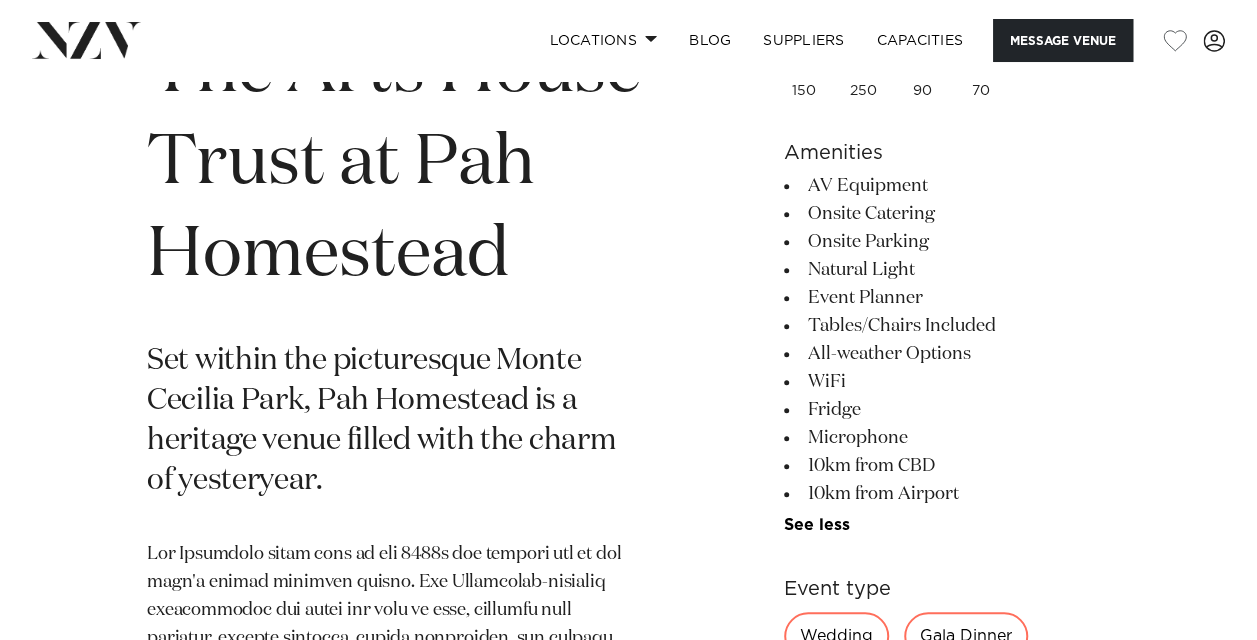 drag, startPoint x: 817, startPoint y: 288, endPoint x: 850, endPoint y: 286, distance: 33.06055 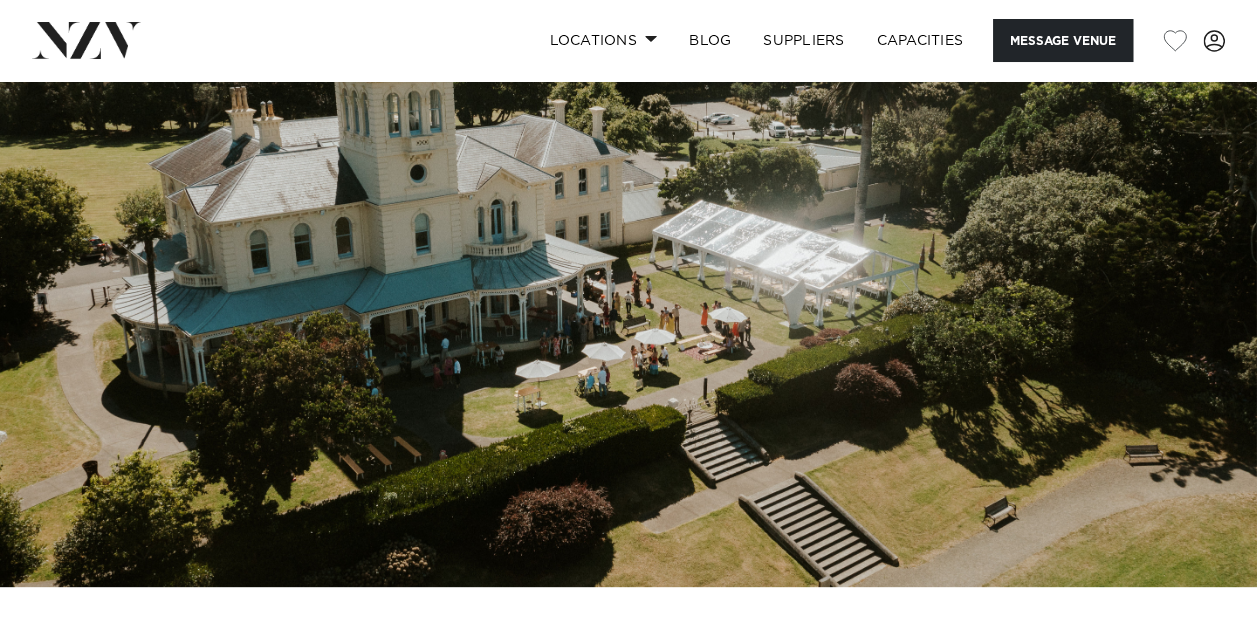 scroll, scrollTop: 0, scrollLeft: 0, axis: both 